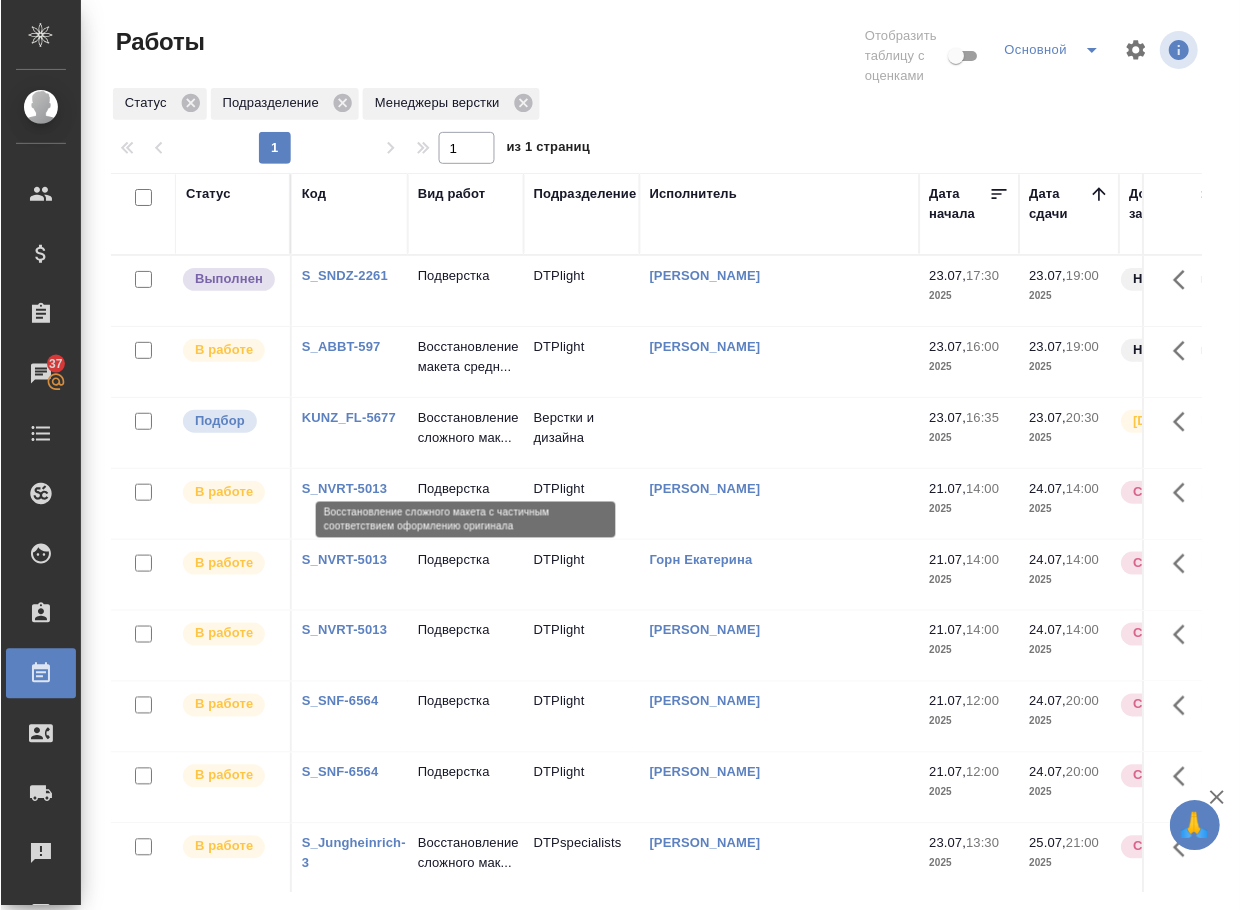 scroll, scrollTop: 0, scrollLeft: 0, axis: both 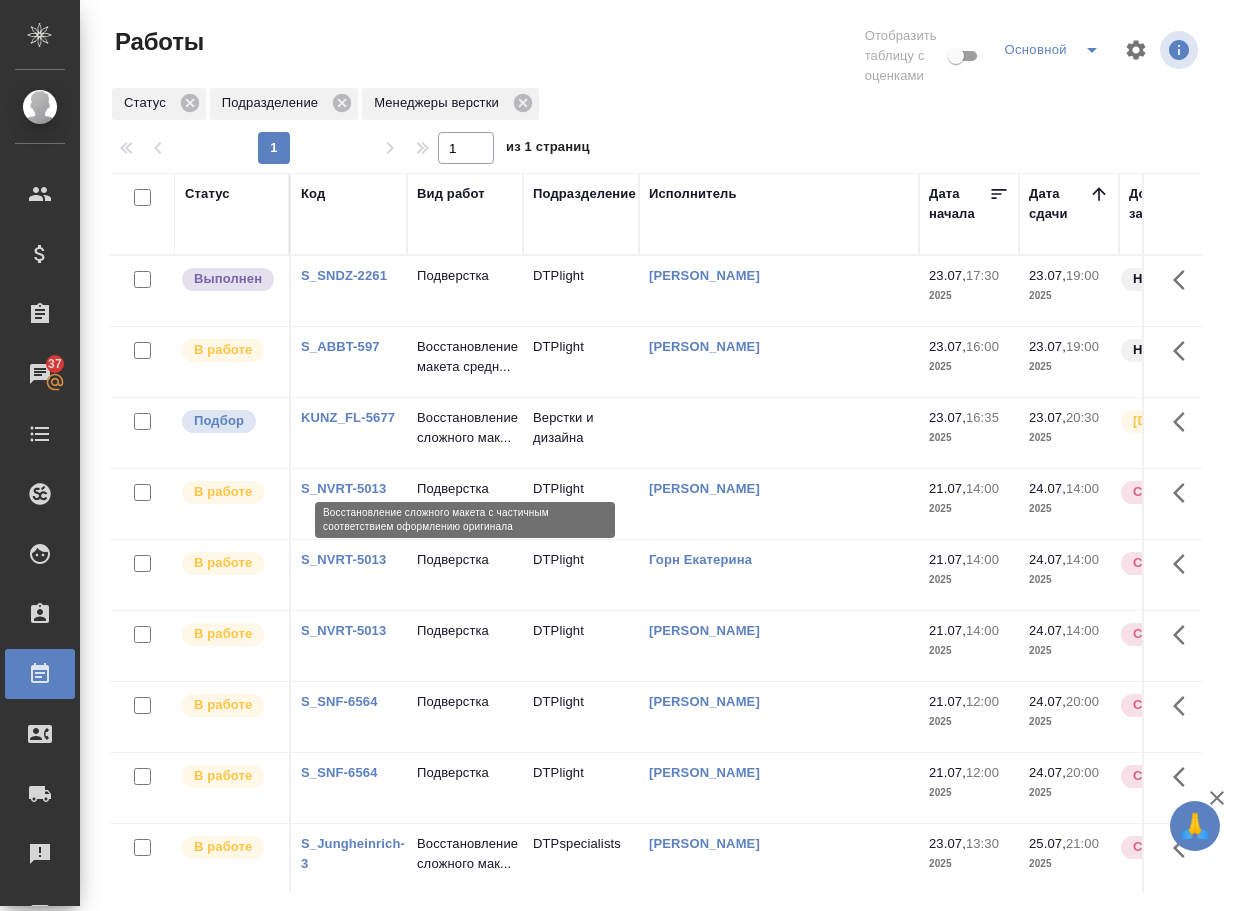 click on "Восстановление сложного мак..." at bounding box center [465, 428] 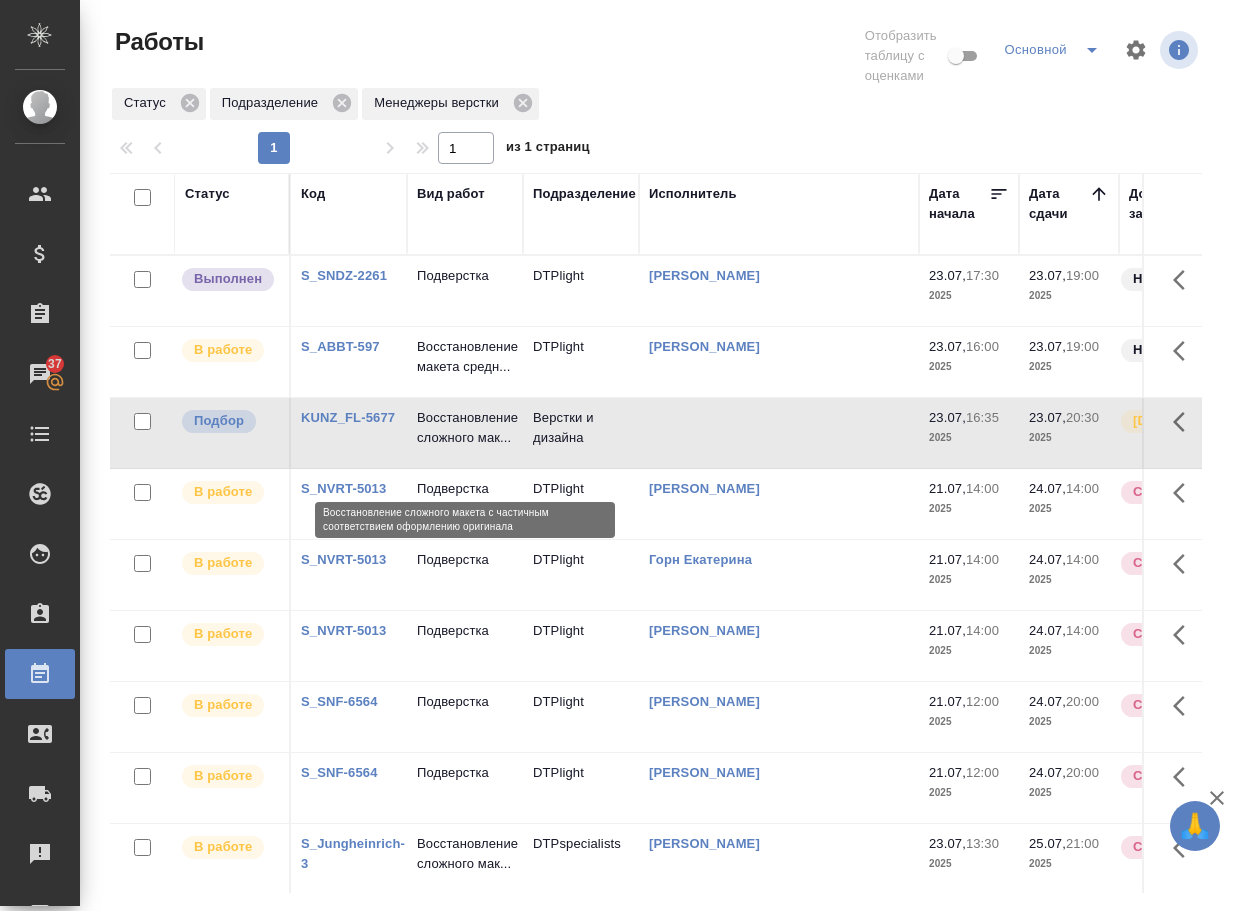 click on "Восстановление сложного мак..." at bounding box center [465, 428] 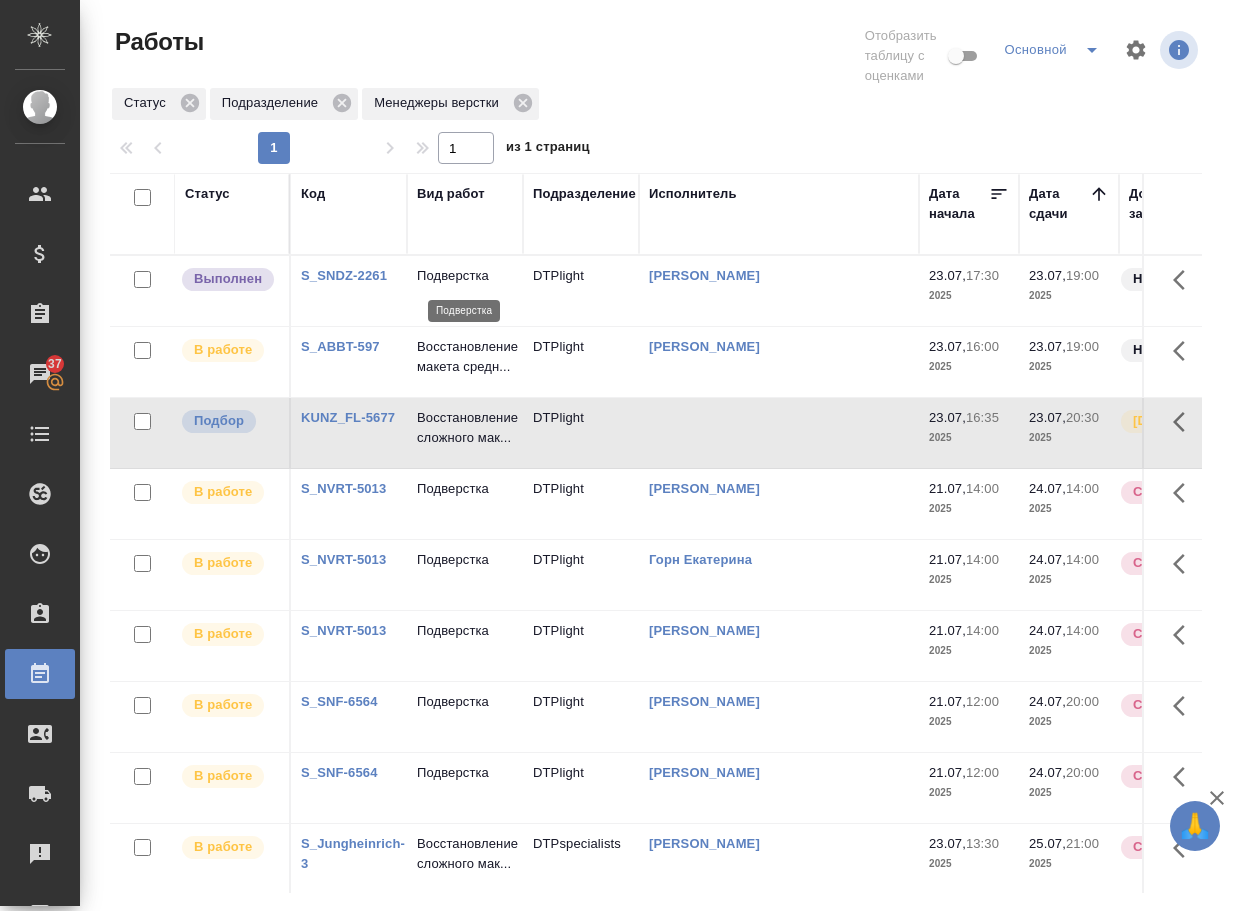 click on "Подверстка" at bounding box center [465, 276] 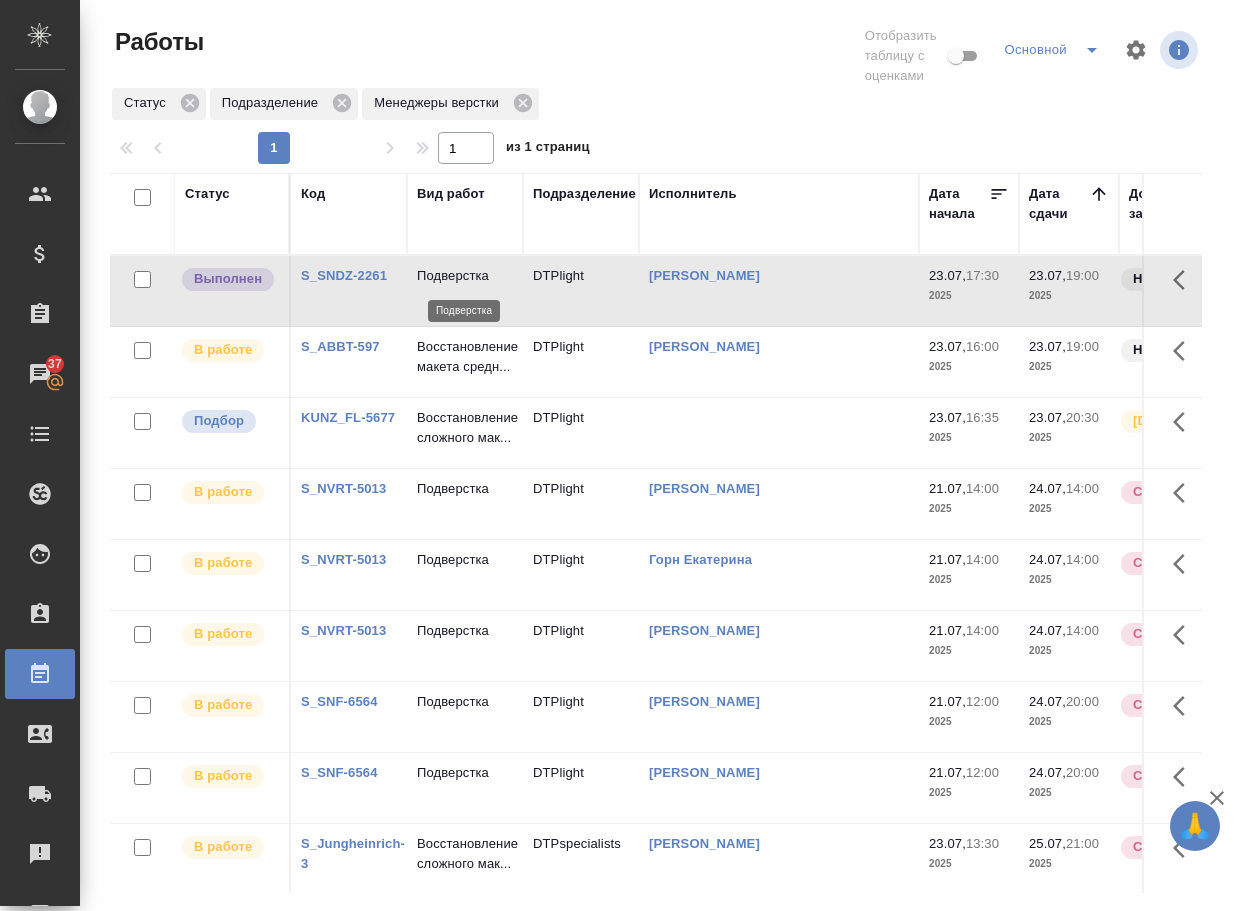 click on "Подверстка" at bounding box center (465, 276) 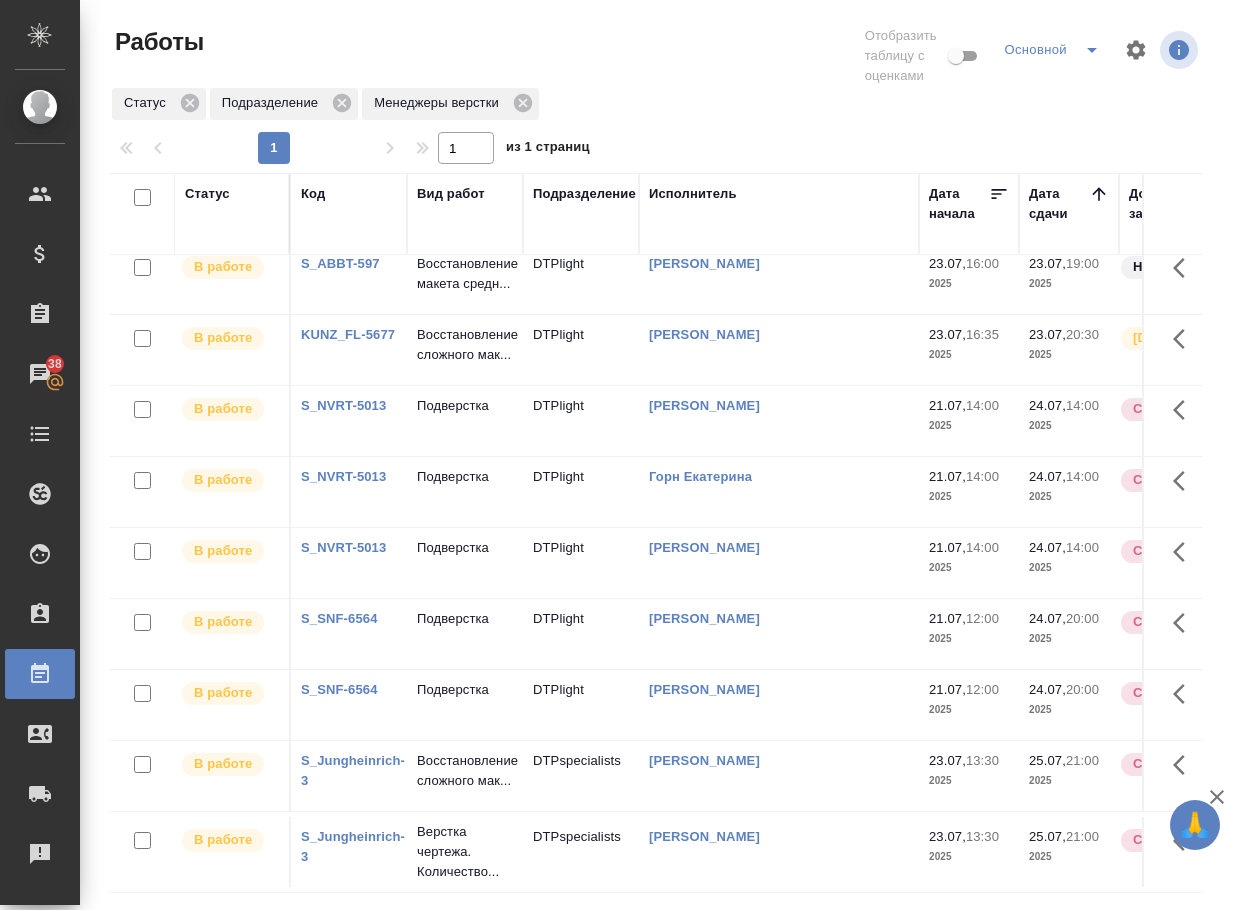 scroll, scrollTop: 0, scrollLeft: 0, axis: both 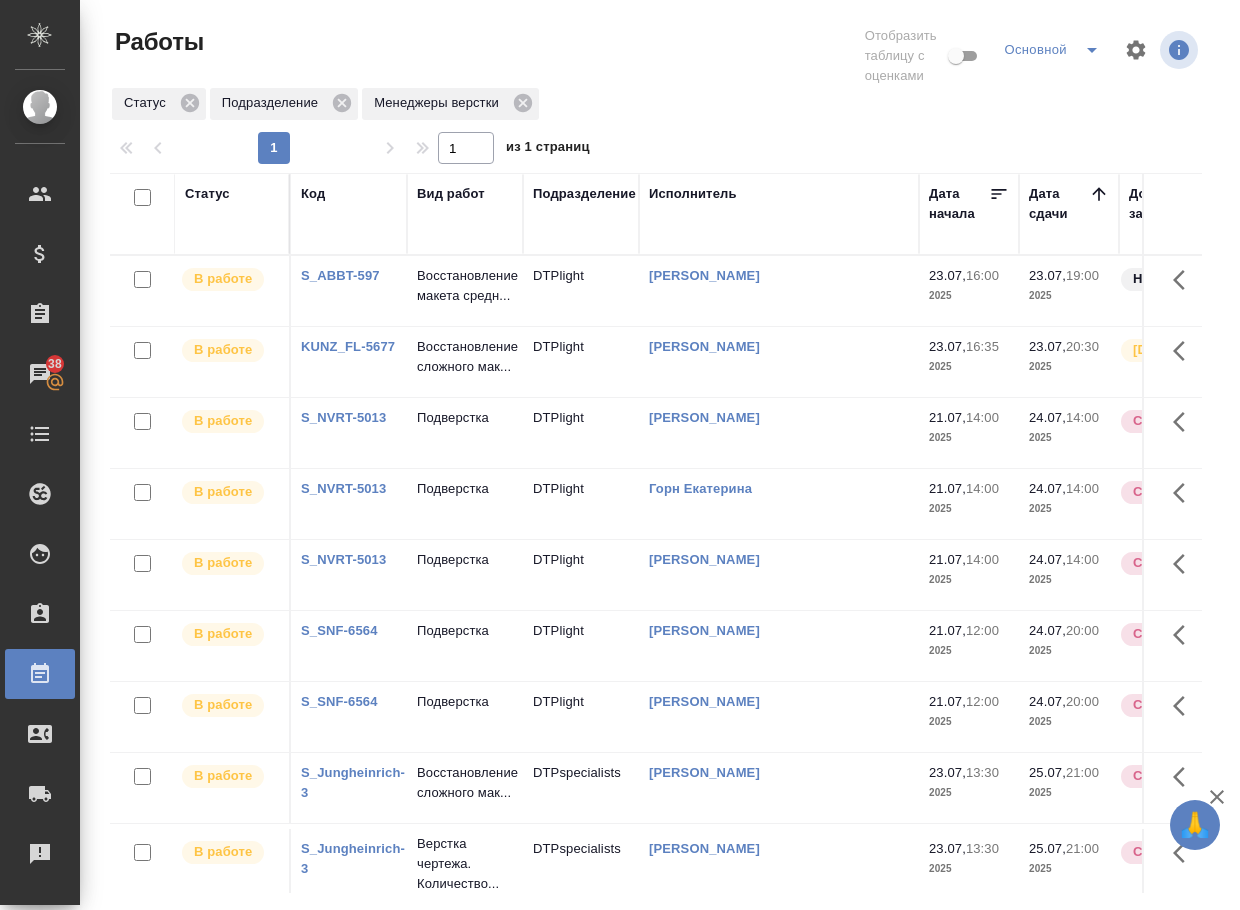 click on "Работы Отобразить таблицу с оценками Основной Статус Подразделение Менеджеры верстки 1 1 из 1 страниц Статус Код Вид работ Подразделение Исполнитель Дата начала Дата сдачи Доп. статус заказа Проектная команда Рассылка приглашений в процессе? Кол-во неназначенных исполнителей Кол-во Клиентские менеджеры Менеджеры верстки Тэги работы Прогресс исполнителя в SC Проектные менеджеры   В работе S_ABBT-597 Восстановление макета средн... DTPlight [PERSON_NAME] 23.07,  16:00 2025 23.07,  19:00 2025 Нормальный Технический Нет 0 13 [PERSON_NAME] [PERSON_NAME] [PERSON_NAME]-5677 0" at bounding box center (664, 452) 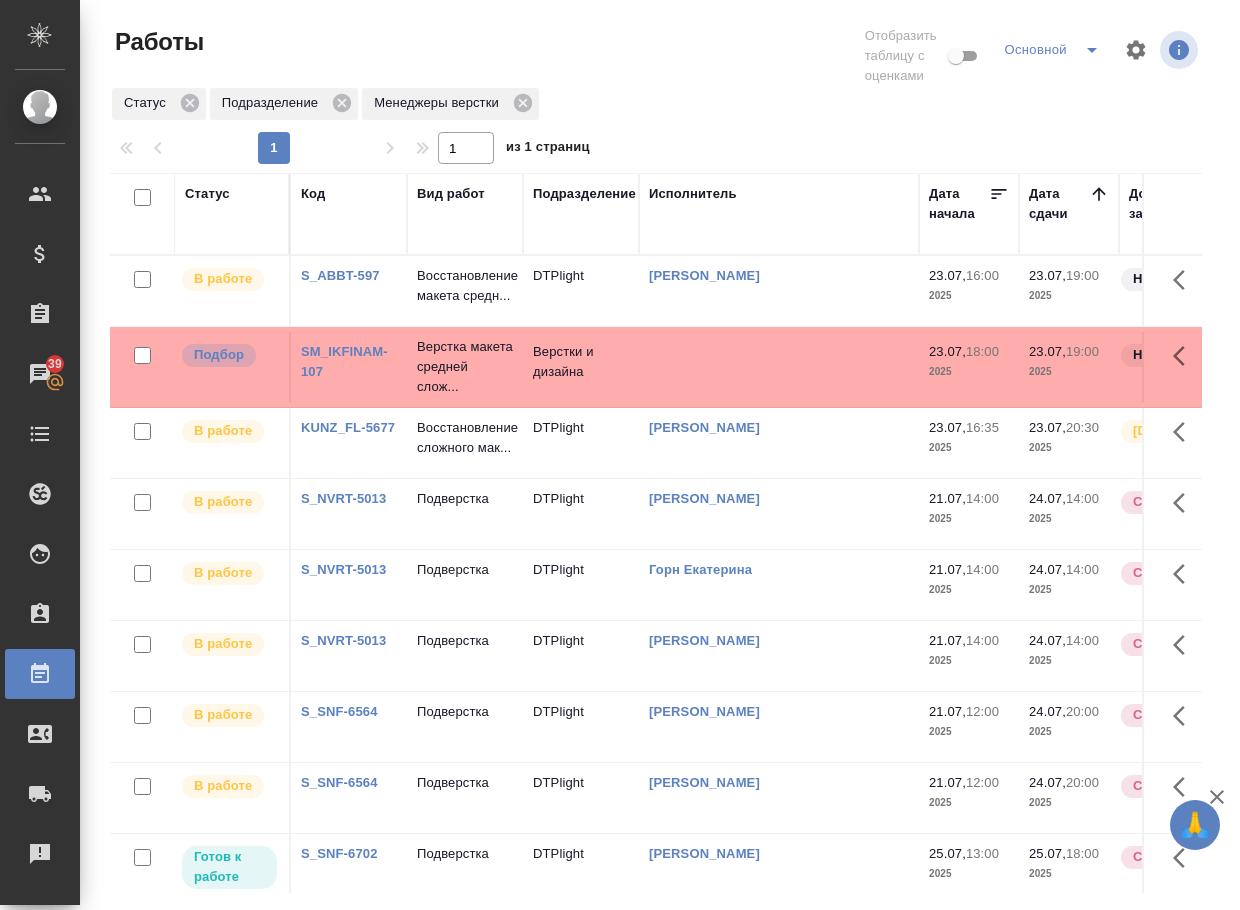 click on "SM_IKFINAM-107" at bounding box center (344, 361) 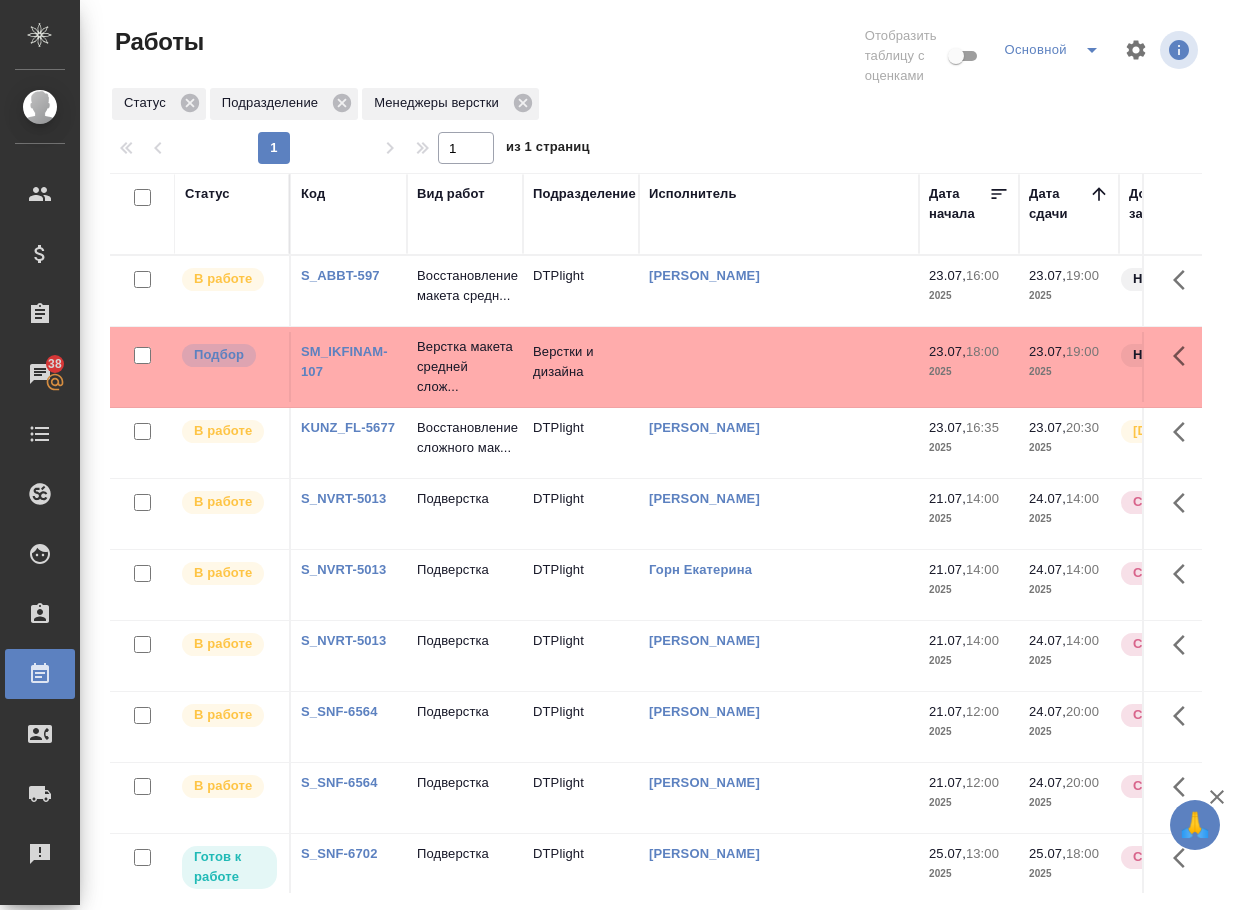 click on "Верстка макета средней слож..." at bounding box center (465, 286) 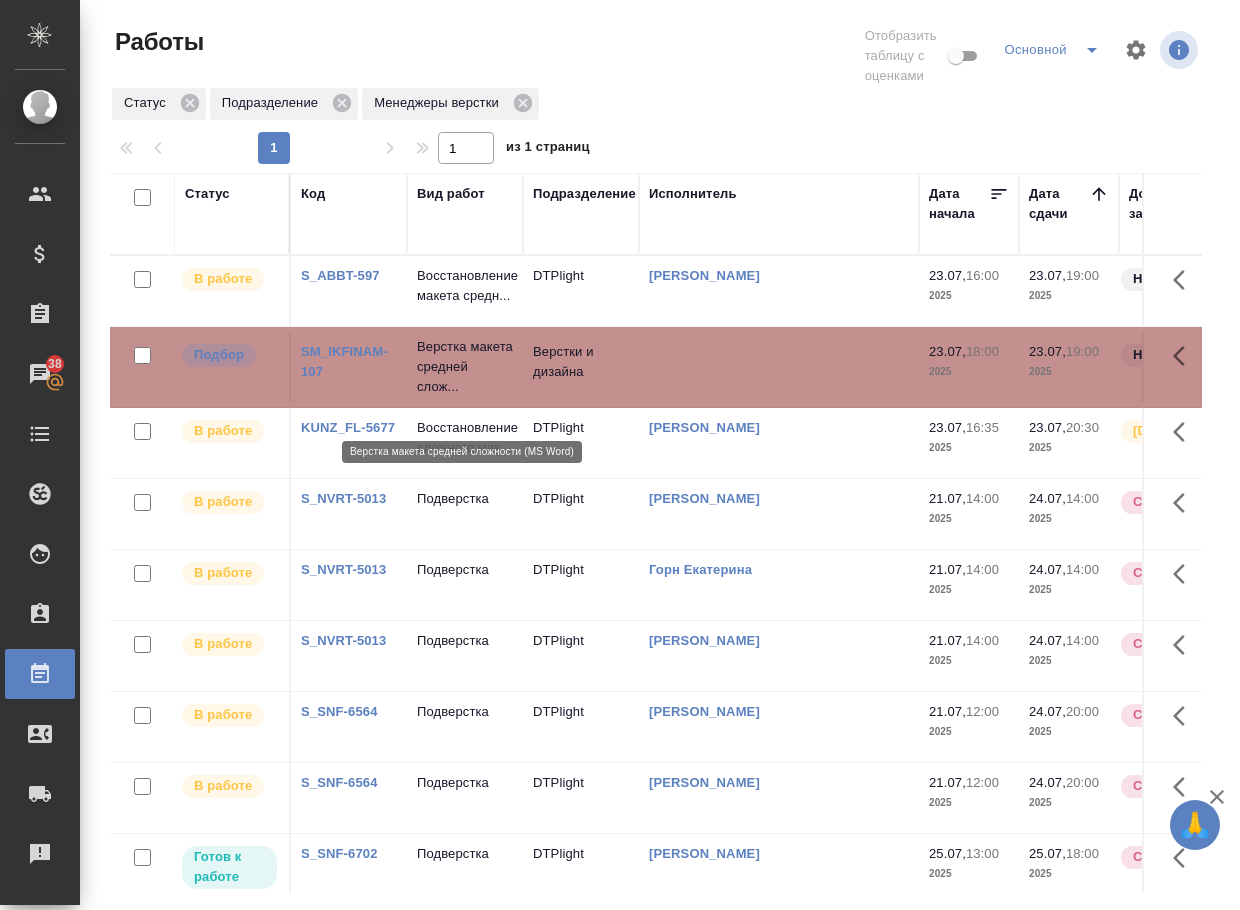 click on "Верстка макета средней слож..." at bounding box center [465, 367] 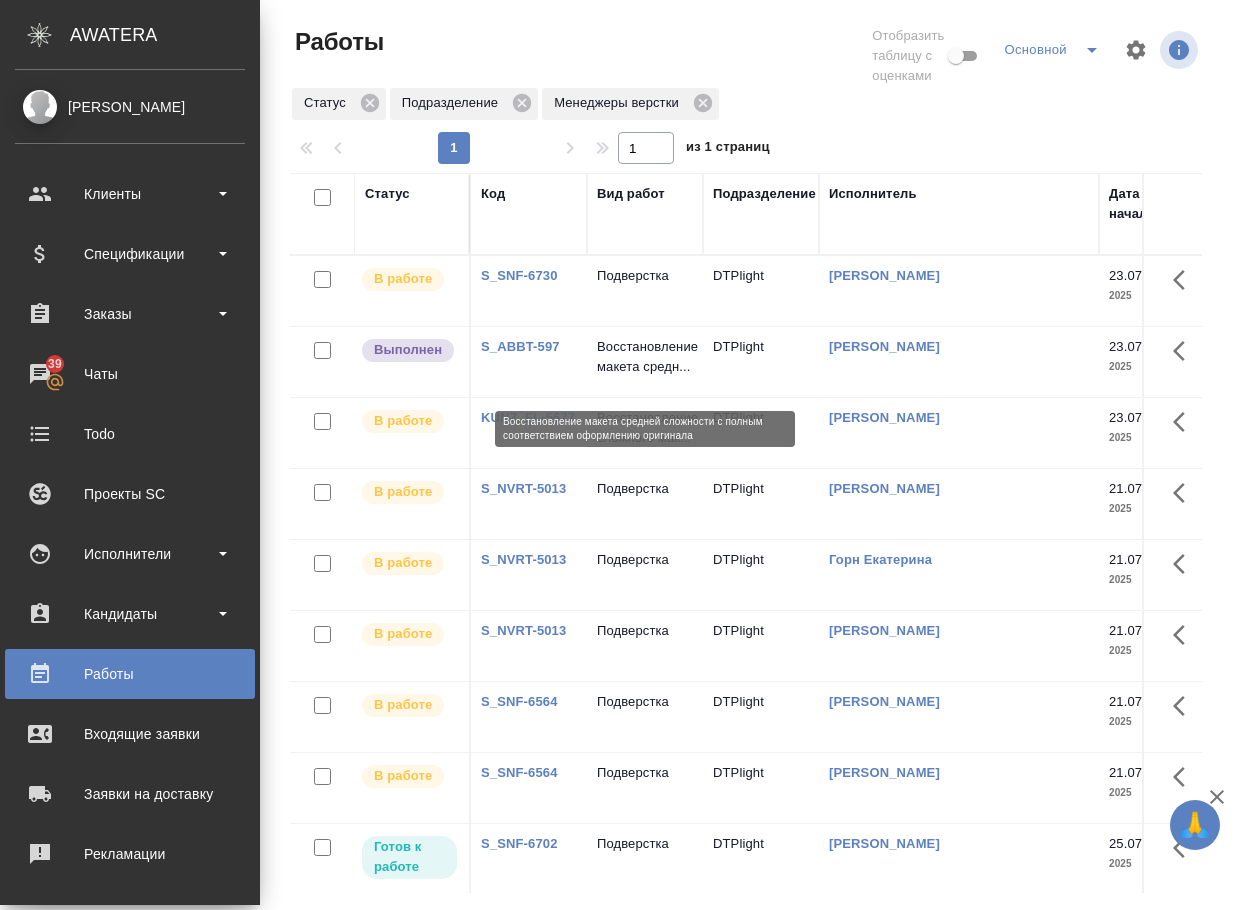 click on "Восстановление макета средн..." at bounding box center [645, 357] 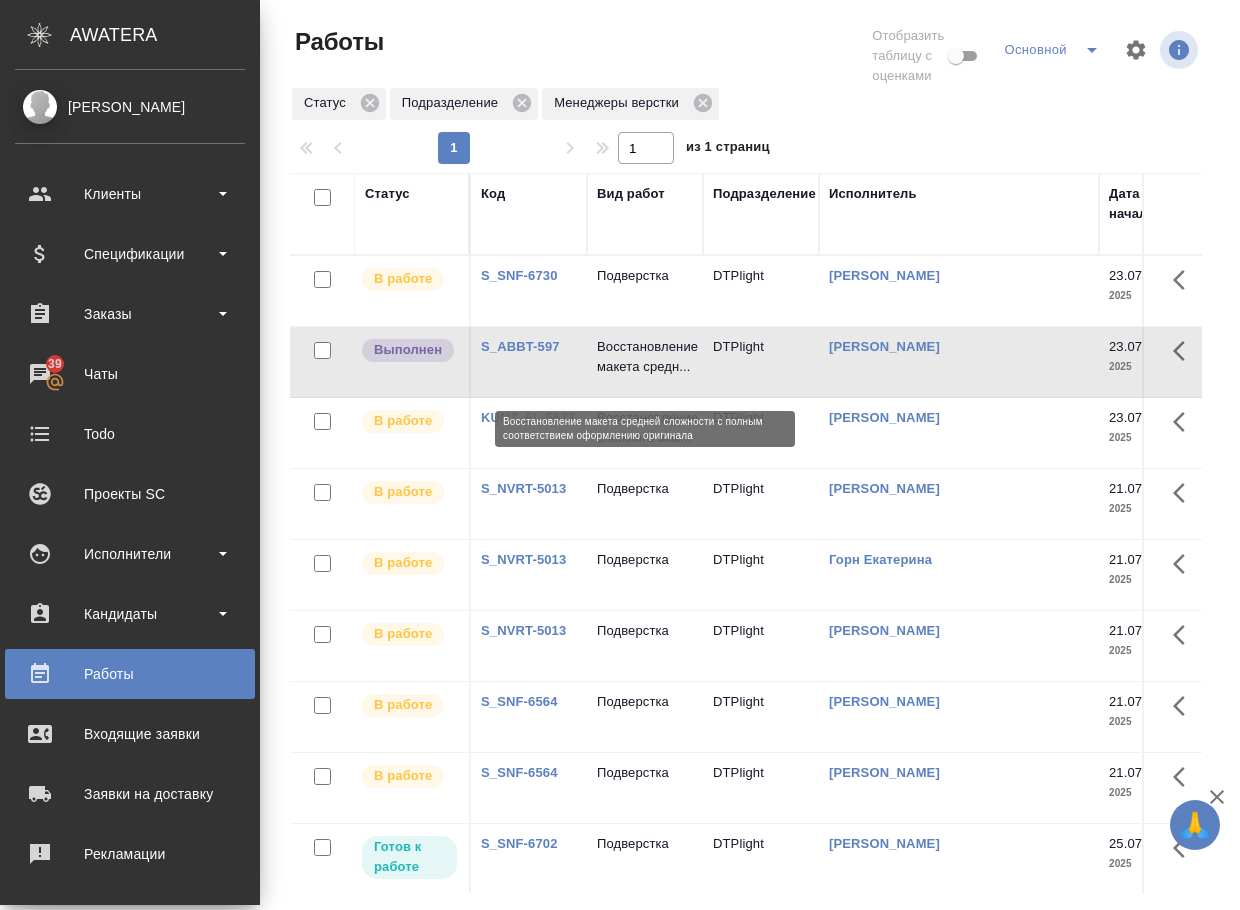 click on "Восстановление макета средн..." at bounding box center (645, 357) 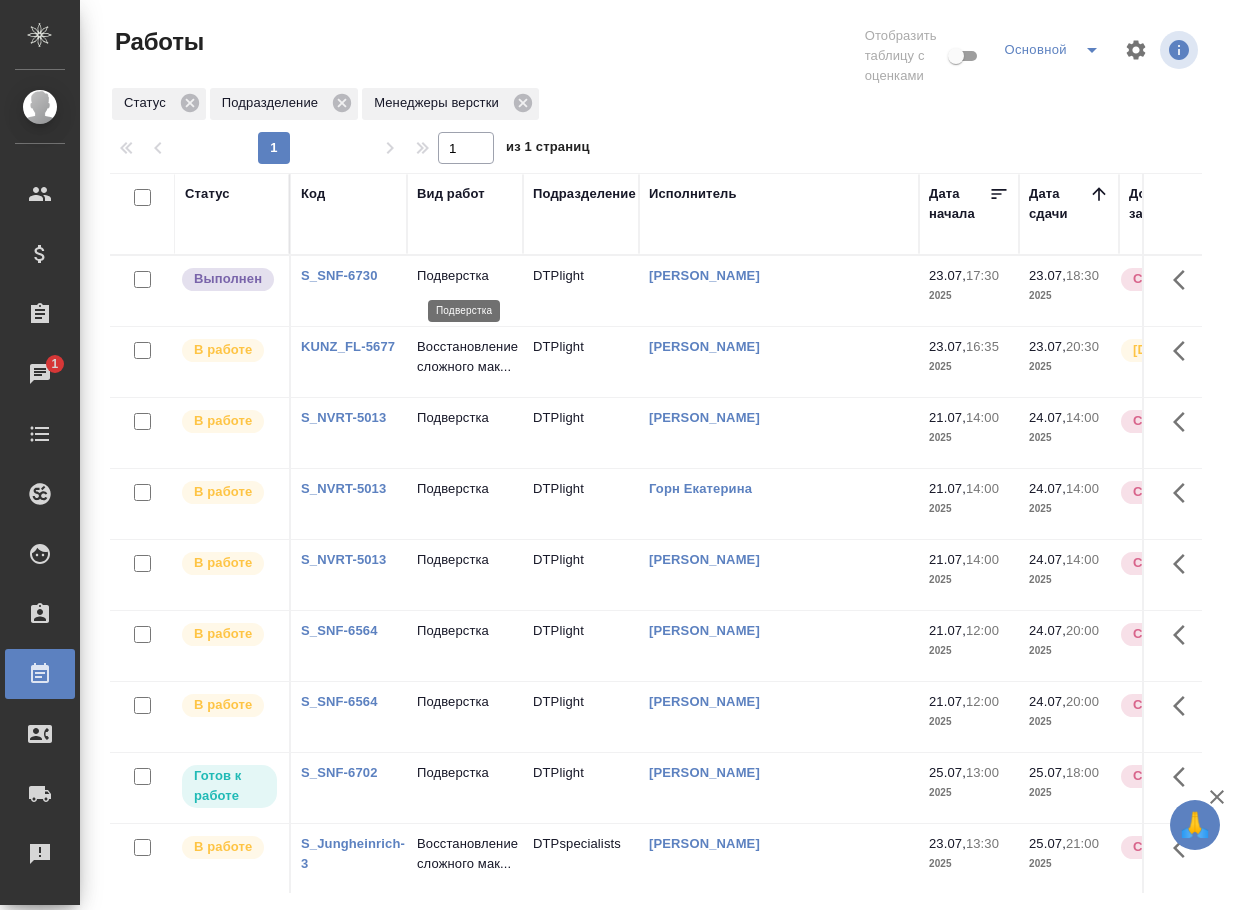 click on "Подверстка" at bounding box center [465, 276] 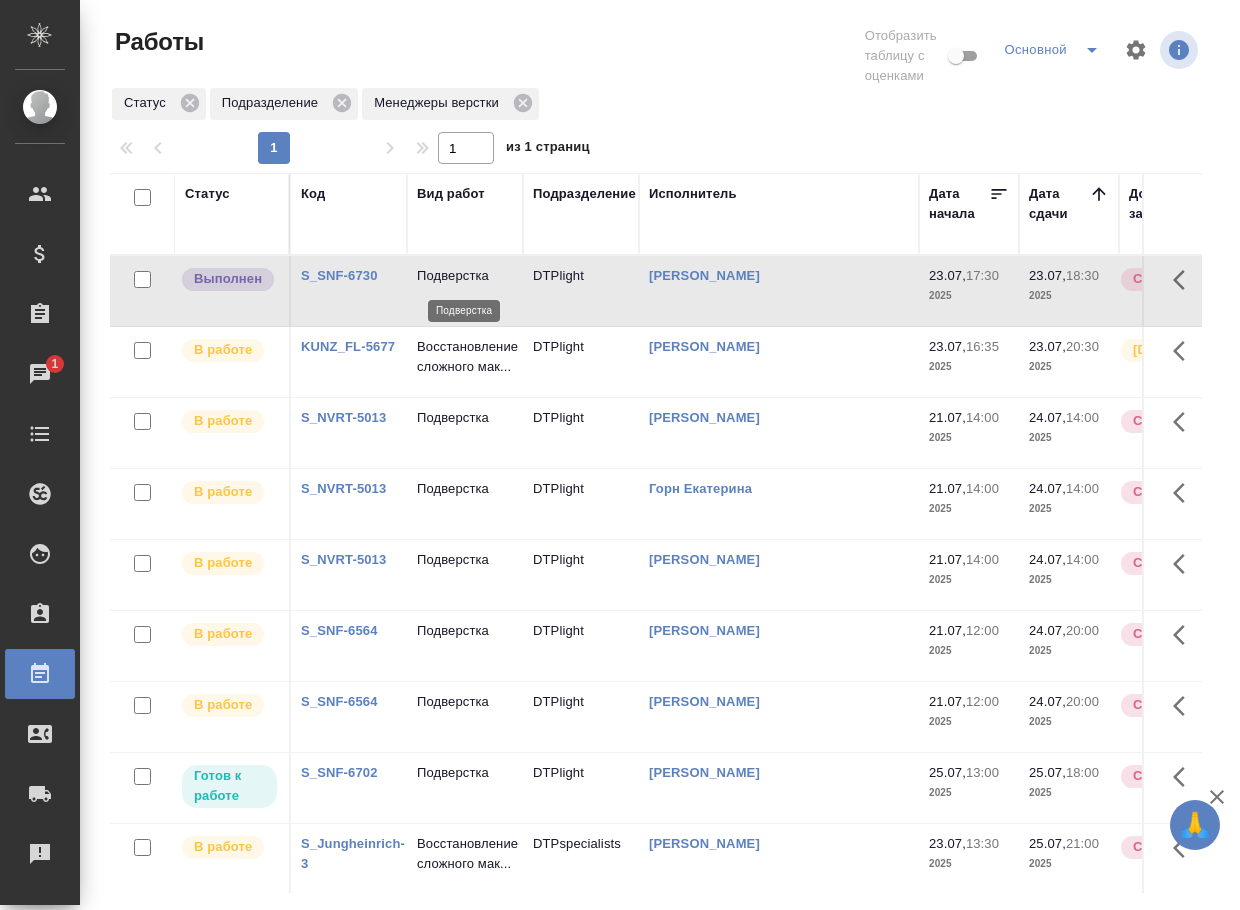 click on "Подверстка" at bounding box center [465, 276] 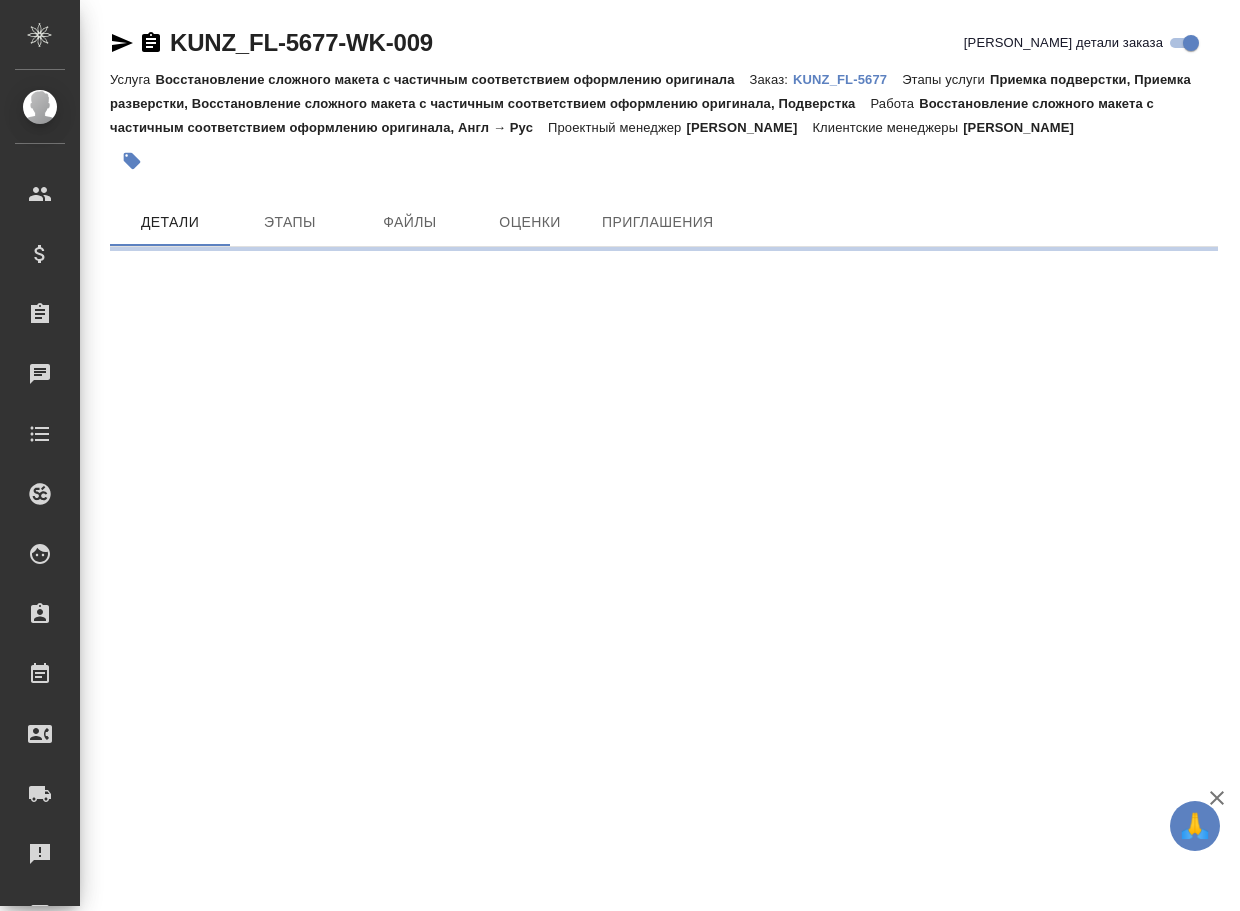 scroll, scrollTop: 0, scrollLeft: 0, axis: both 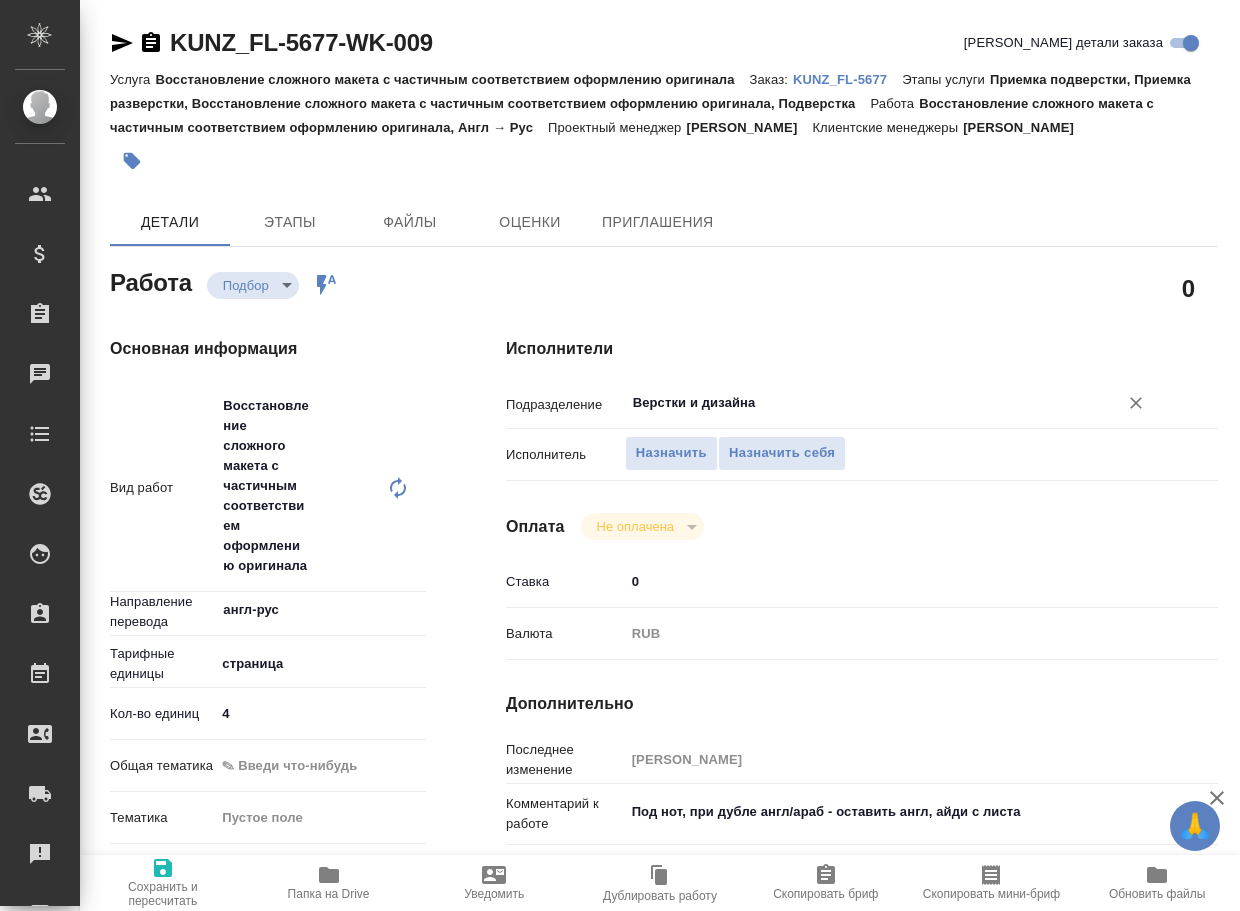 type on "x" 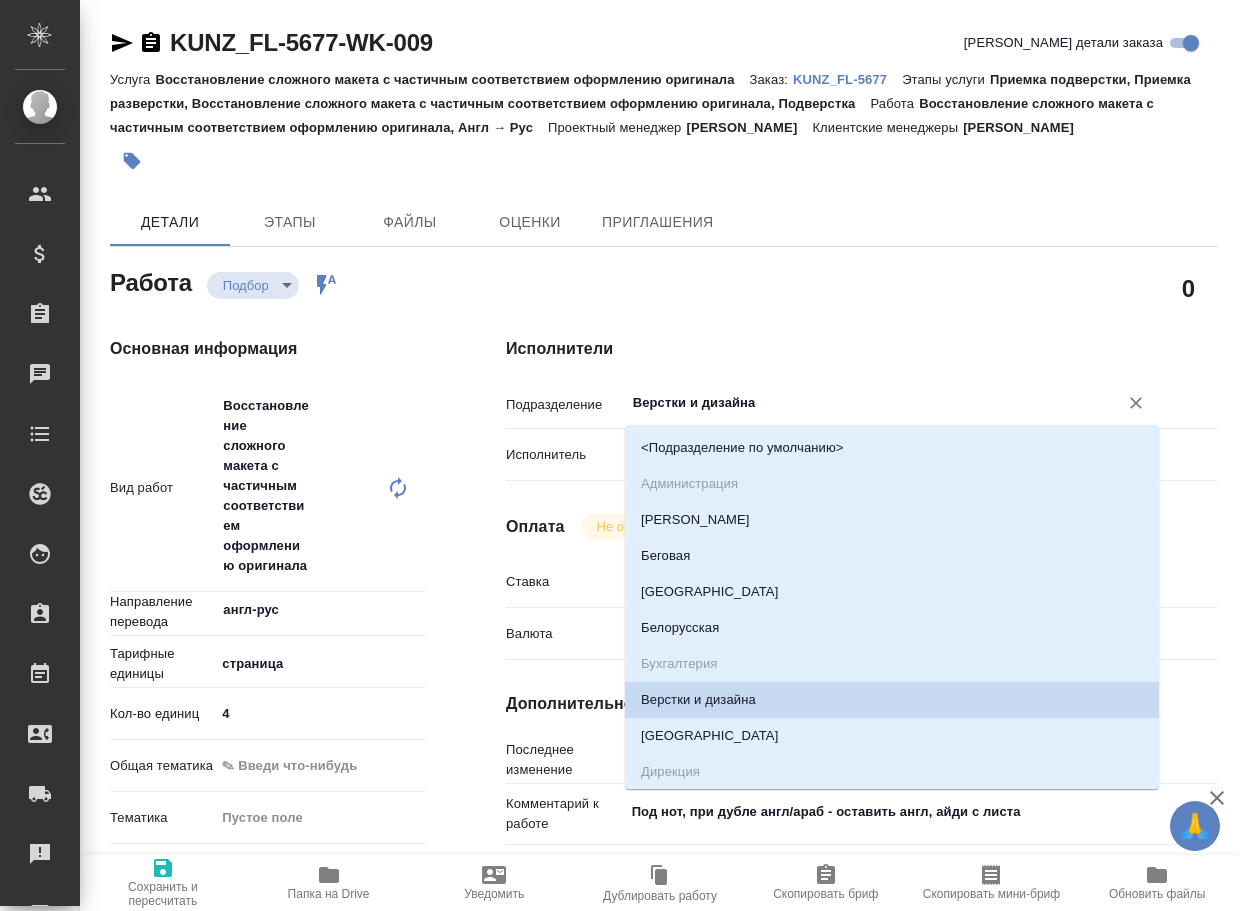 type on "x" 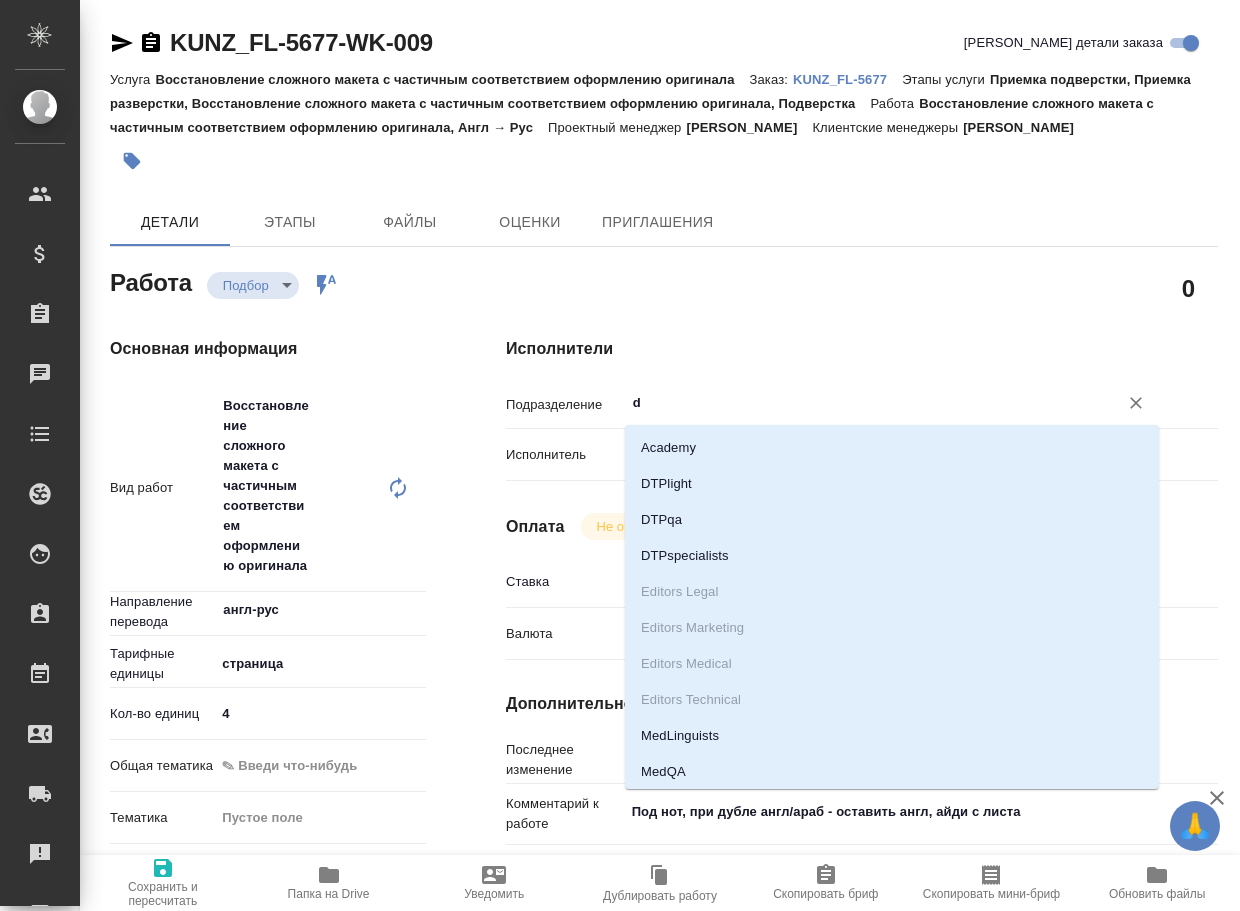type on "x" 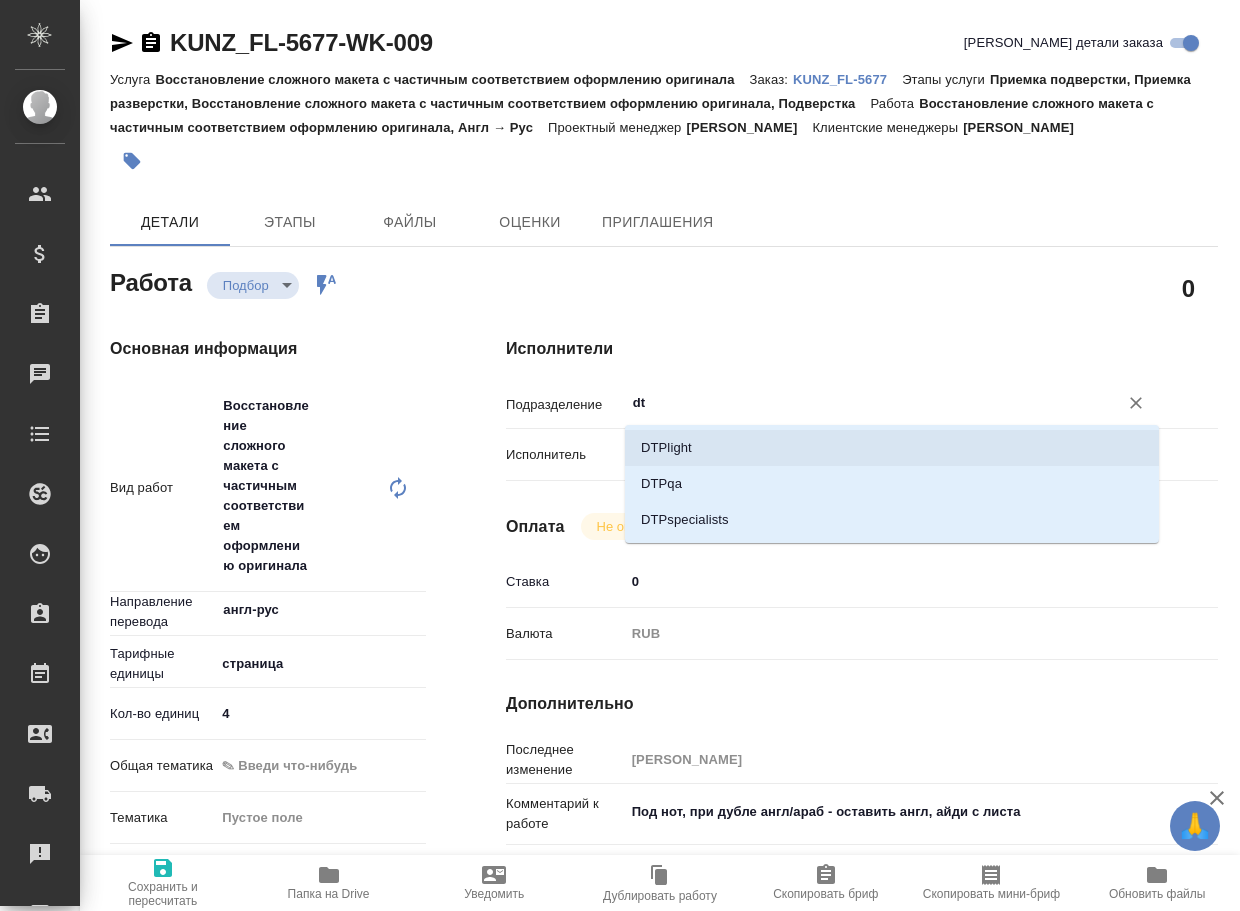click on "DTPlight" at bounding box center [892, 448] 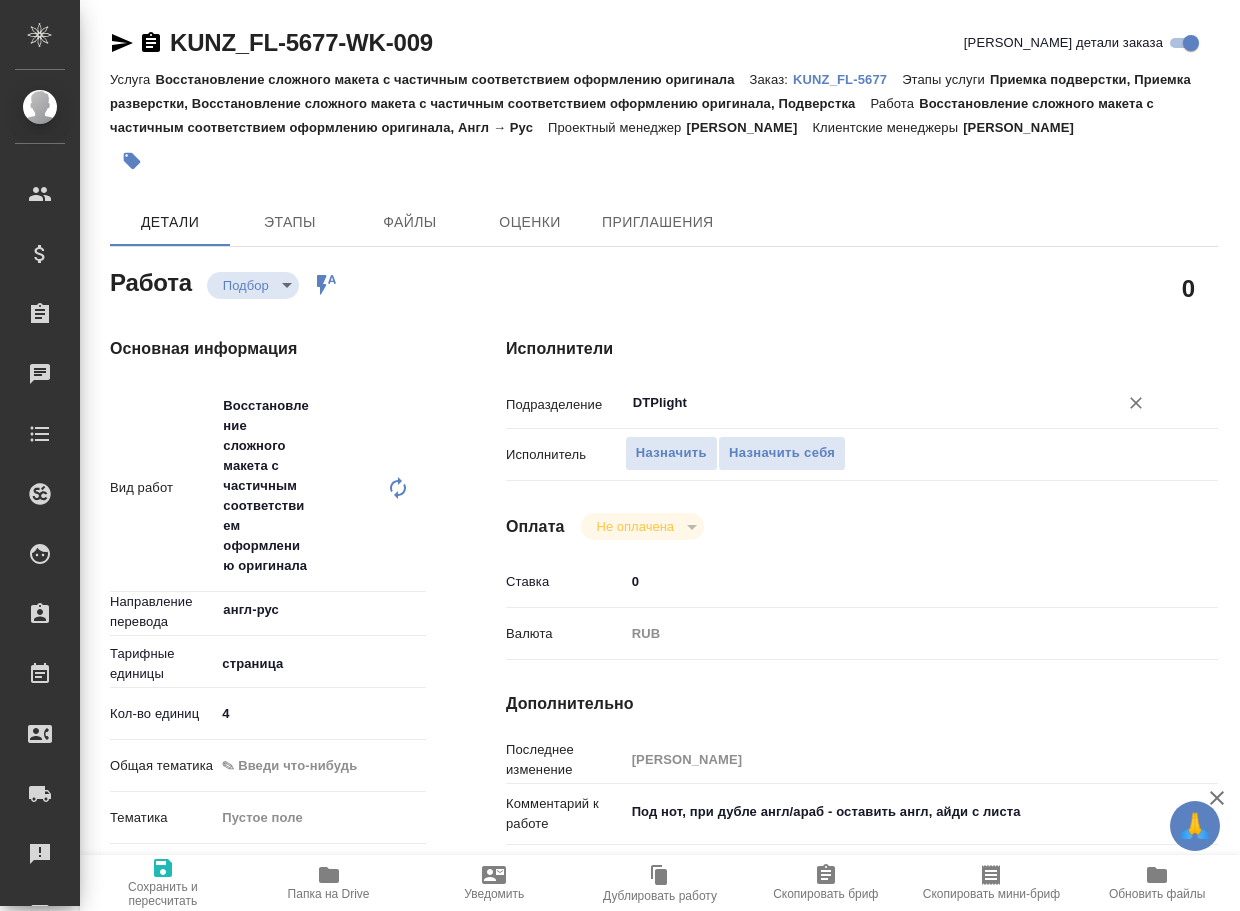 type on "DTPlight" 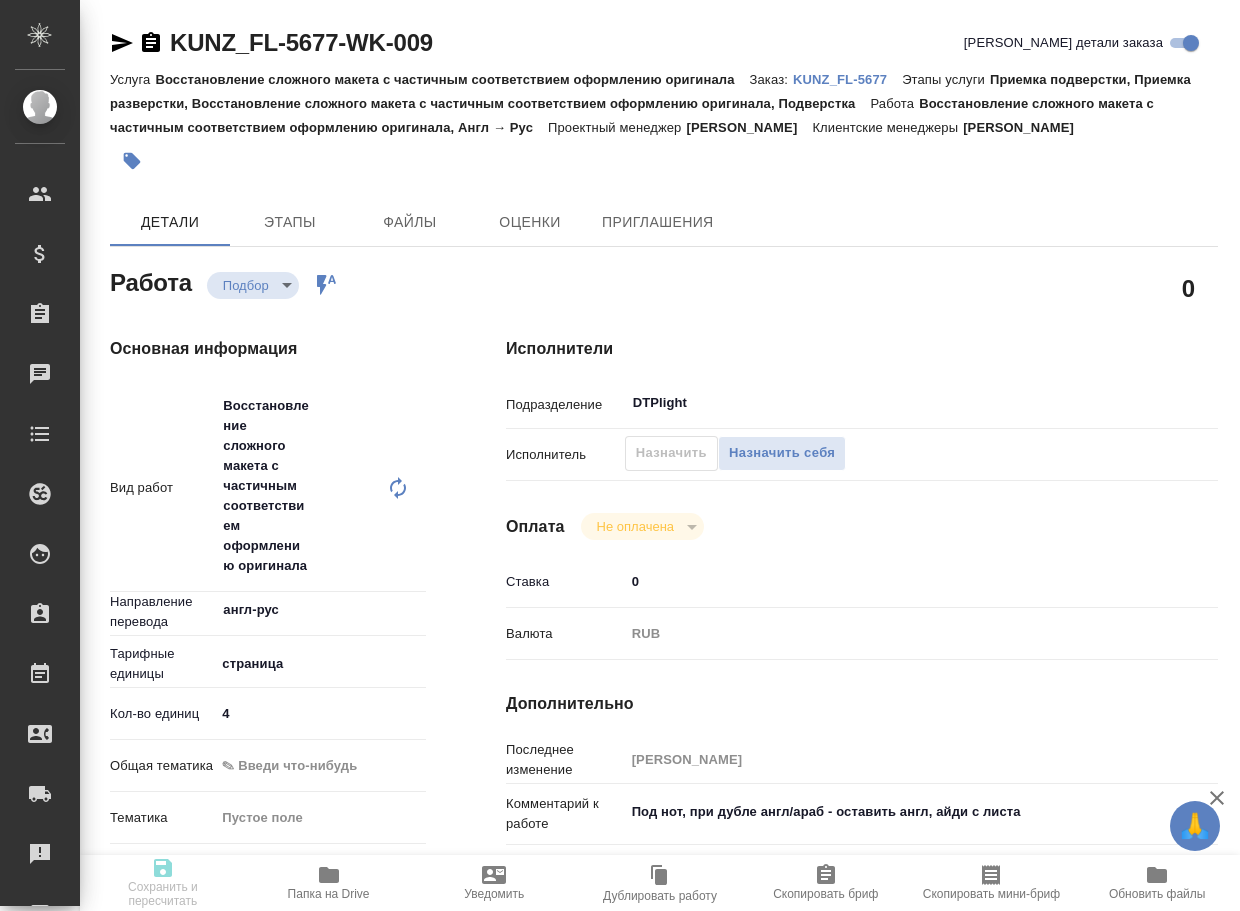 type on "x" 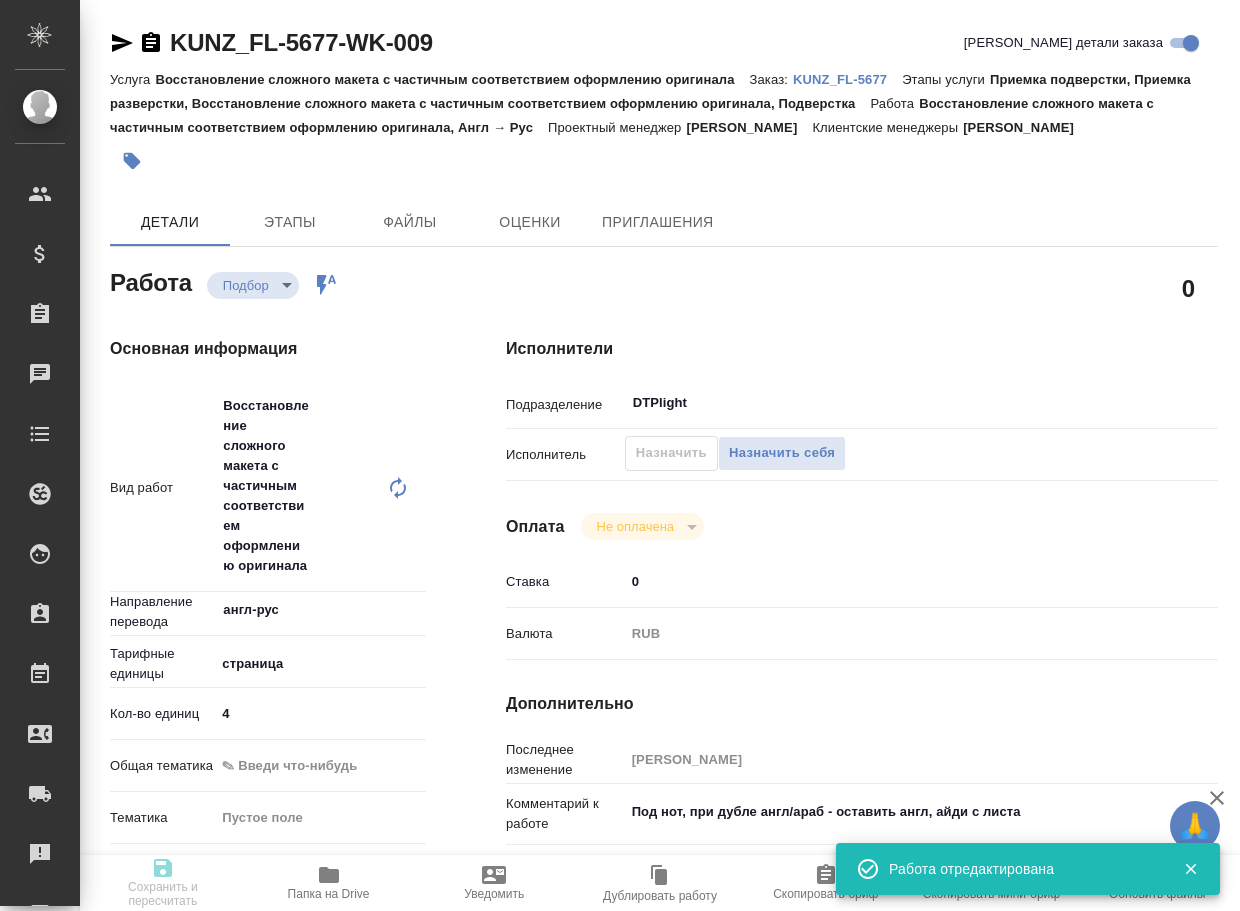 type on "x" 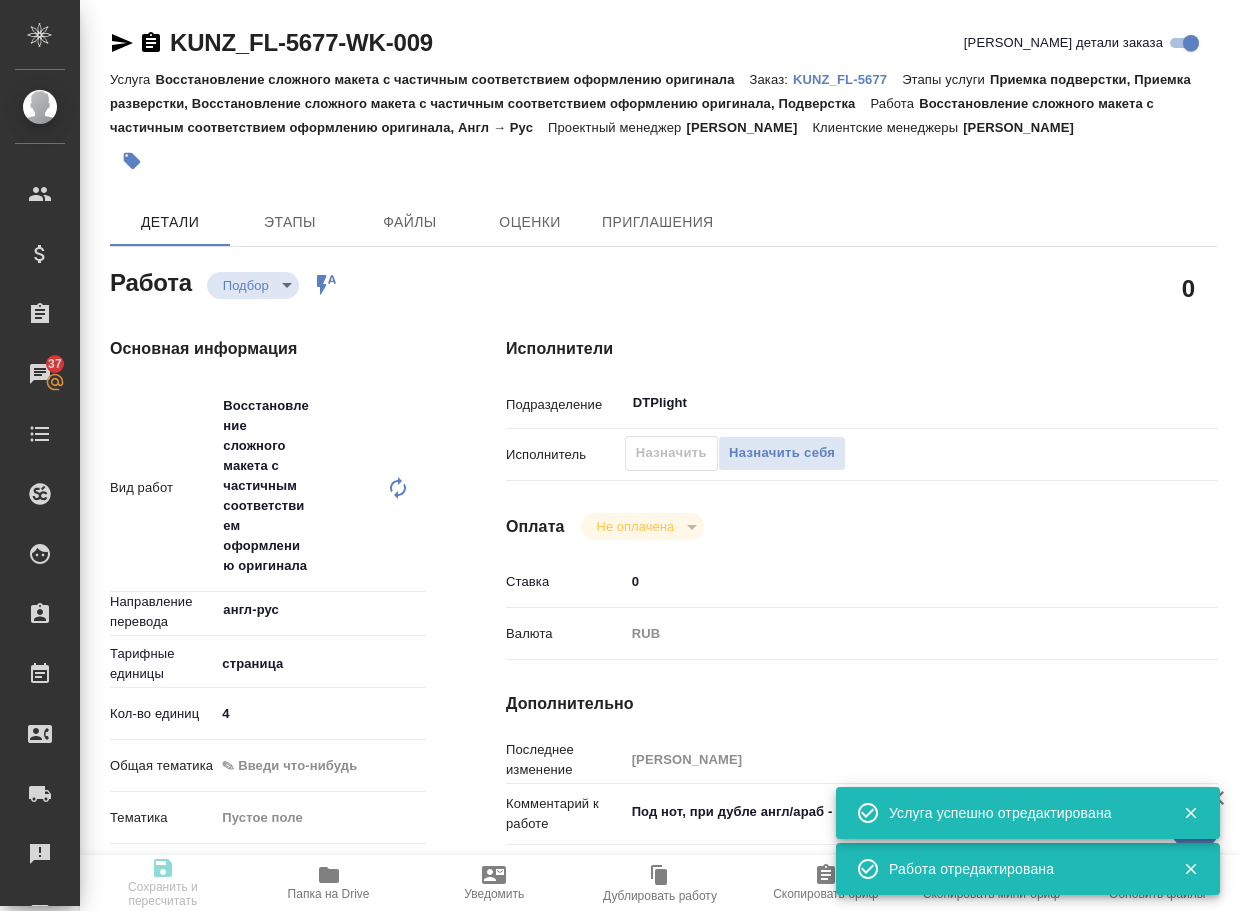 type on "x" 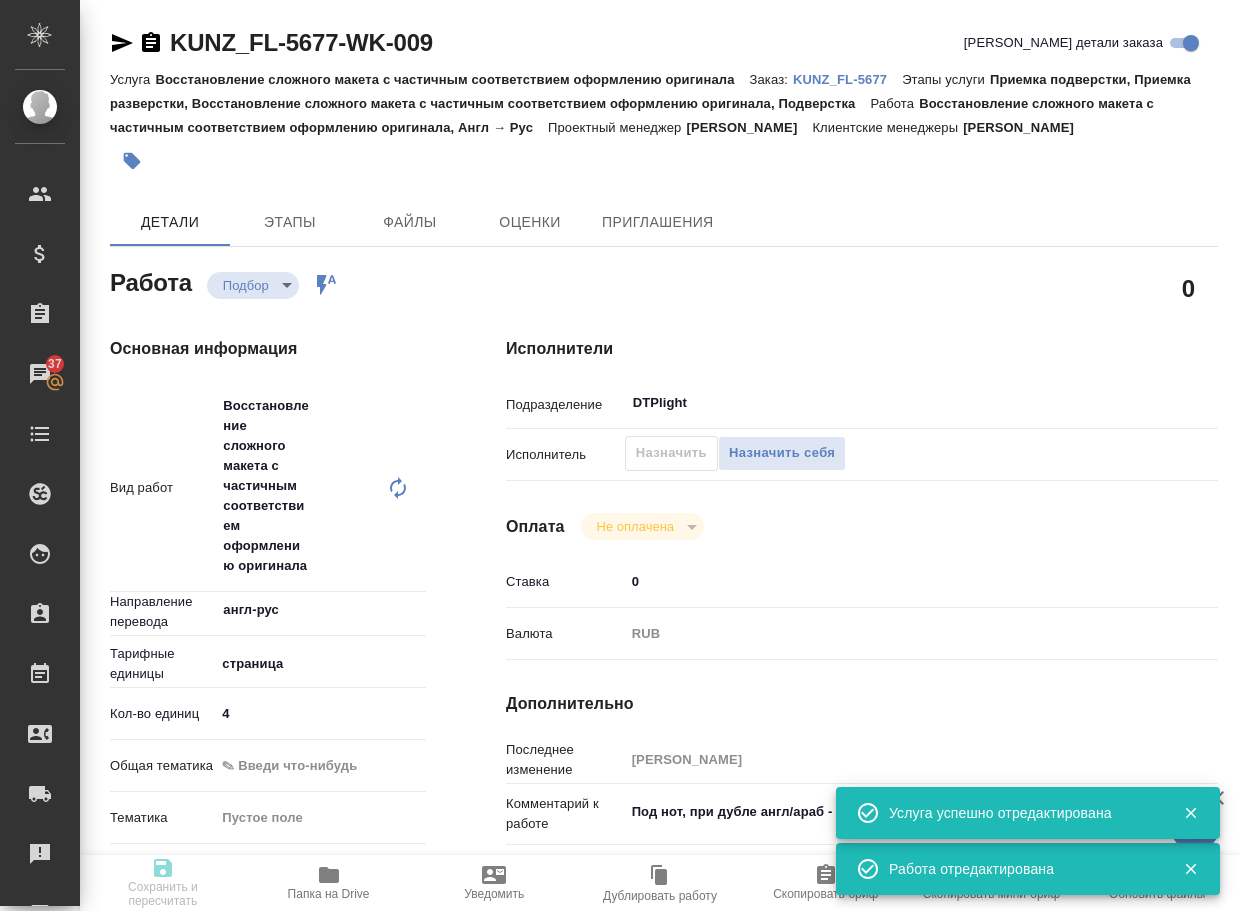 type on "x" 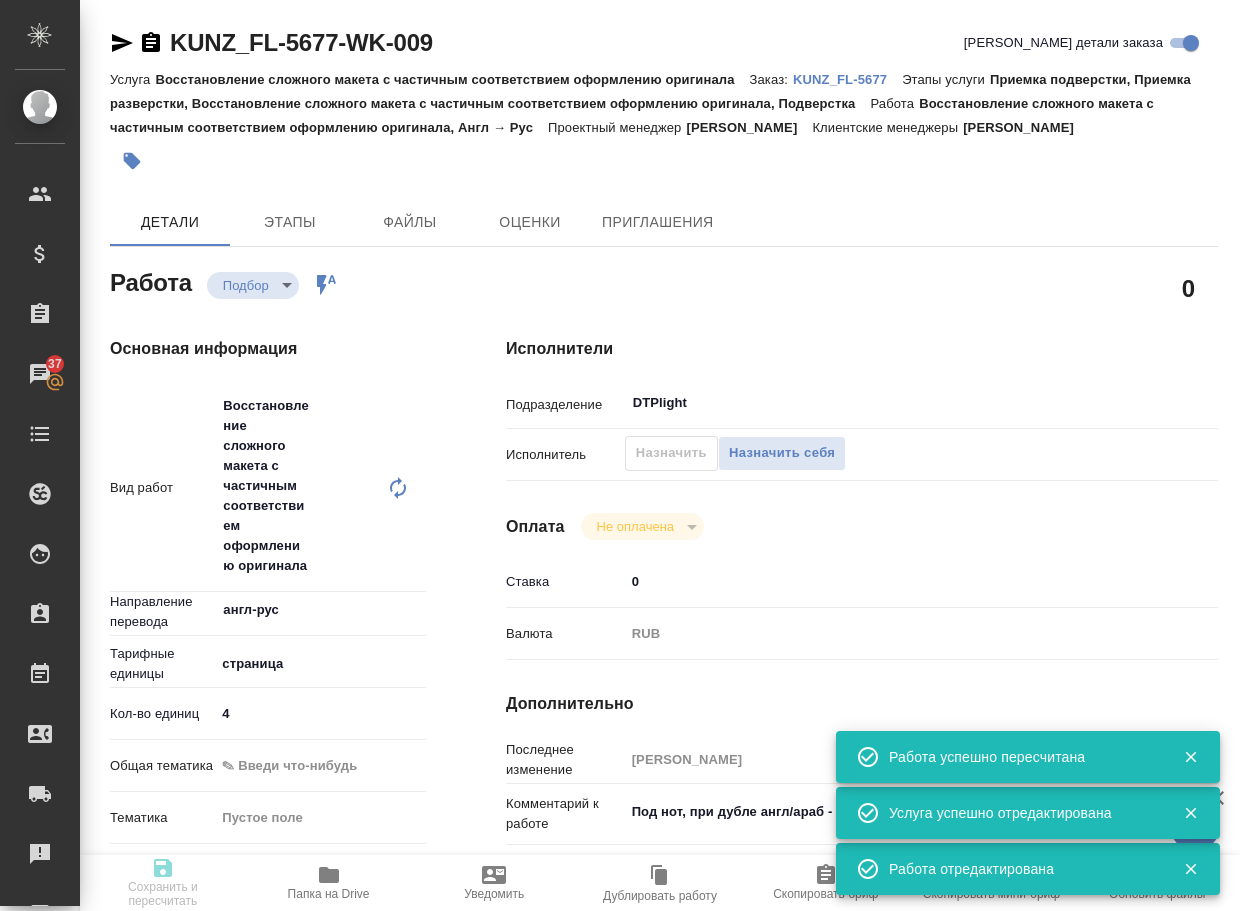 type on "recruiting" 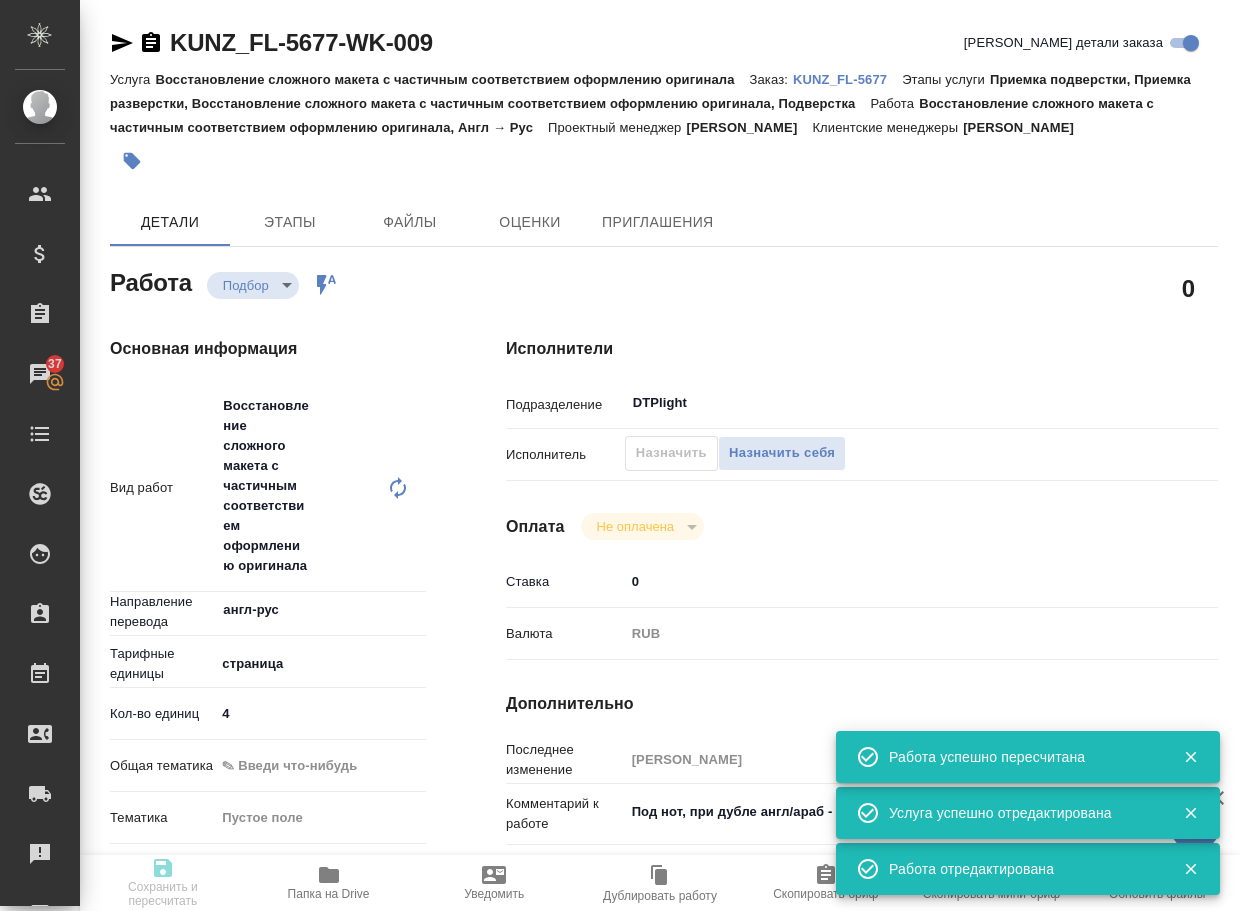 type on "Восстановление сложного макета с частичным соответствием оформлению оригинала" 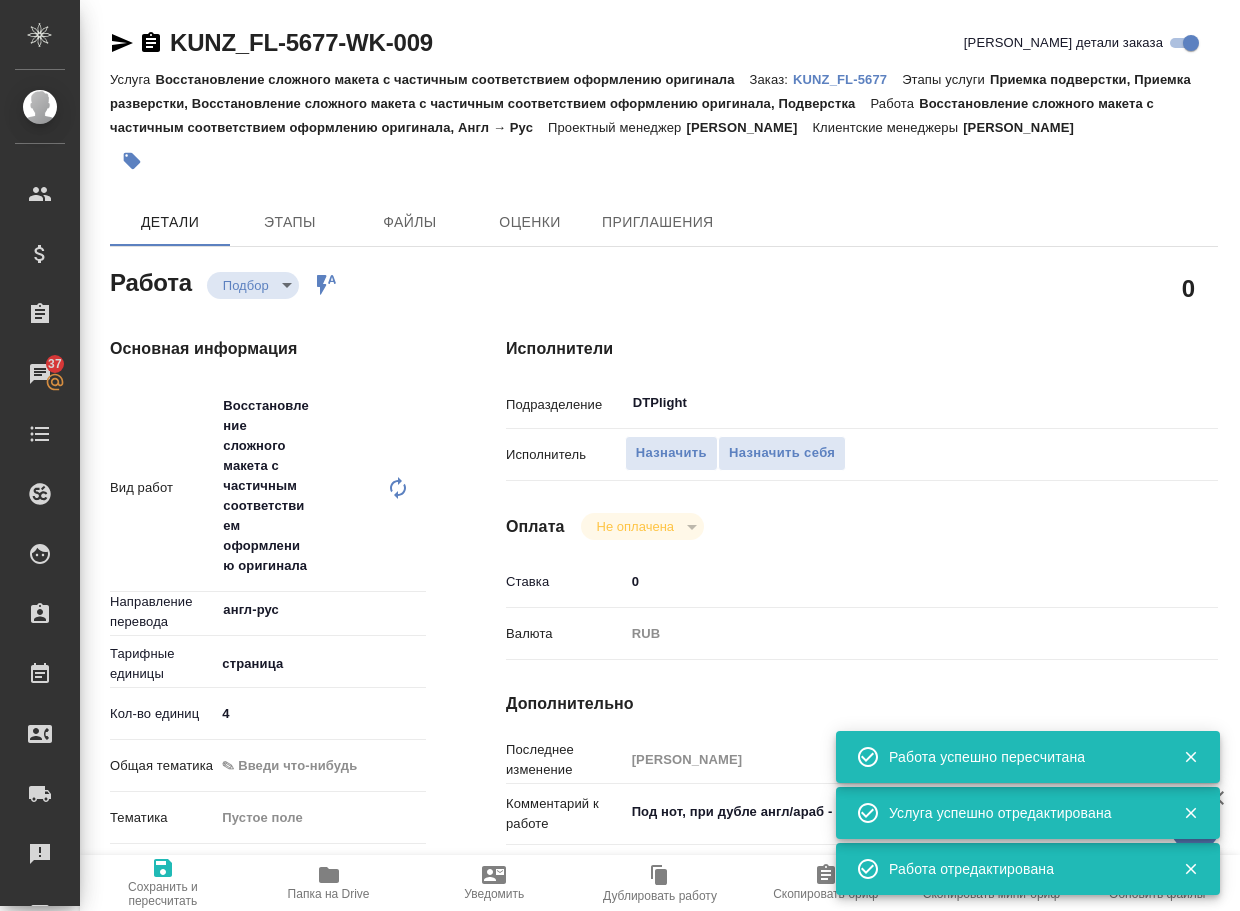 type on "x" 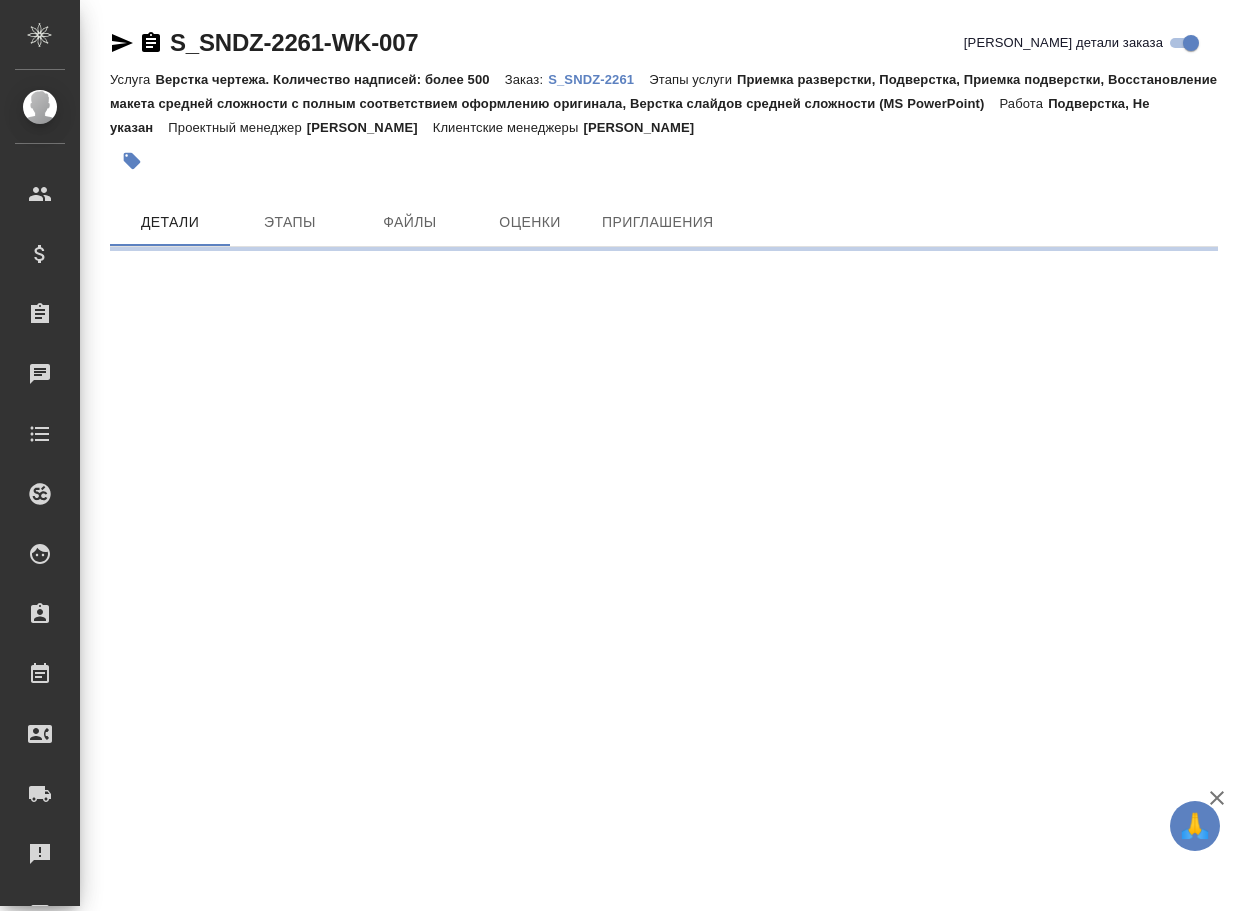 scroll, scrollTop: 0, scrollLeft: 0, axis: both 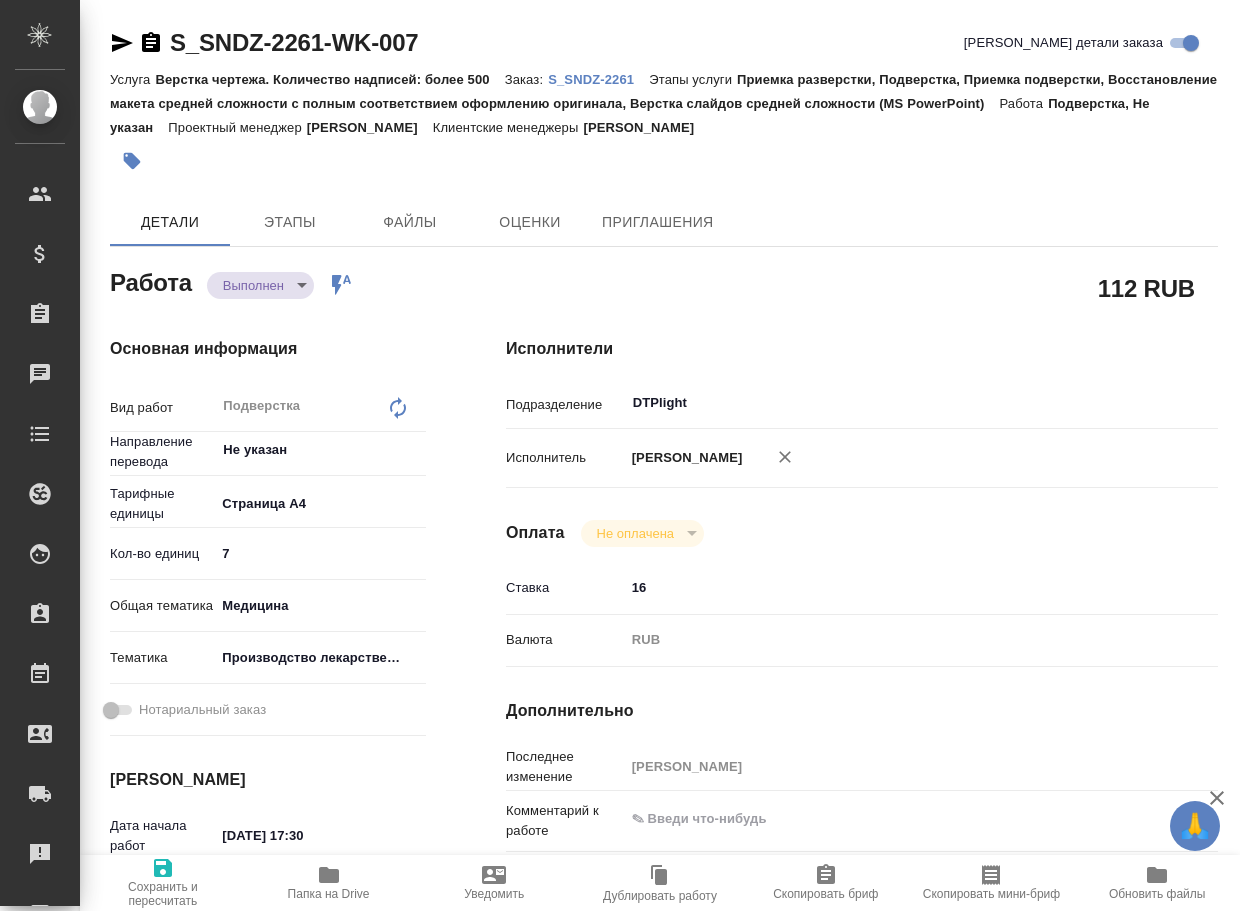 type on "x" 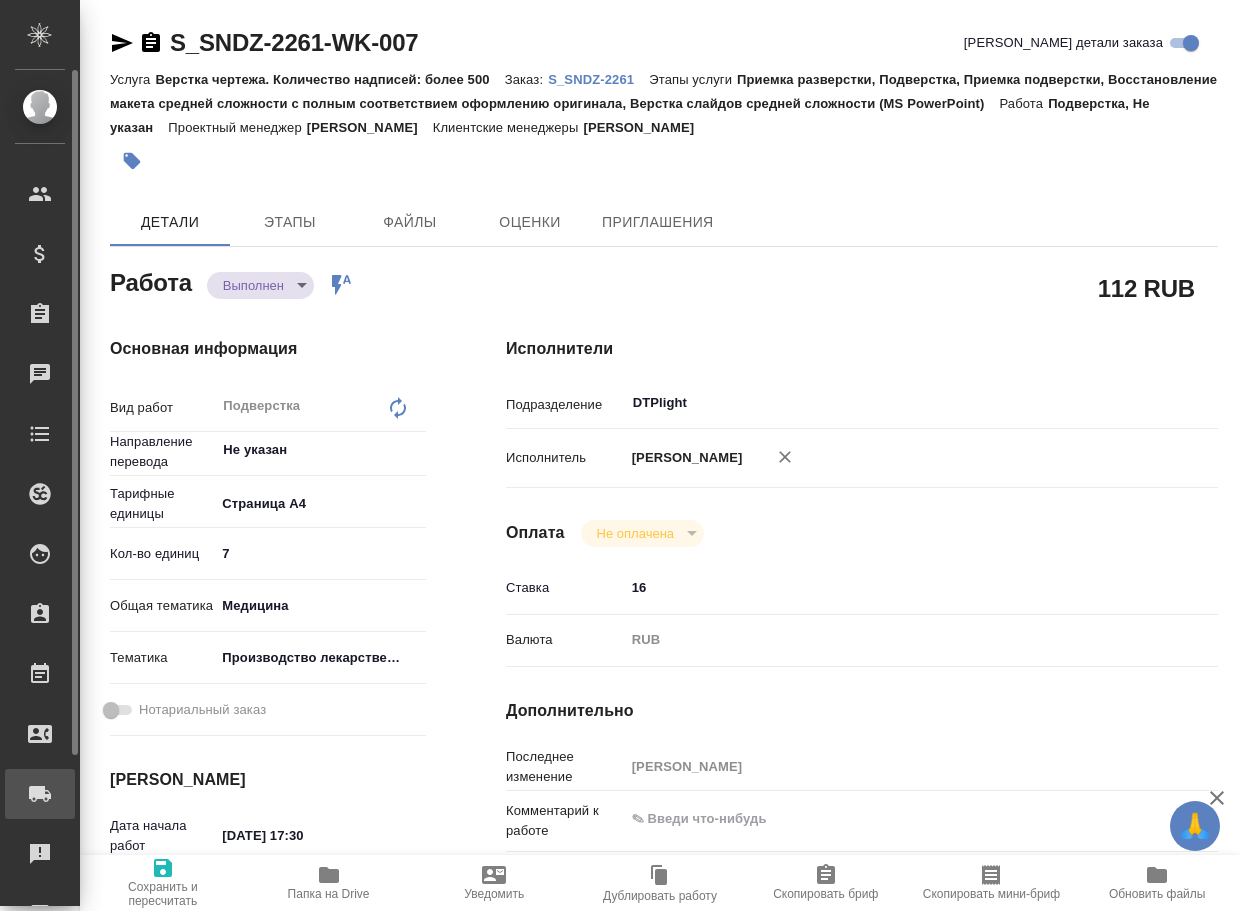 type on "x" 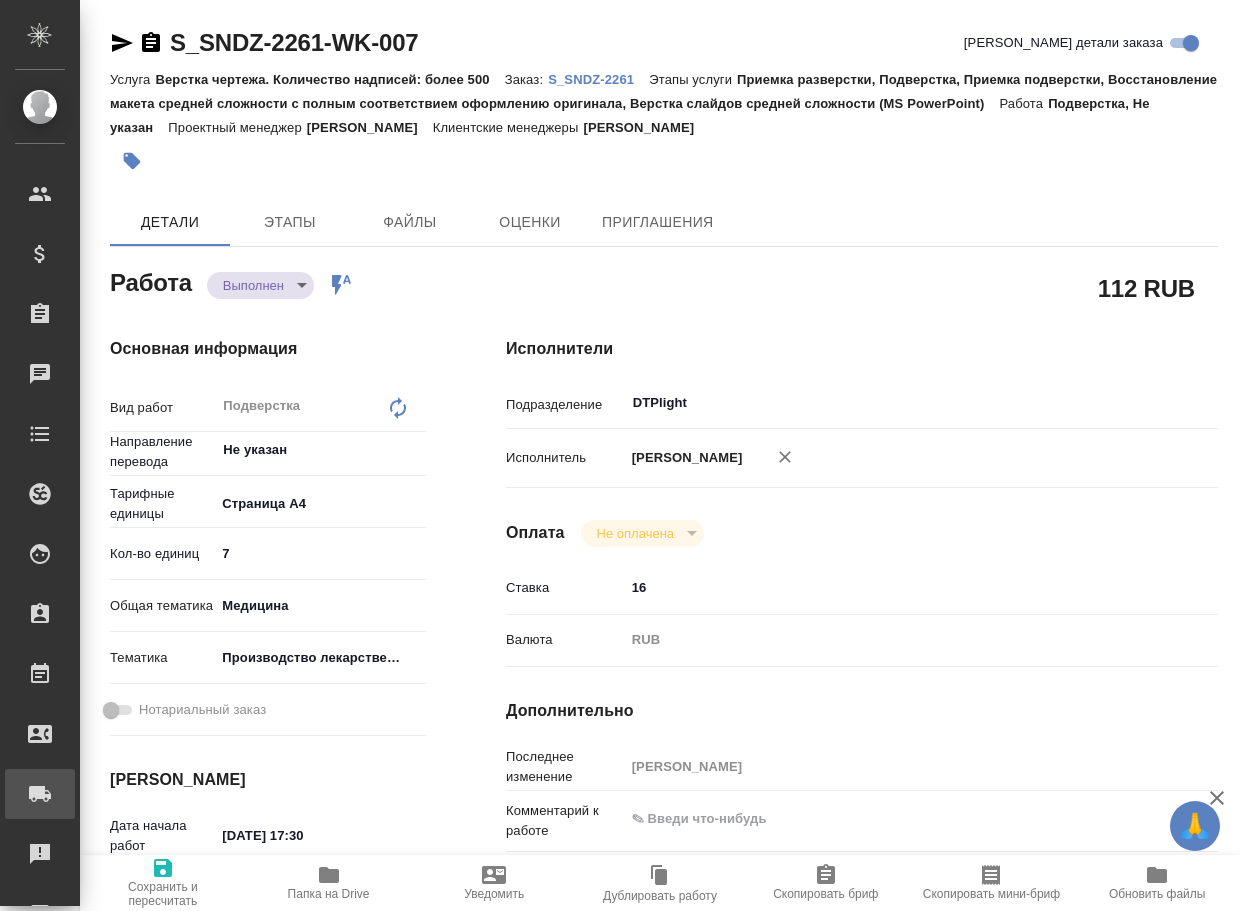 type on "x" 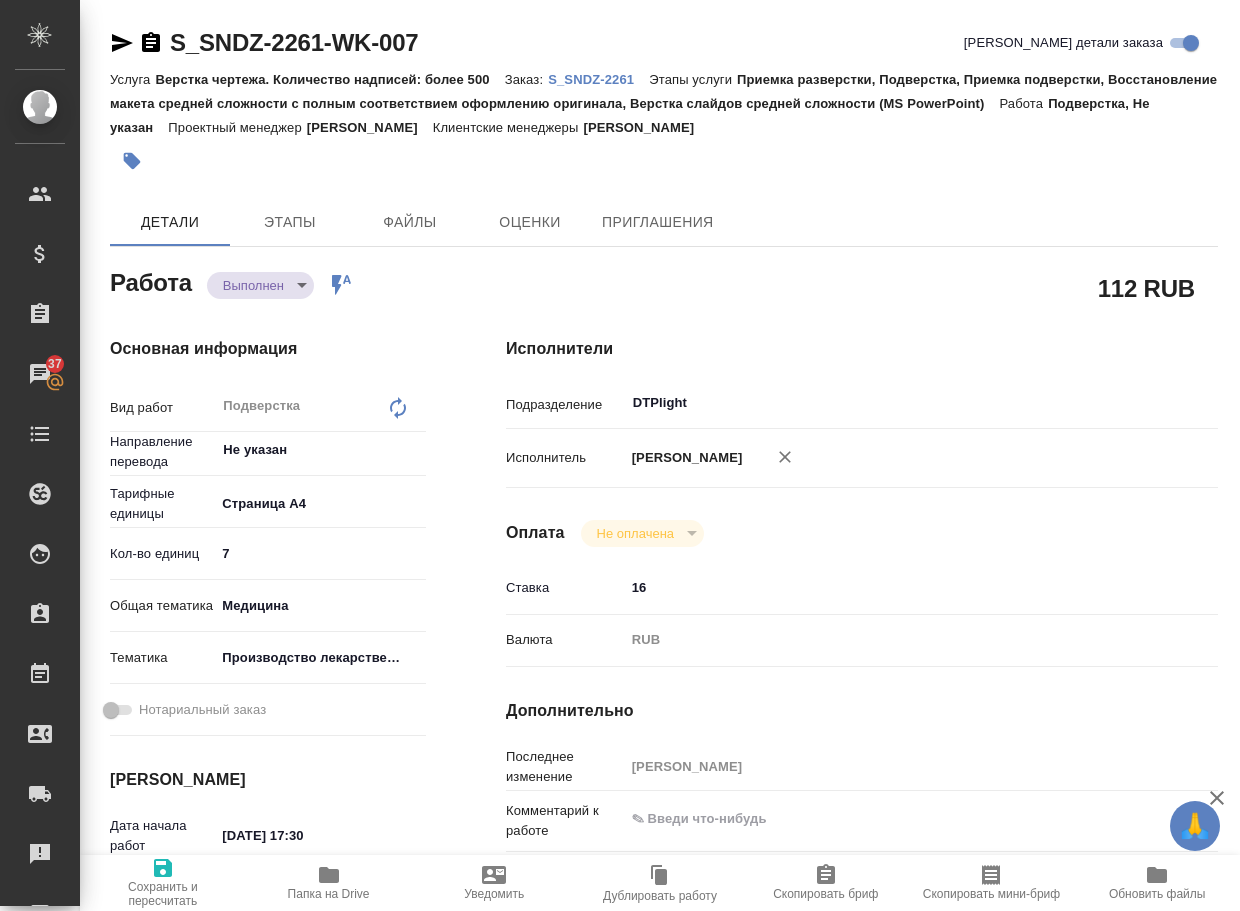 click on "🙏 .cls-1
fill:#fff;
AWATERA Arsenyeva Vera Клиенты Спецификации Заказы 37 Чаты Todo Проекты SC Исполнители Кандидаты Работы Входящие заявки Заявки на доставку Рекламации Проекты процессинга Конференции Выйти S_SNDZ-2261-WK-007 Кратко детали заказа Услуга Верстка чертежа. Количество надписей: более 500 Заказ: S_SNDZ-2261 Этапы услуги Приемка разверстки, Подверстка, Приемка подверстки, Восстановление макета средней сложности с полным соответствием оформлению оригинала, Верстка слайдов средней сложности (MS PowerPoint) Работа Подверстка, Не указан Проектный менеджер Детали x ​ 7" at bounding box center [620, 455] 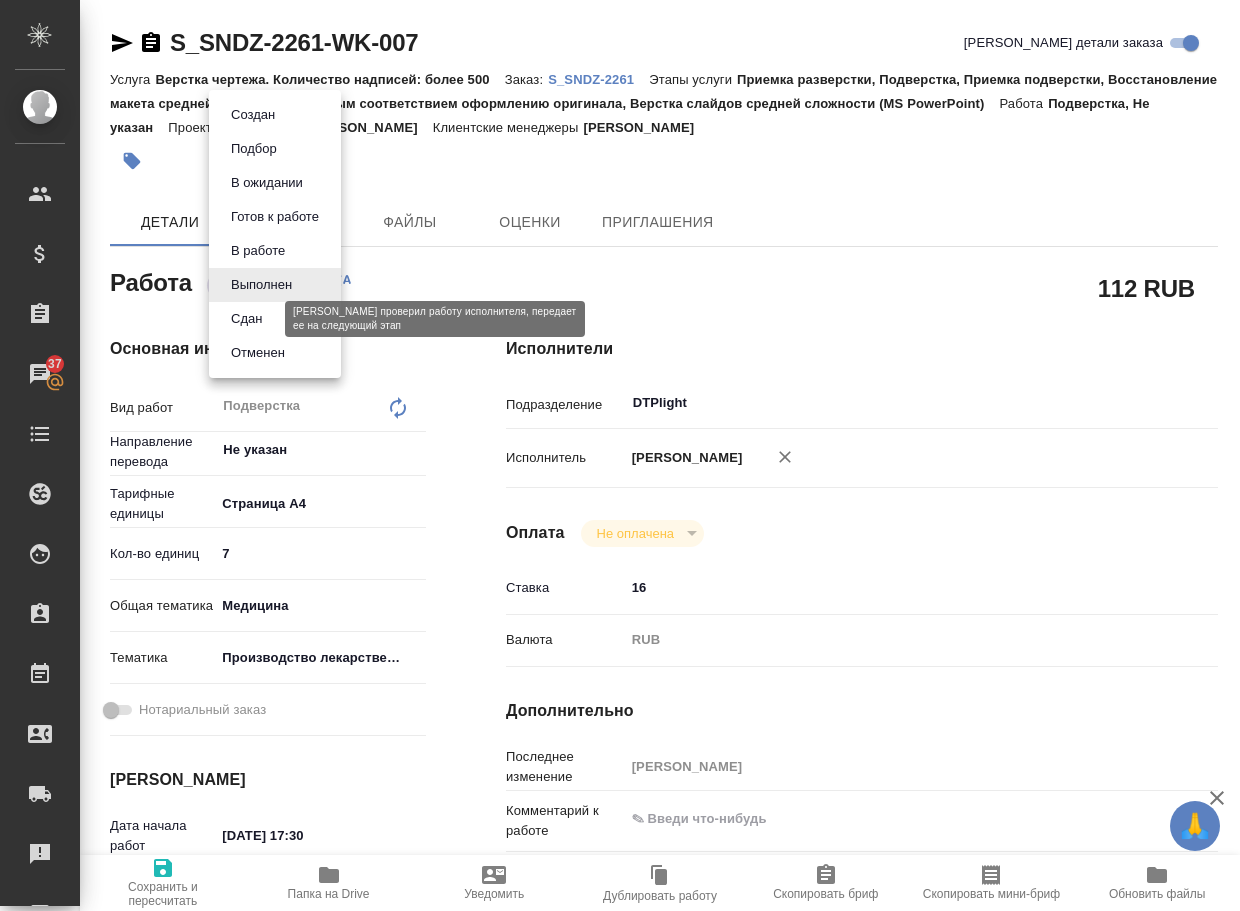 click on "Сдан" at bounding box center [246, 319] 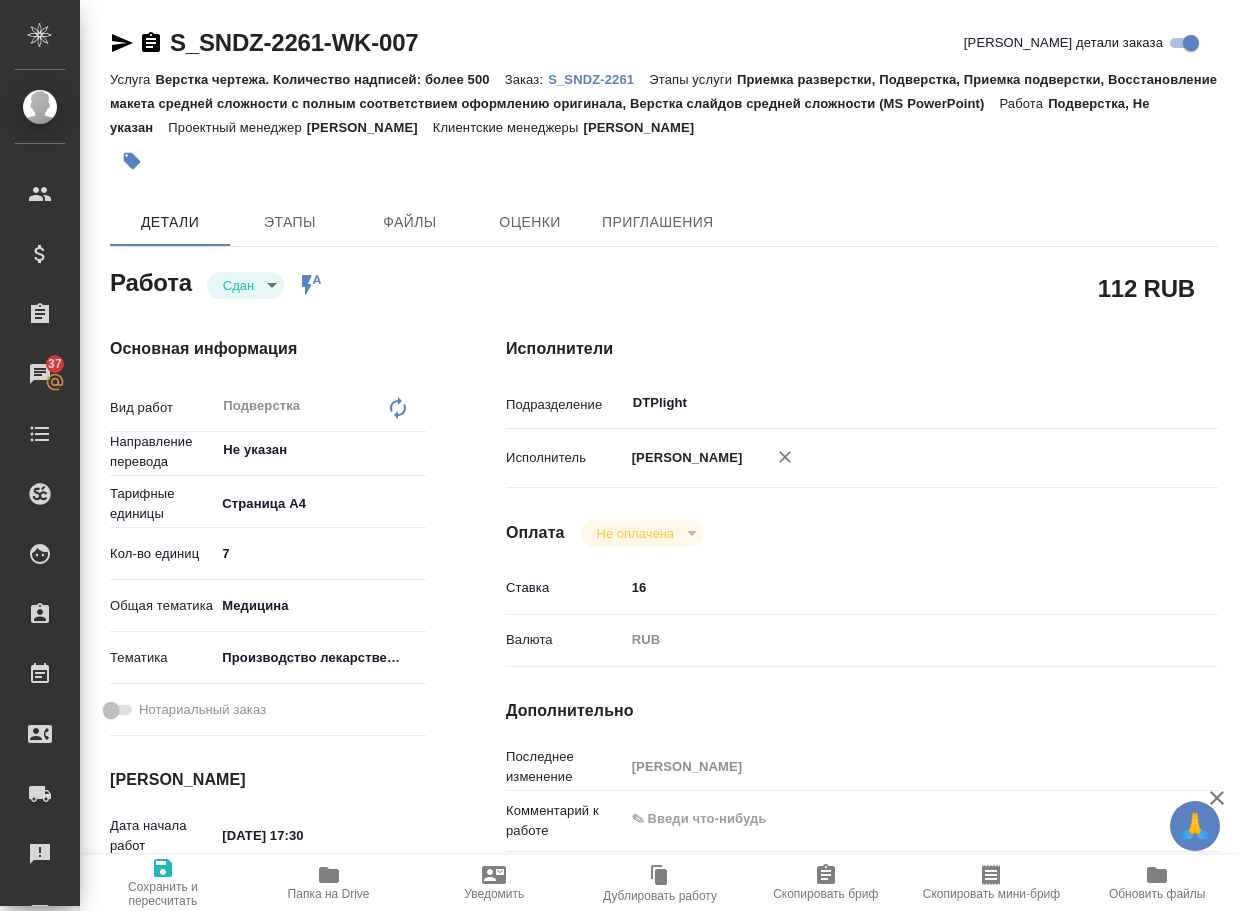 click on "S_SNDZ-2261" at bounding box center (598, 79) 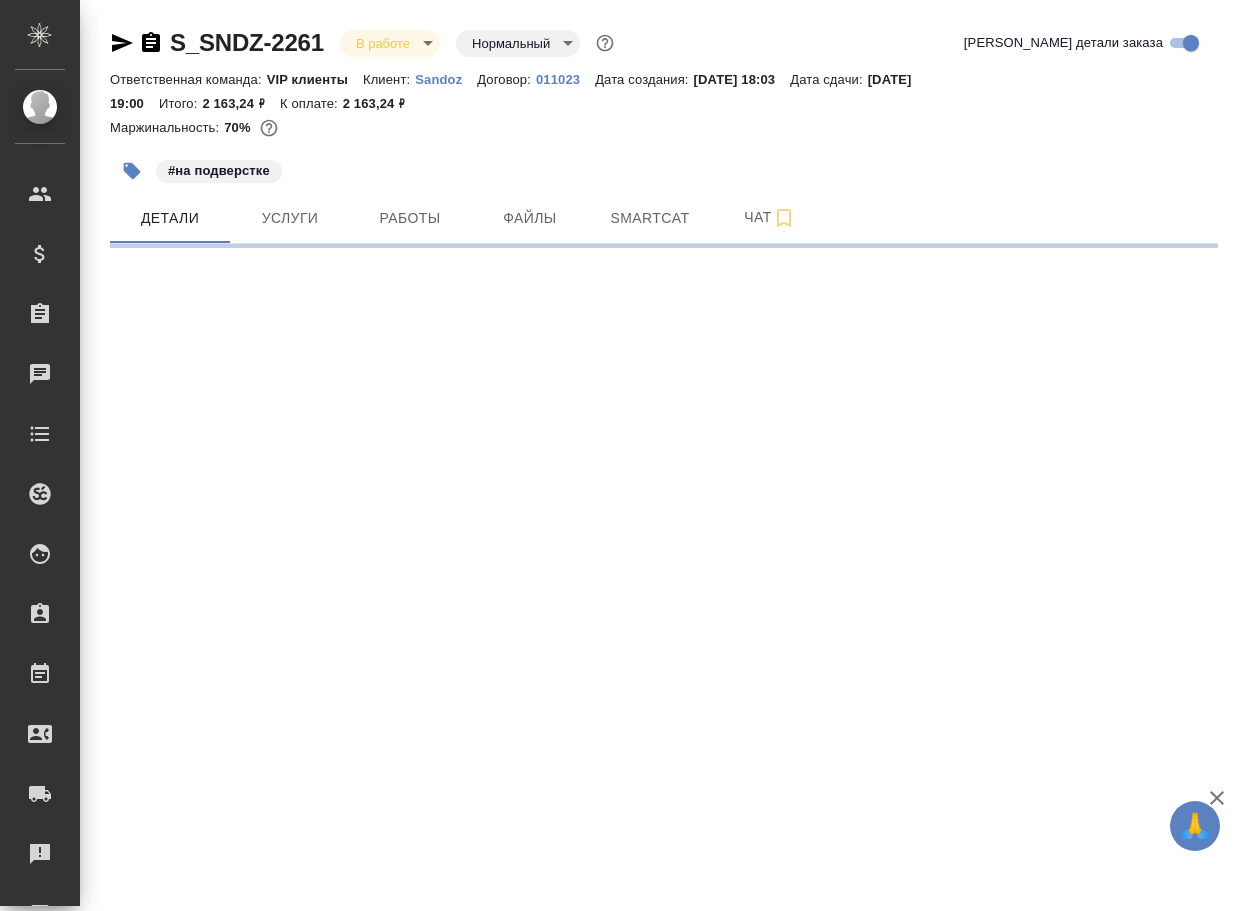 scroll, scrollTop: 0, scrollLeft: 0, axis: both 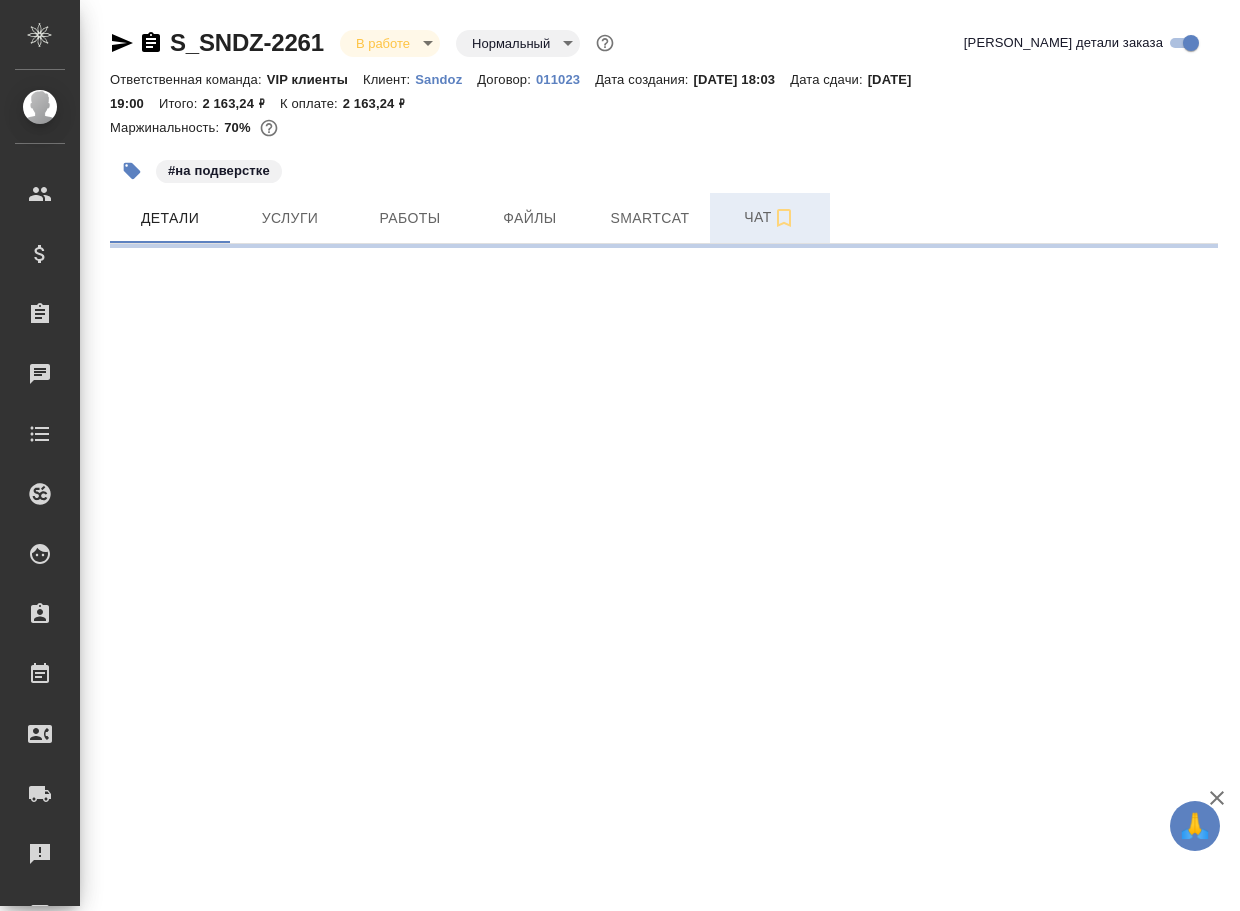 select on "RU" 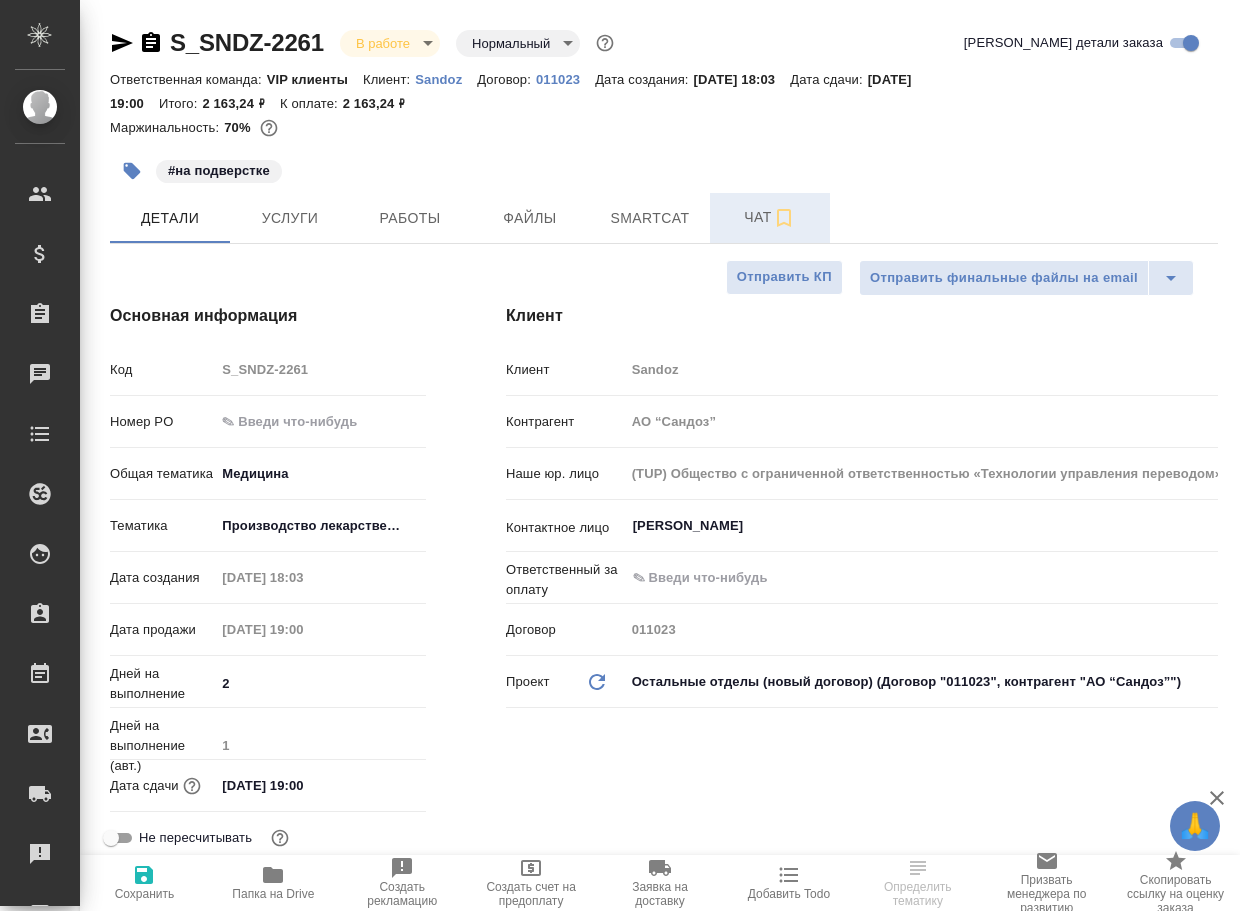 type on "x" 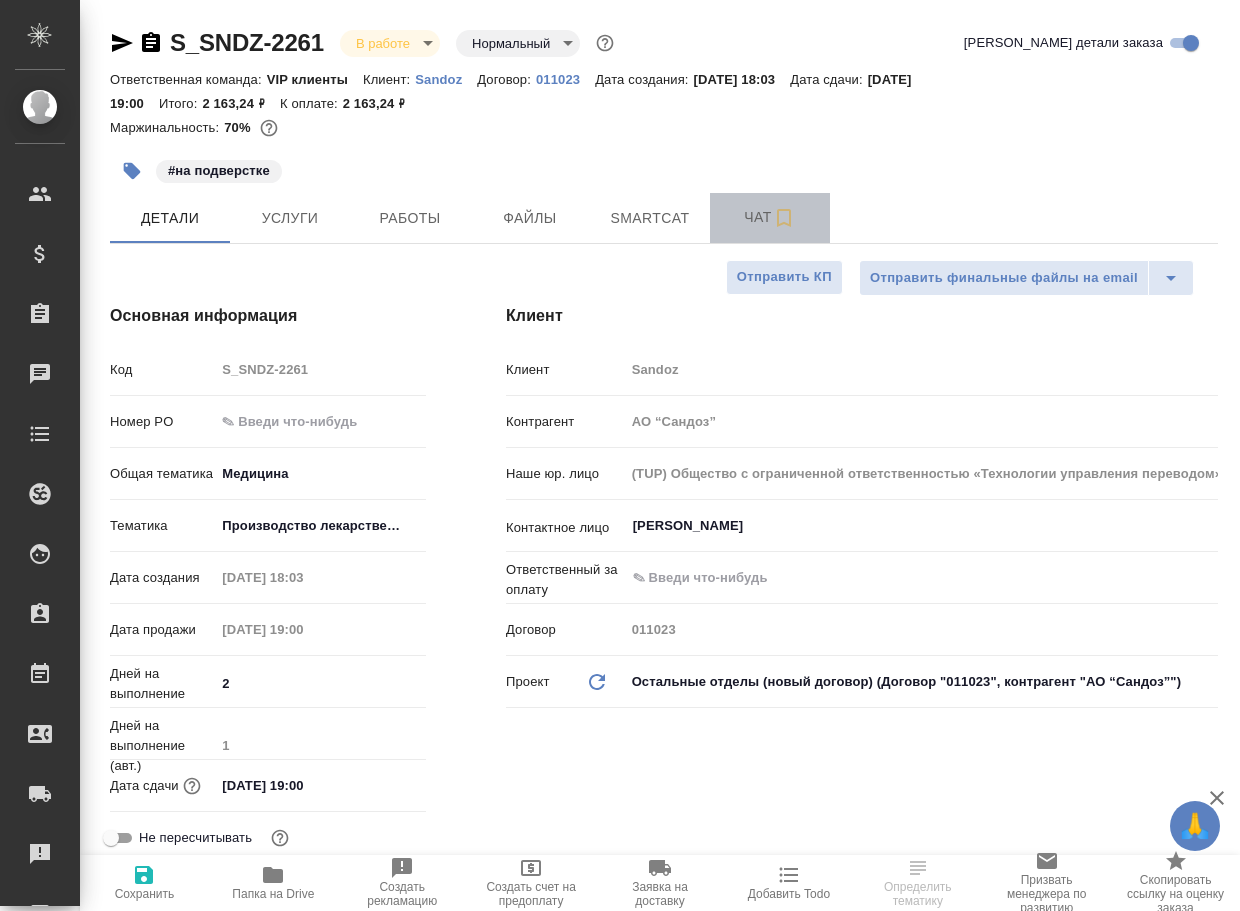 click on "Чат" at bounding box center [770, 217] 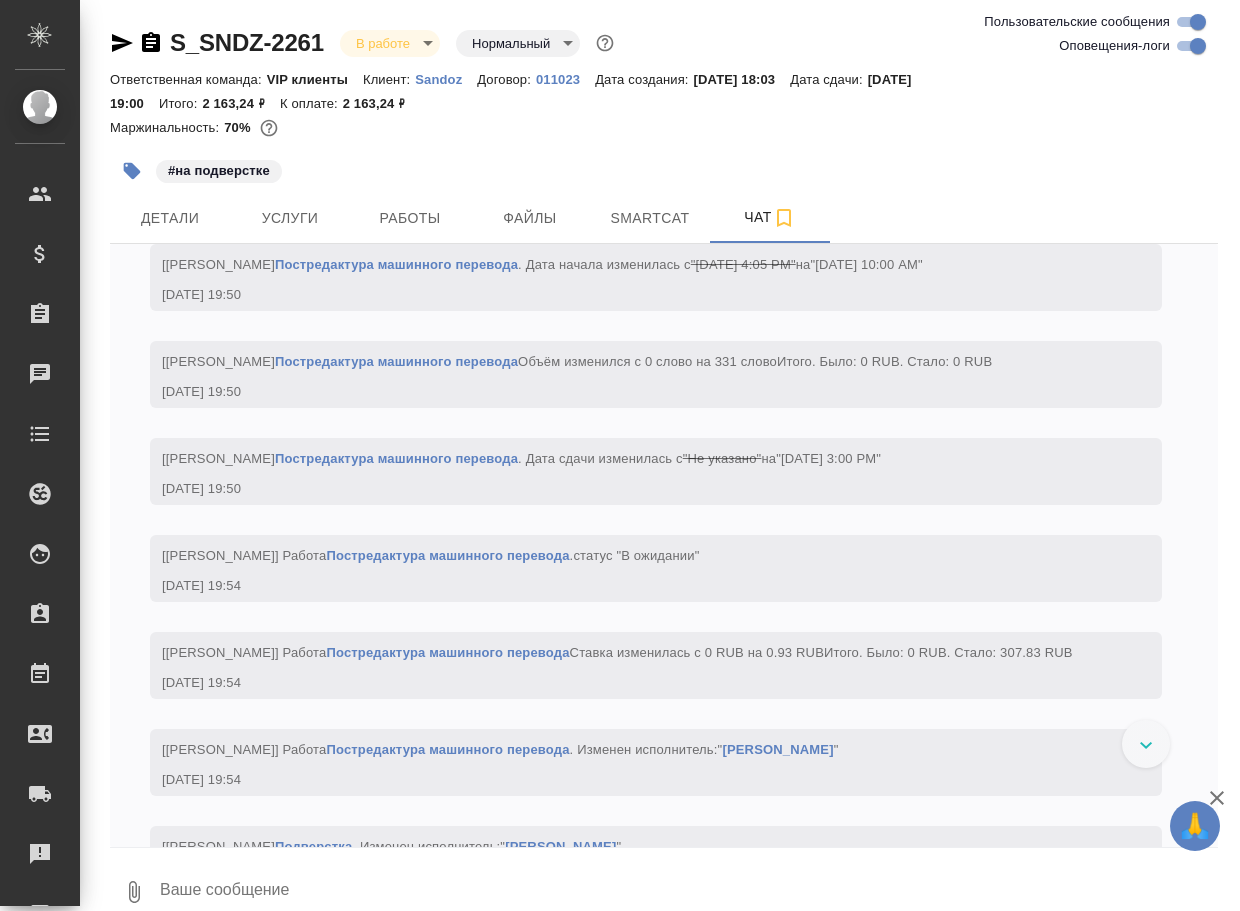 click at bounding box center (688, 892) 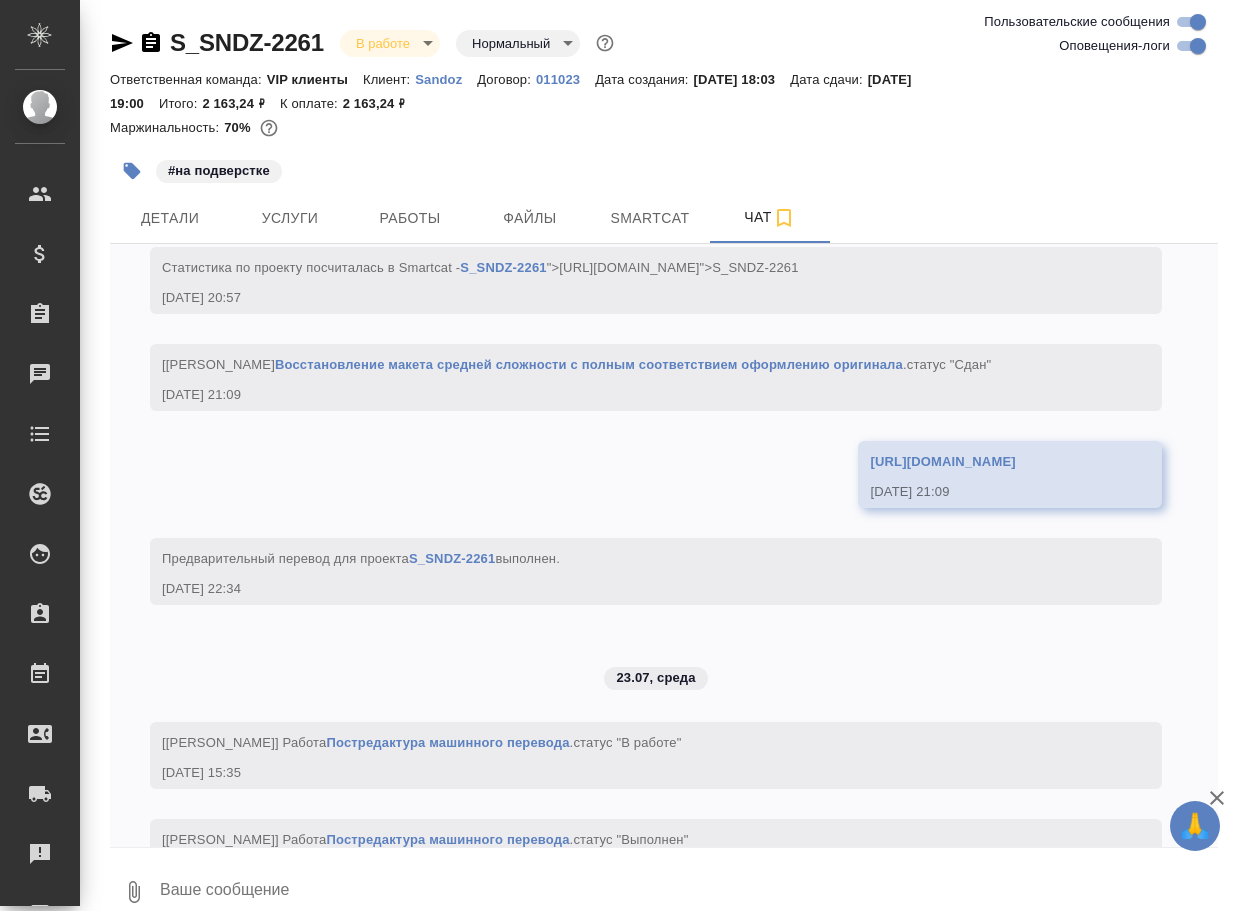 scroll, scrollTop: 6199, scrollLeft: 0, axis: vertical 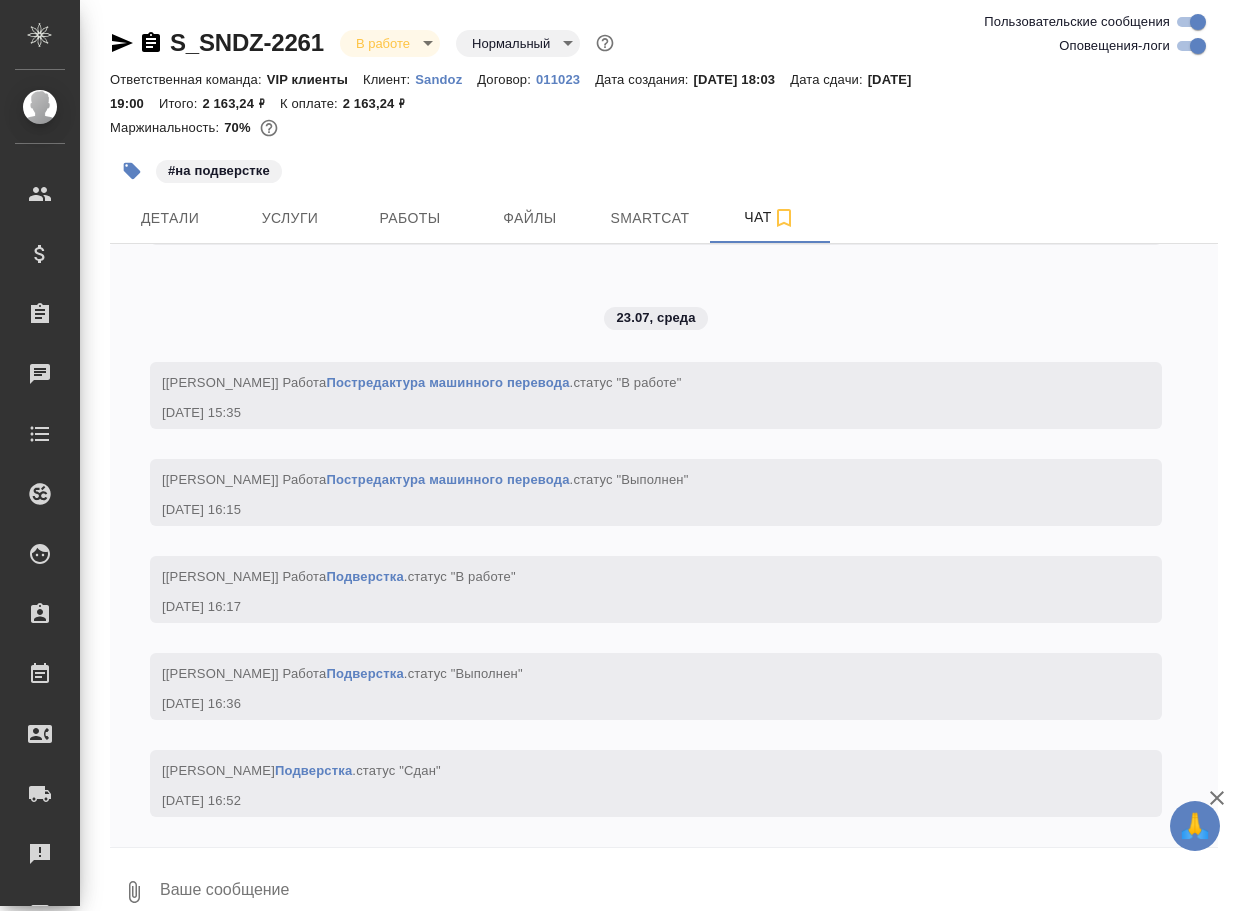 paste on "https://drive.awatera.com/apps/files/files/9900880?dir=/Shares/Sandoz/Orders/S_SNDZ-2261/Final" 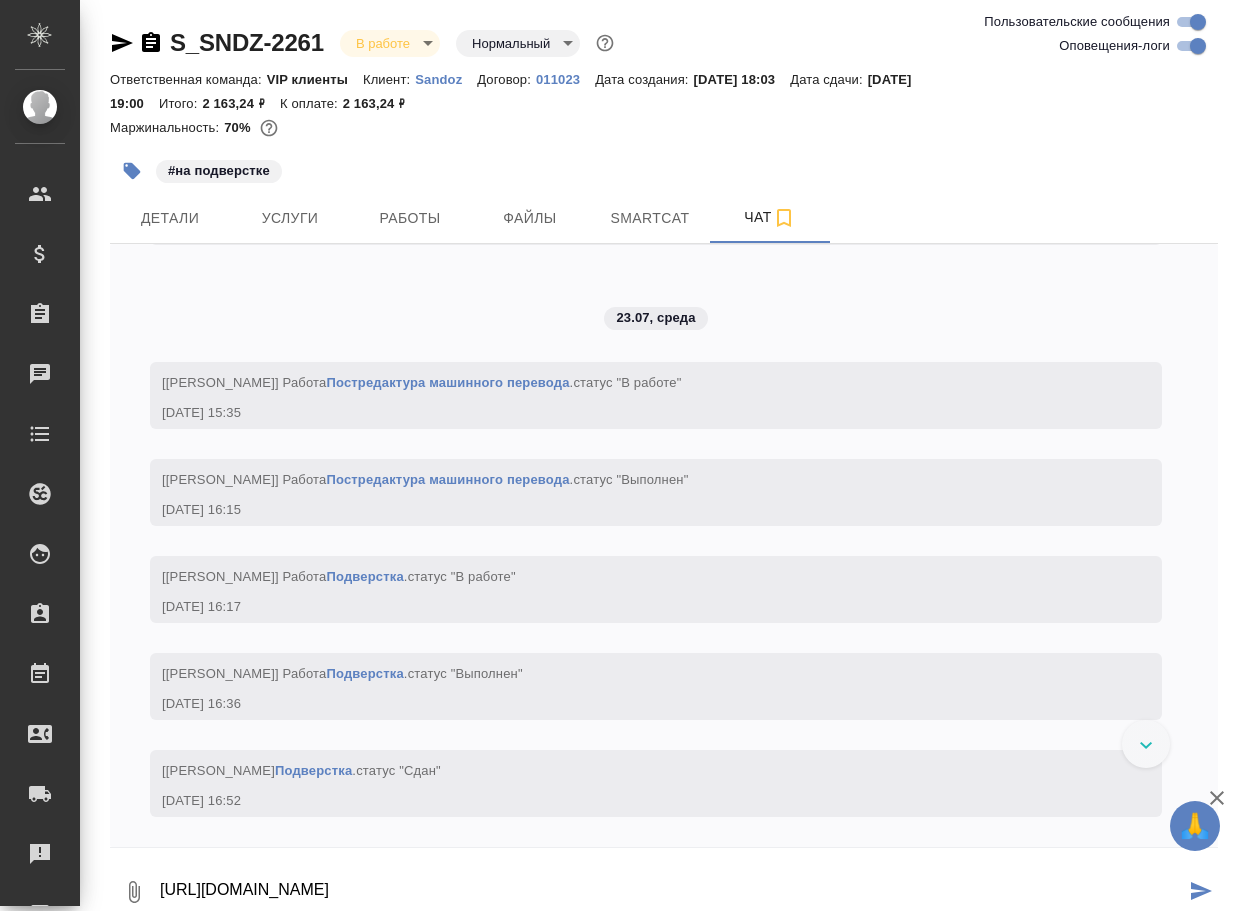 type on "https://drive.awatera.com/apps/files/files/9900880?dir=/Shares/Sandoz/Orders/S_SNDZ-2261/Final" 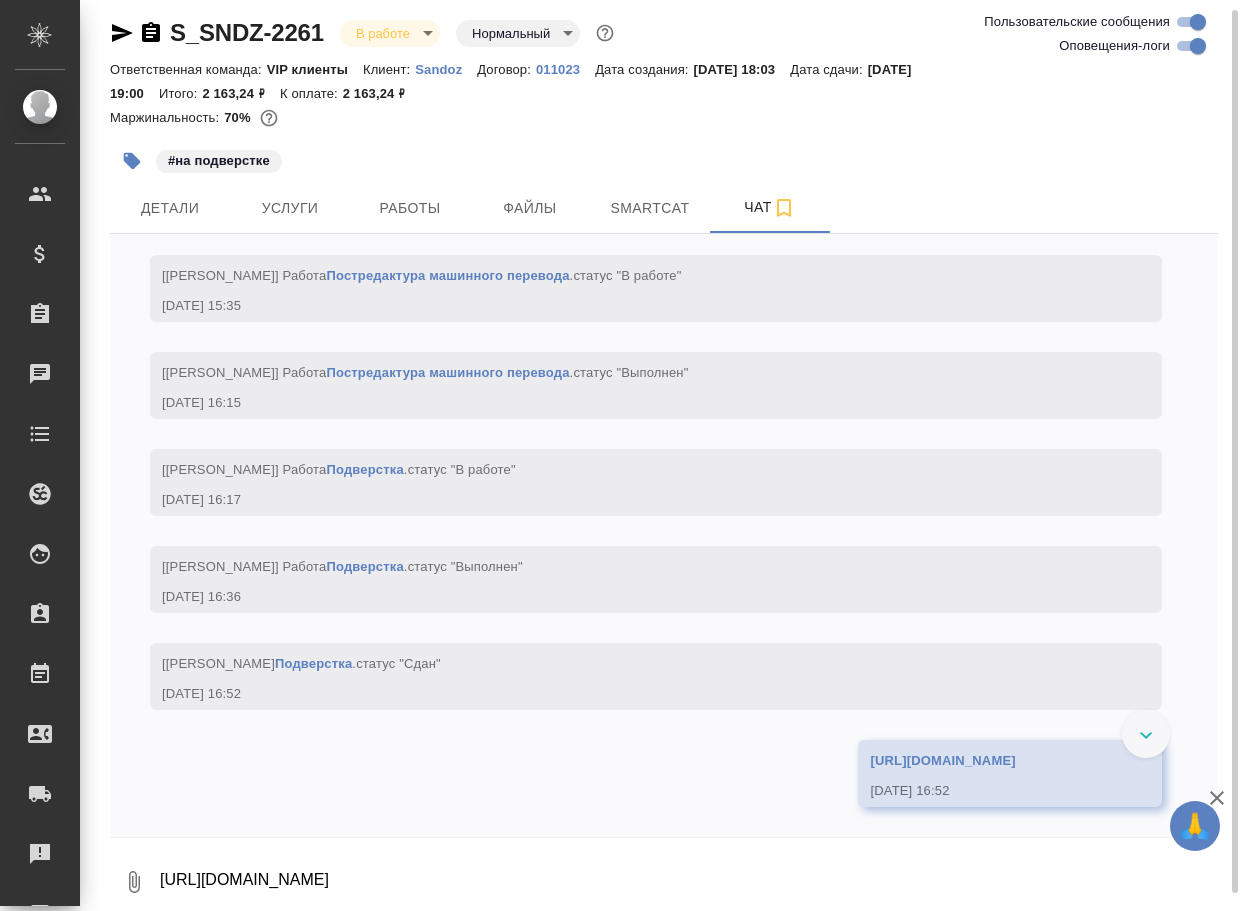 scroll, scrollTop: 6411, scrollLeft: 0, axis: vertical 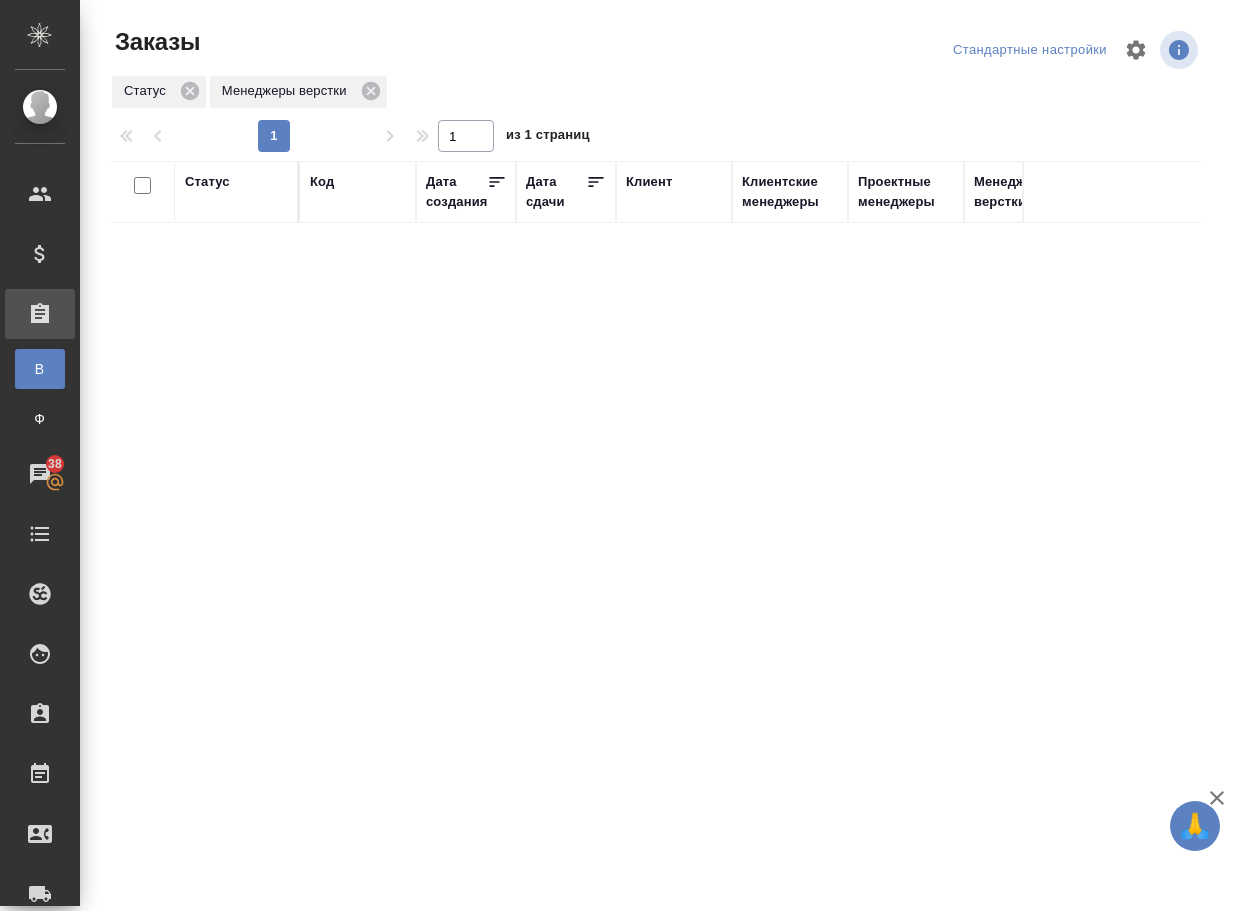 click on "Статус Код Дата создания Дата сдачи Клиент Клиентские менеджеры Проектные менеджеры Менеджеры верстки Внутренний клиент Файлы Комментарии для КМ" at bounding box center (656, 521) 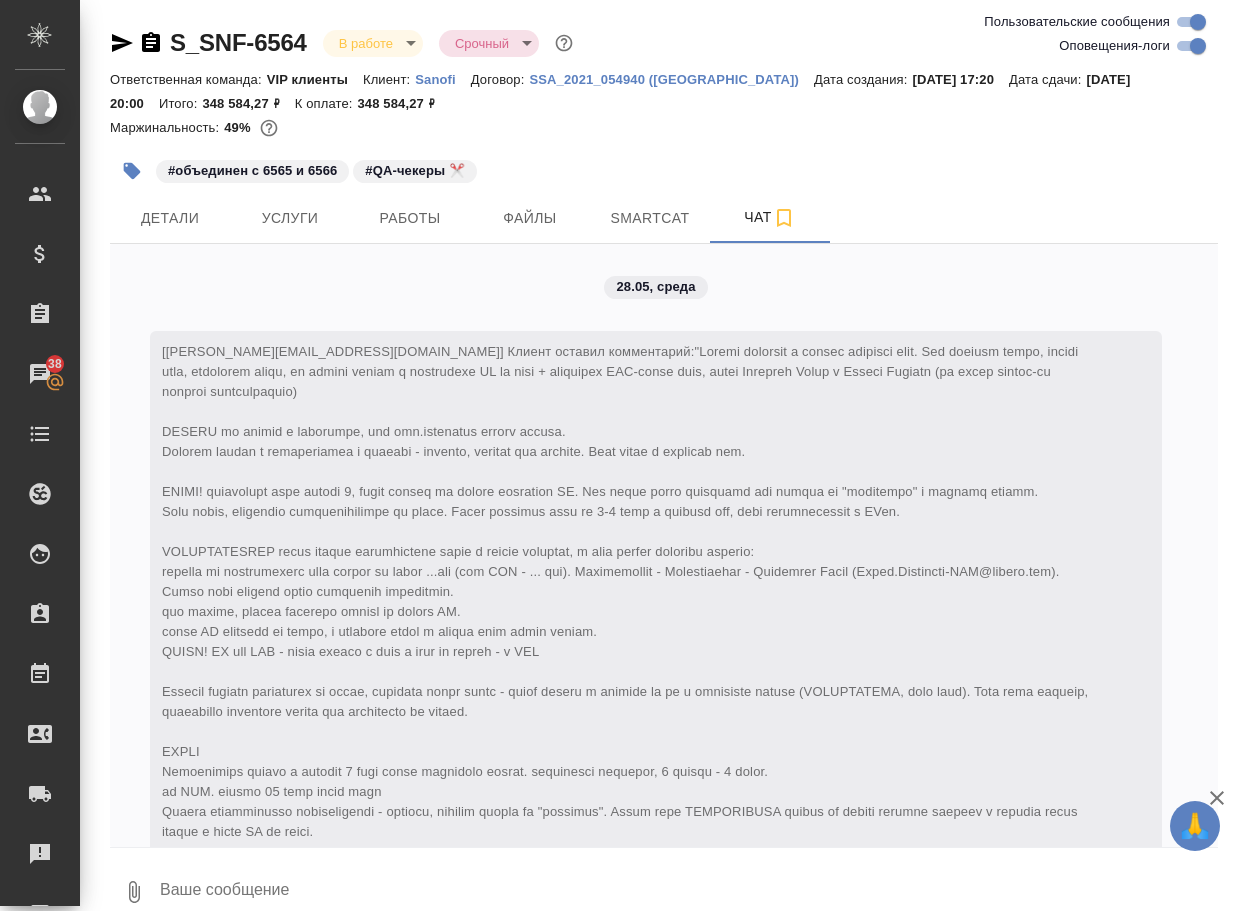 scroll, scrollTop: 0, scrollLeft: 0, axis: both 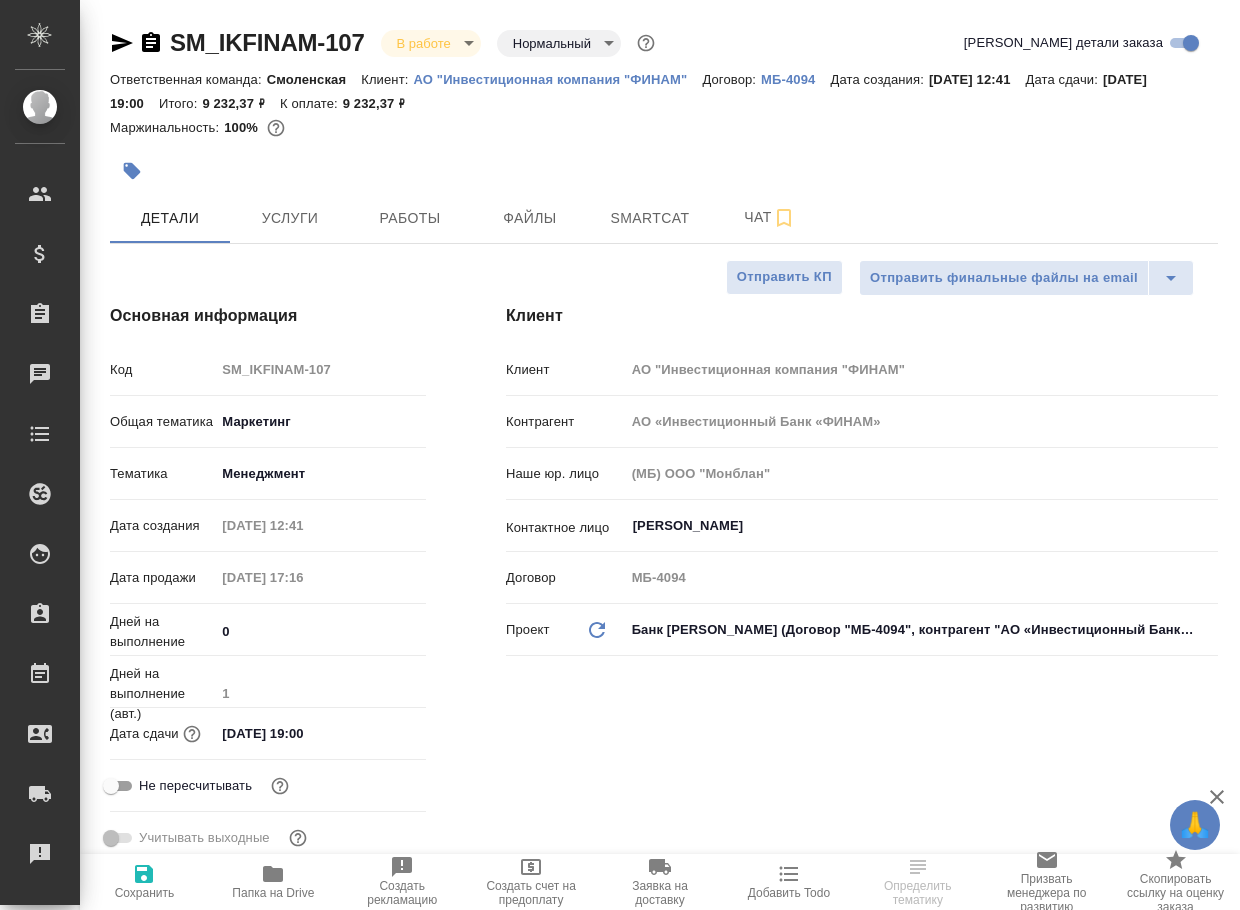 select on "RU" 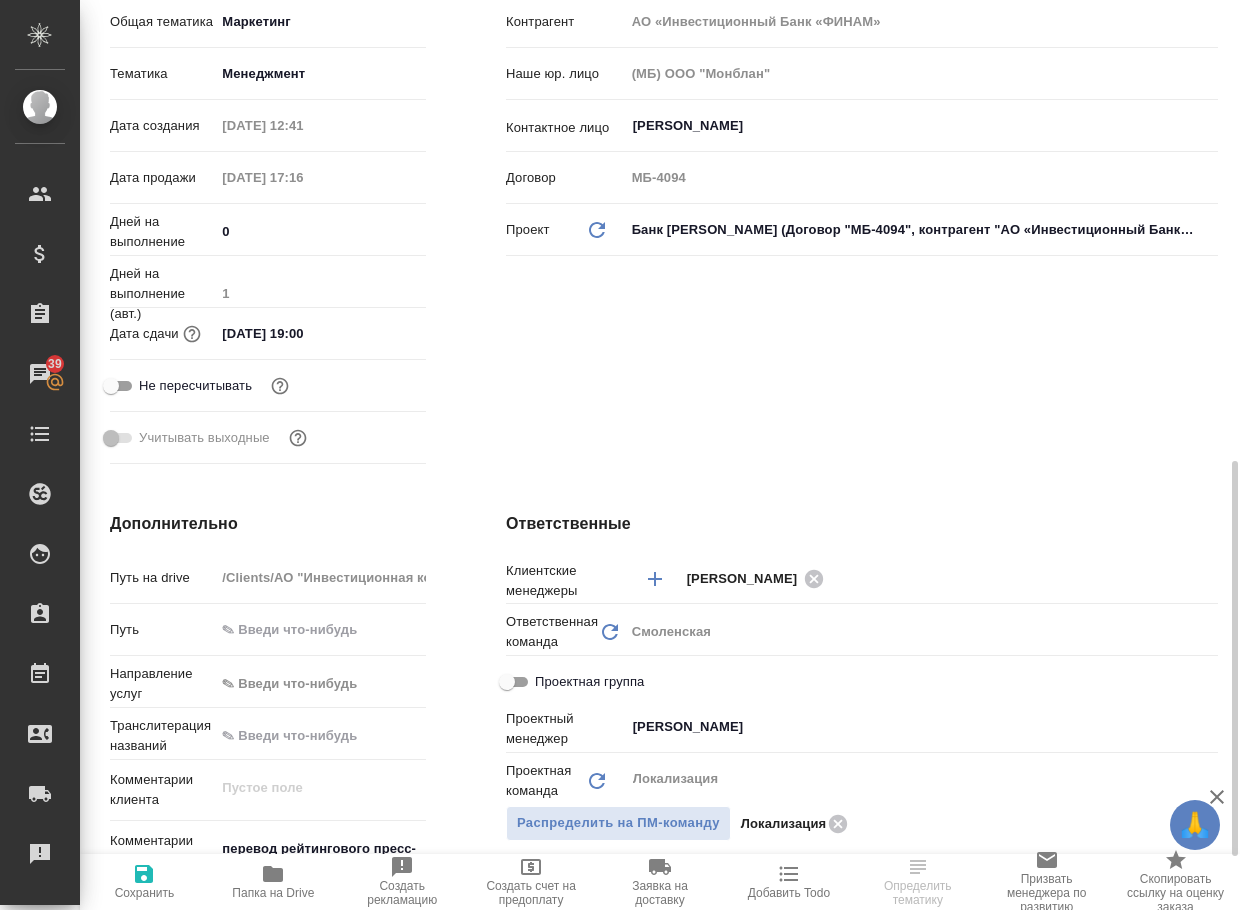 scroll, scrollTop: 0, scrollLeft: 0, axis: both 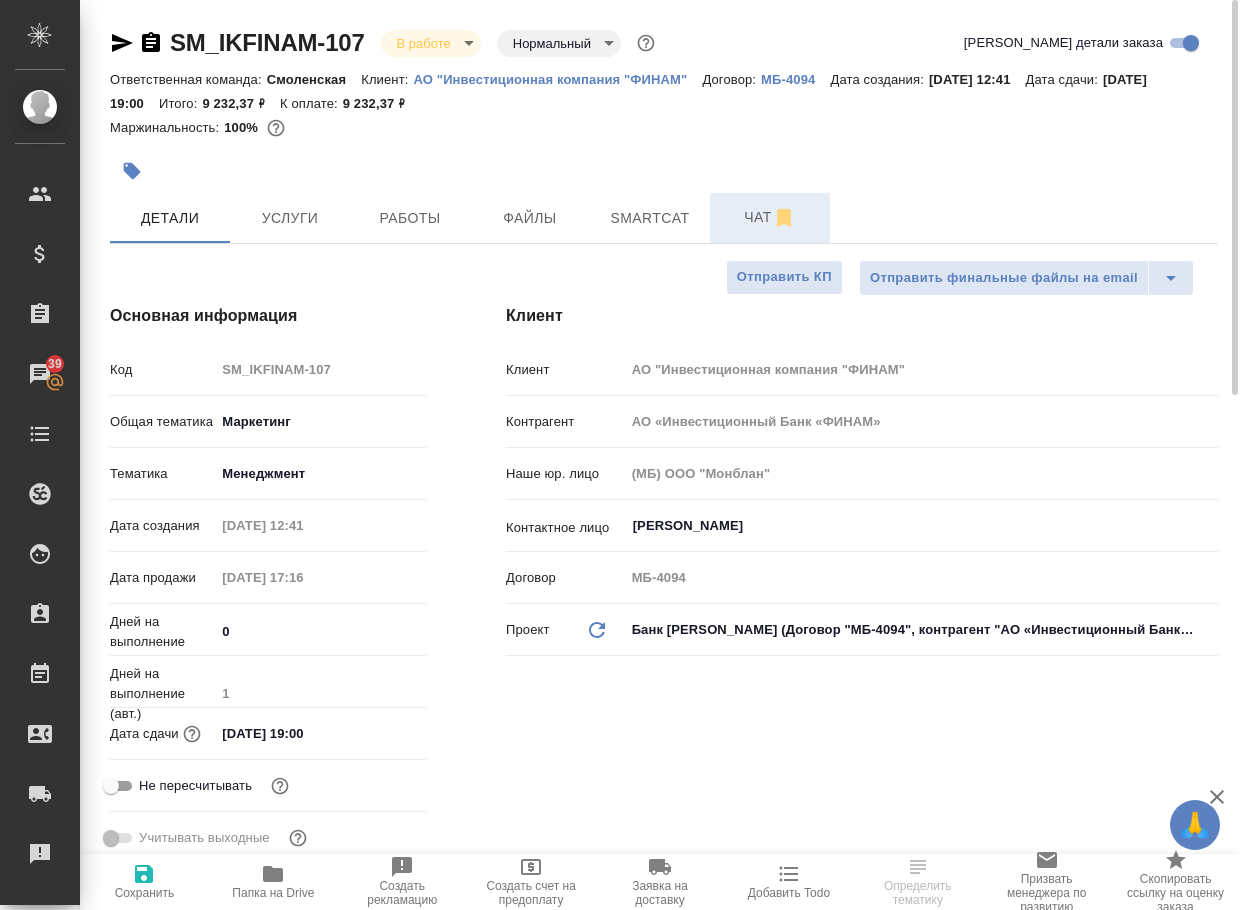 click on "Чат" at bounding box center [770, 217] 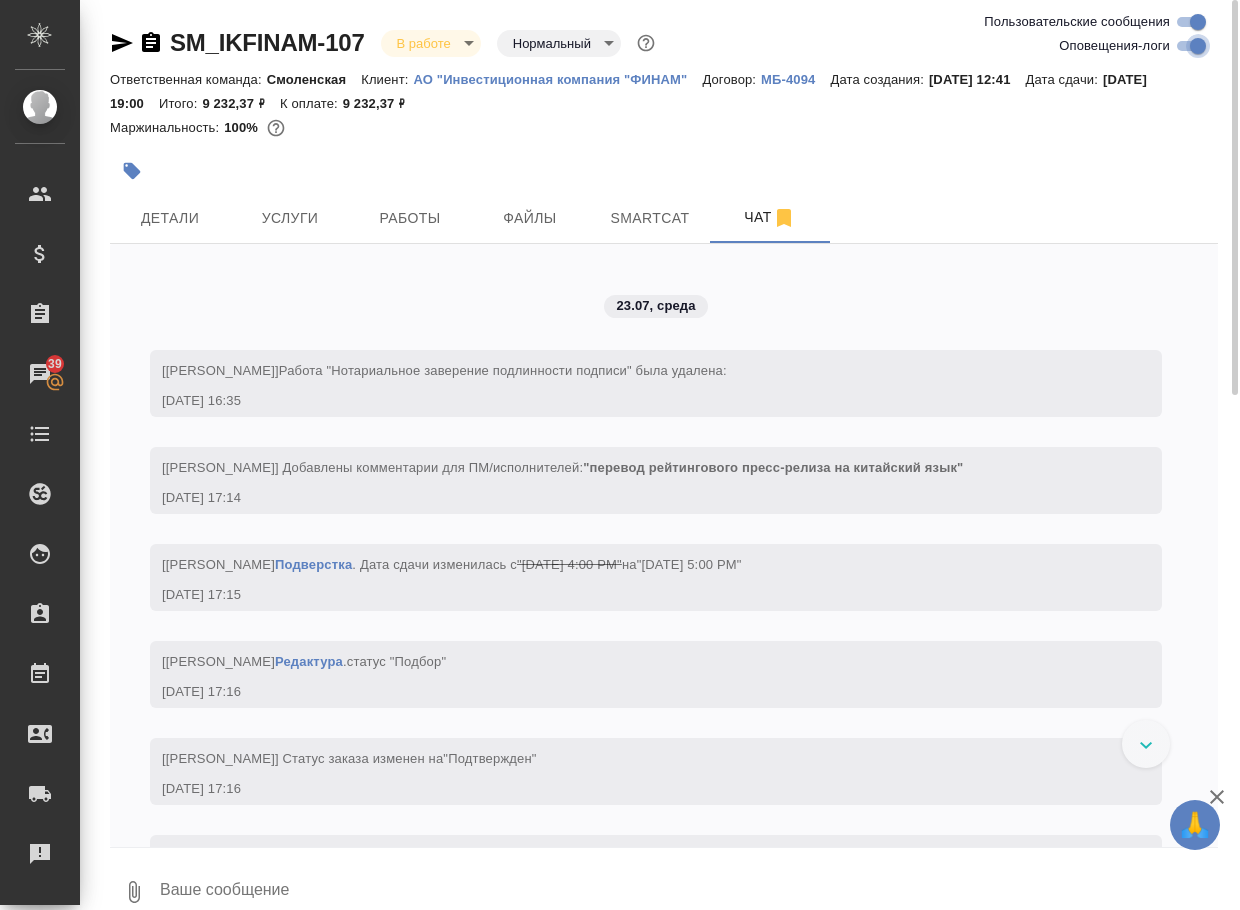 click on "Оповещения-логи" at bounding box center (1198, 46) 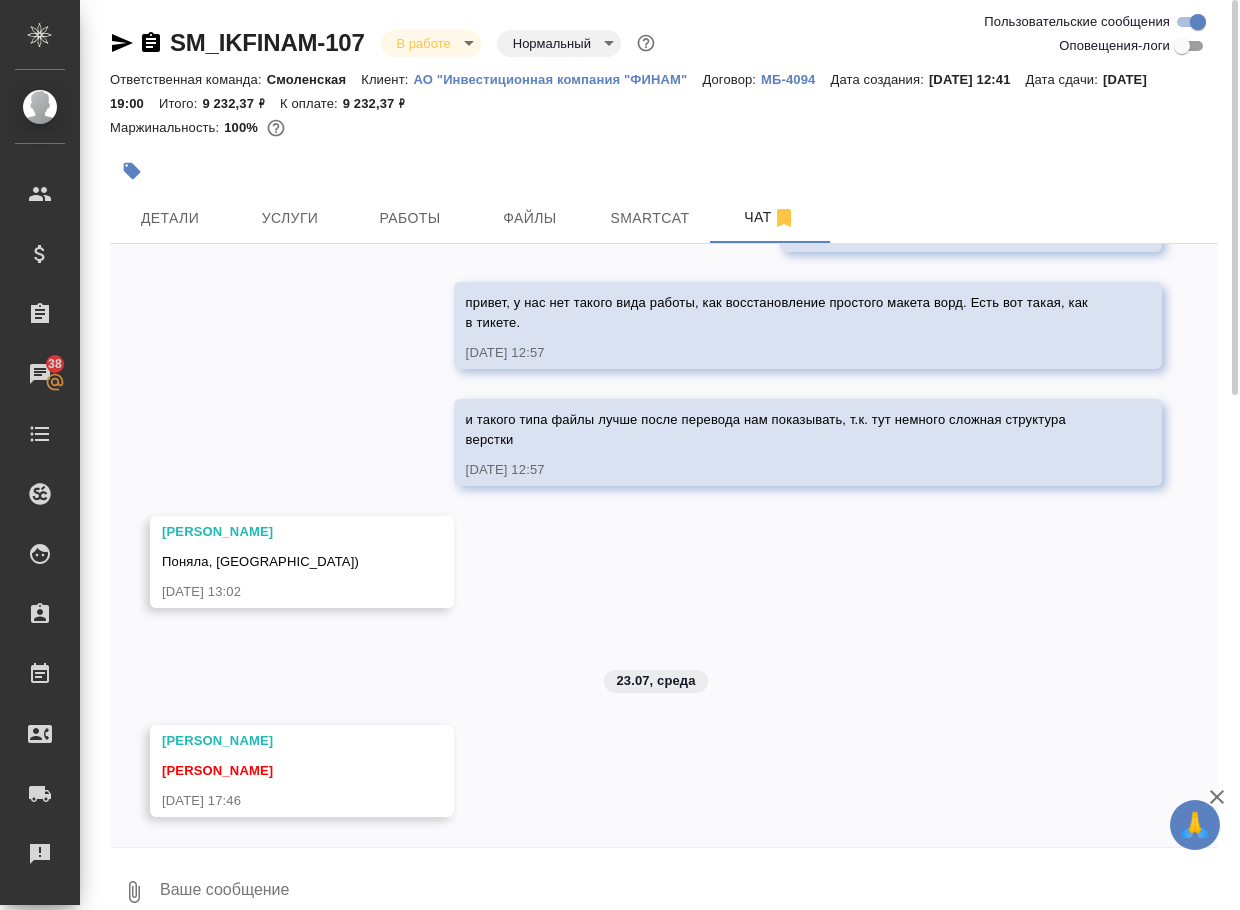 scroll, scrollTop: 243, scrollLeft: 0, axis: vertical 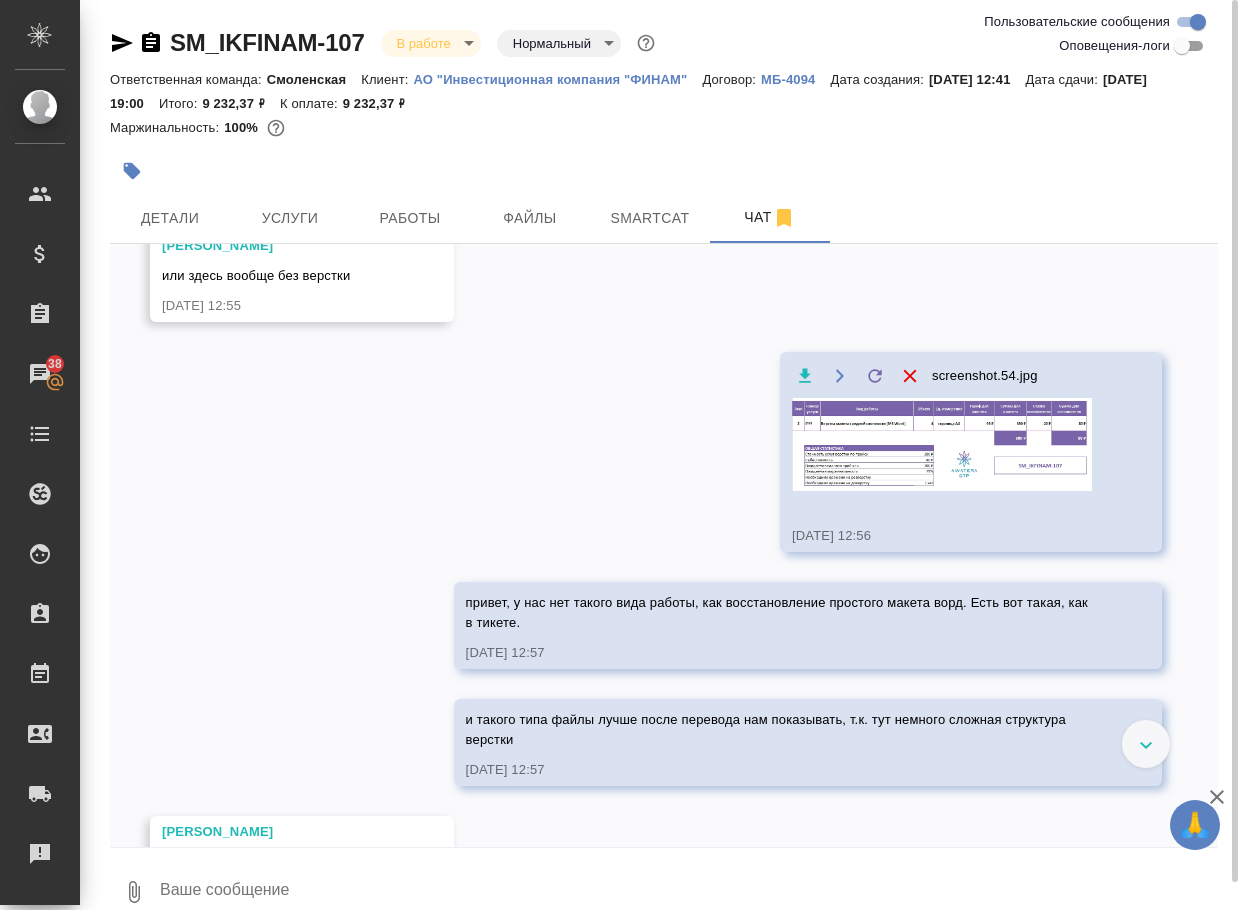 click at bounding box center [942, 444] 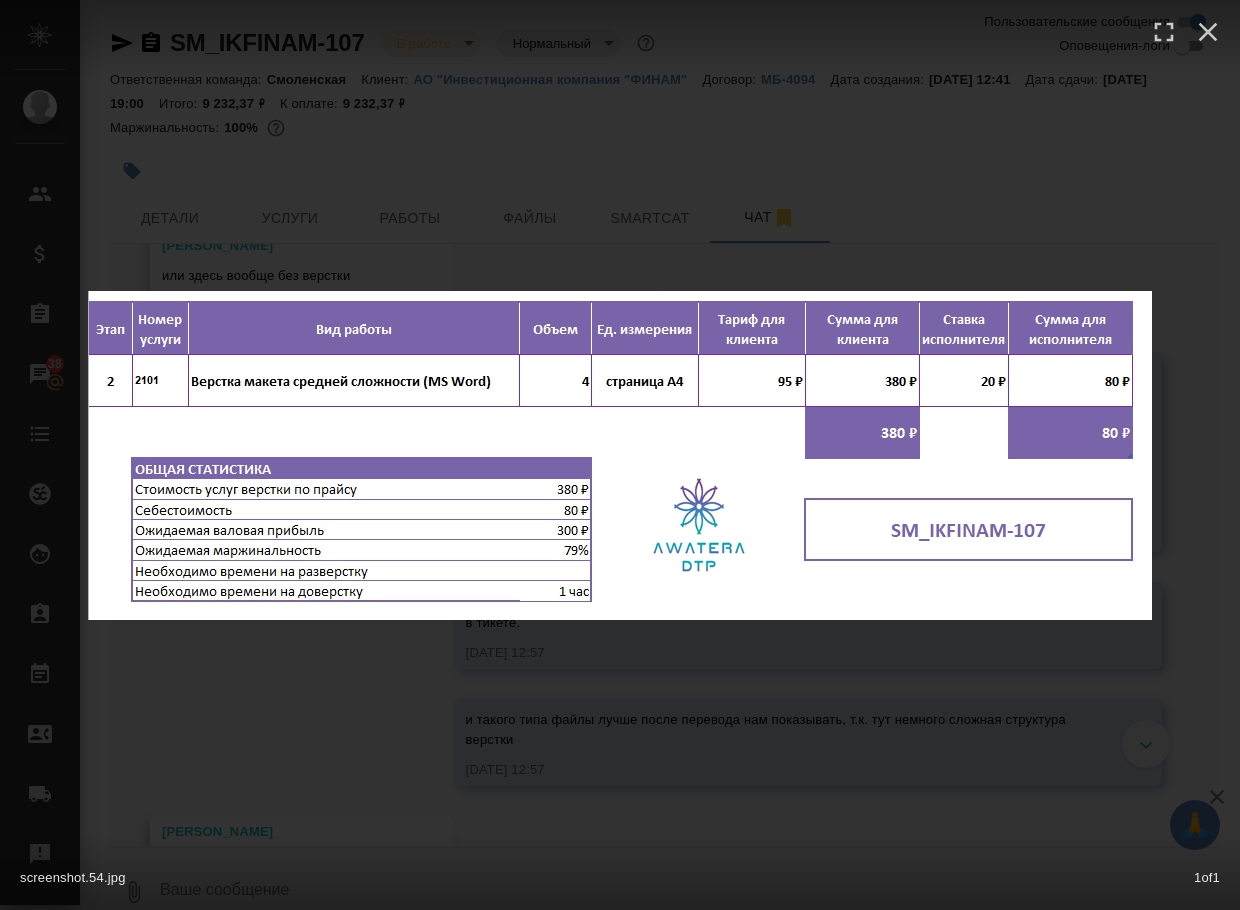click on "screenshot.54.jpg 1  of  1" at bounding box center (620, 455) 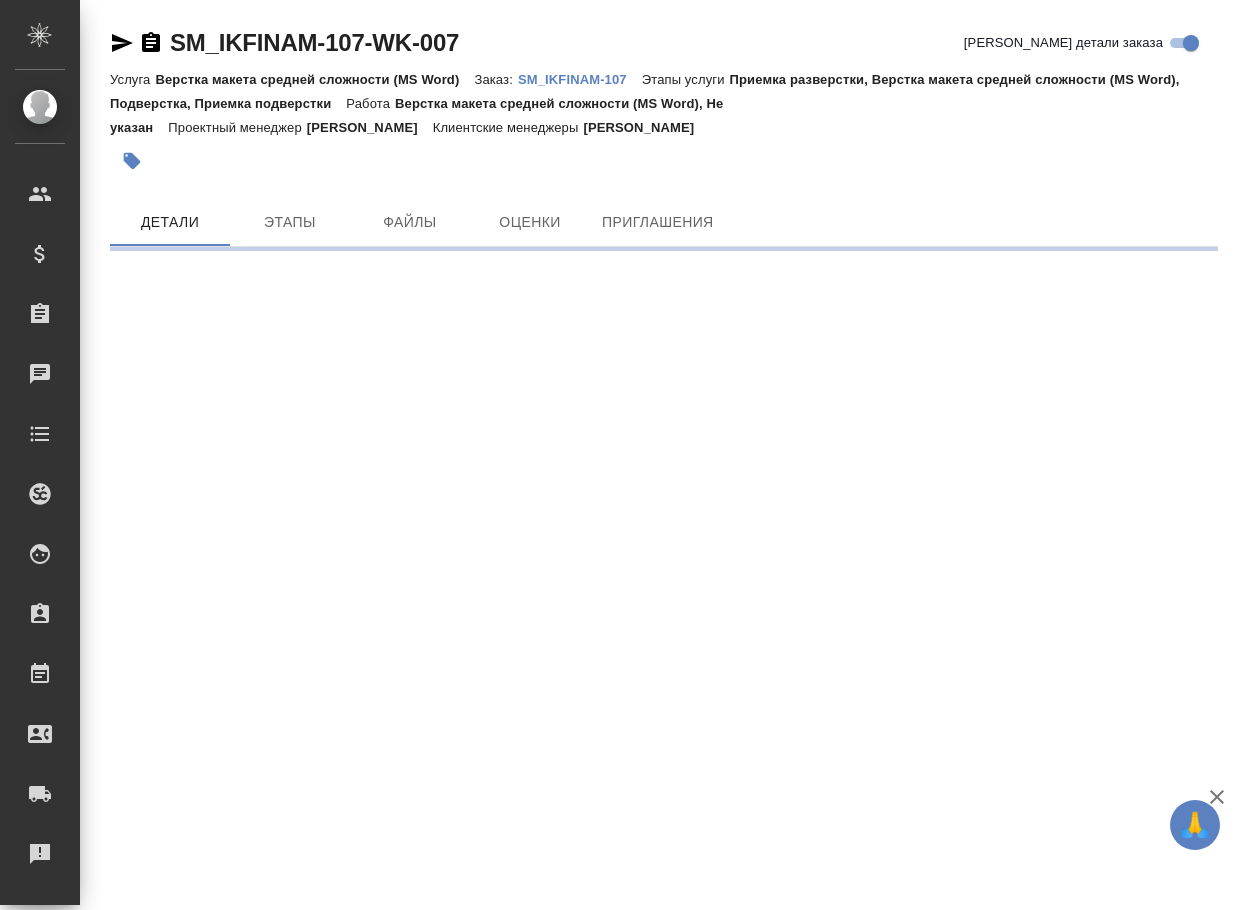 scroll, scrollTop: 0, scrollLeft: 0, axis: both 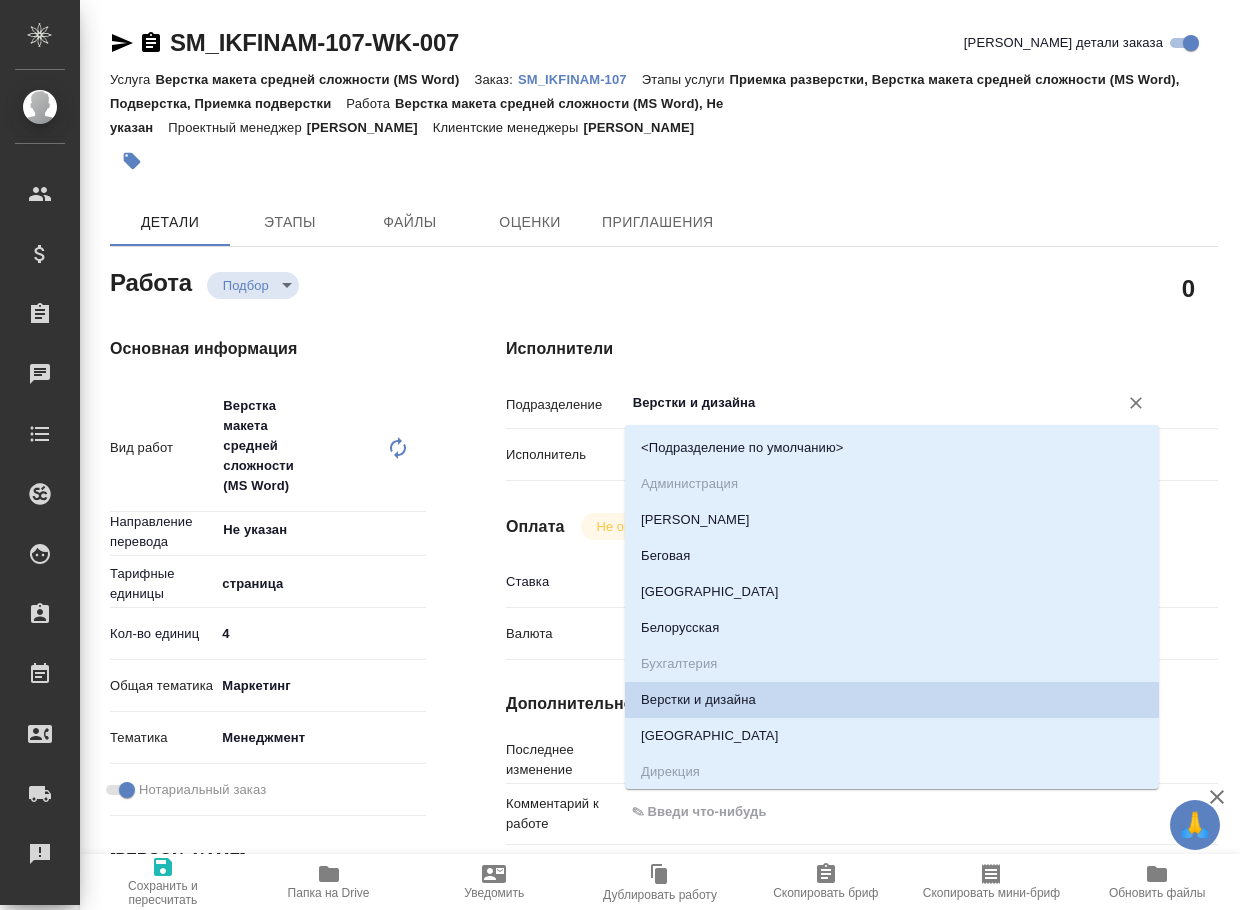 type on "x" 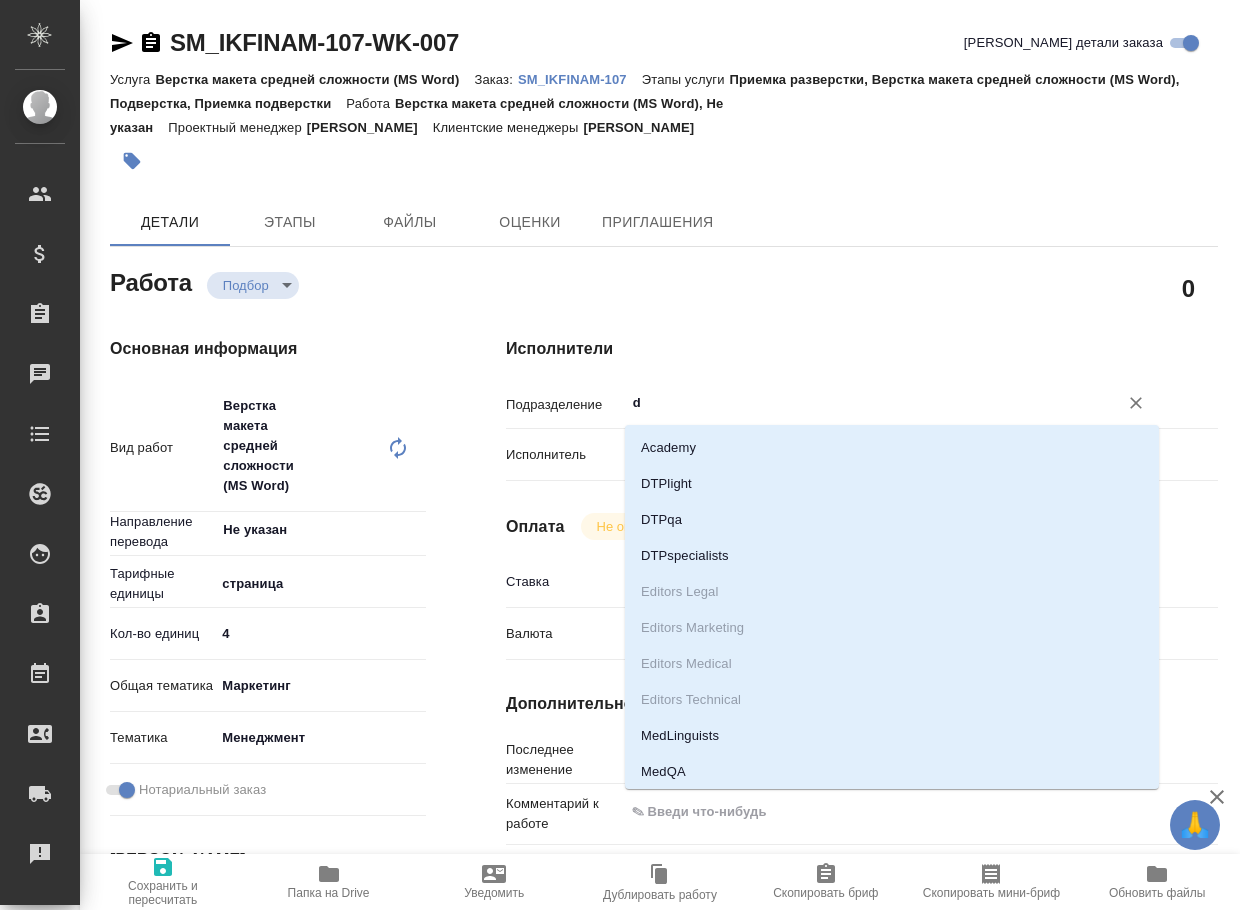 type on "dt" 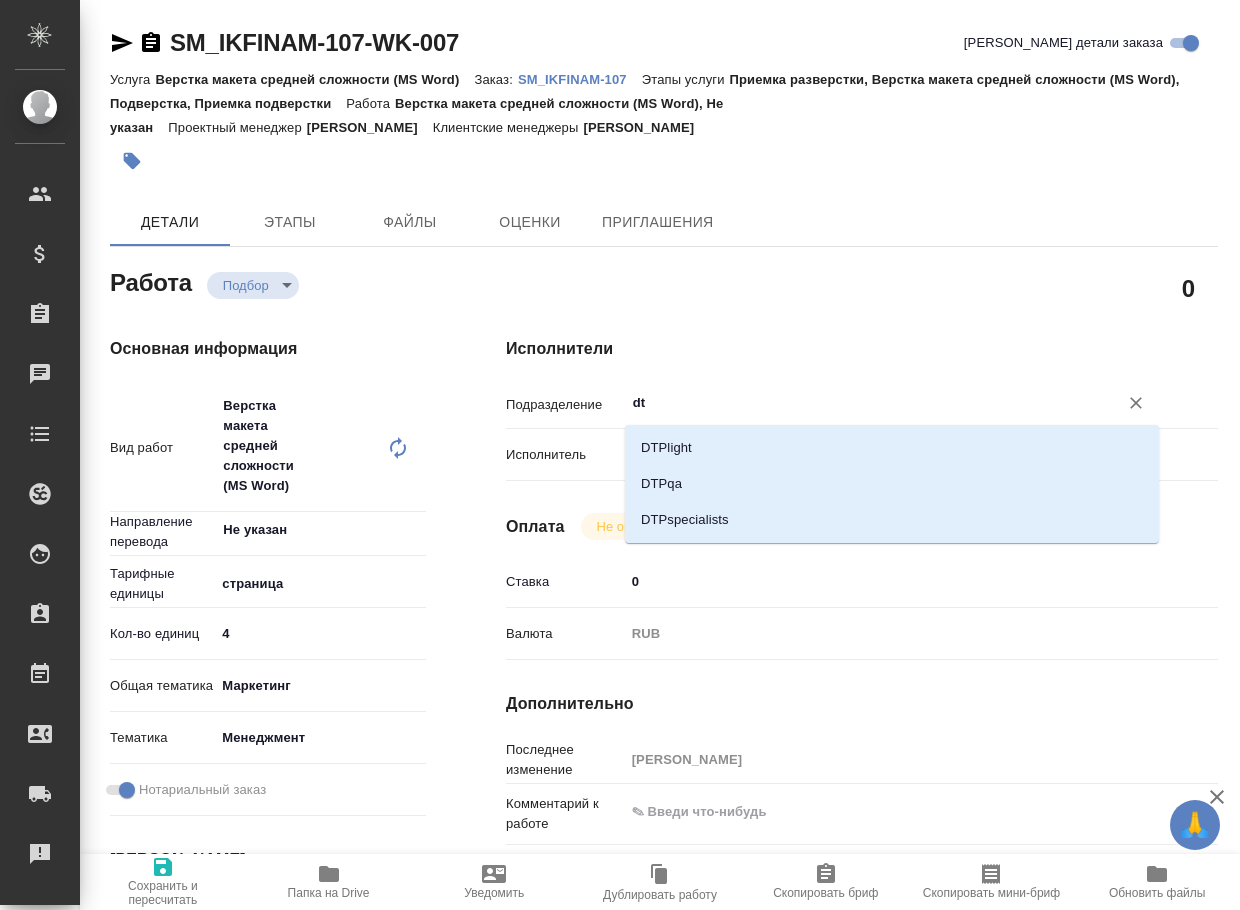 type on "x" 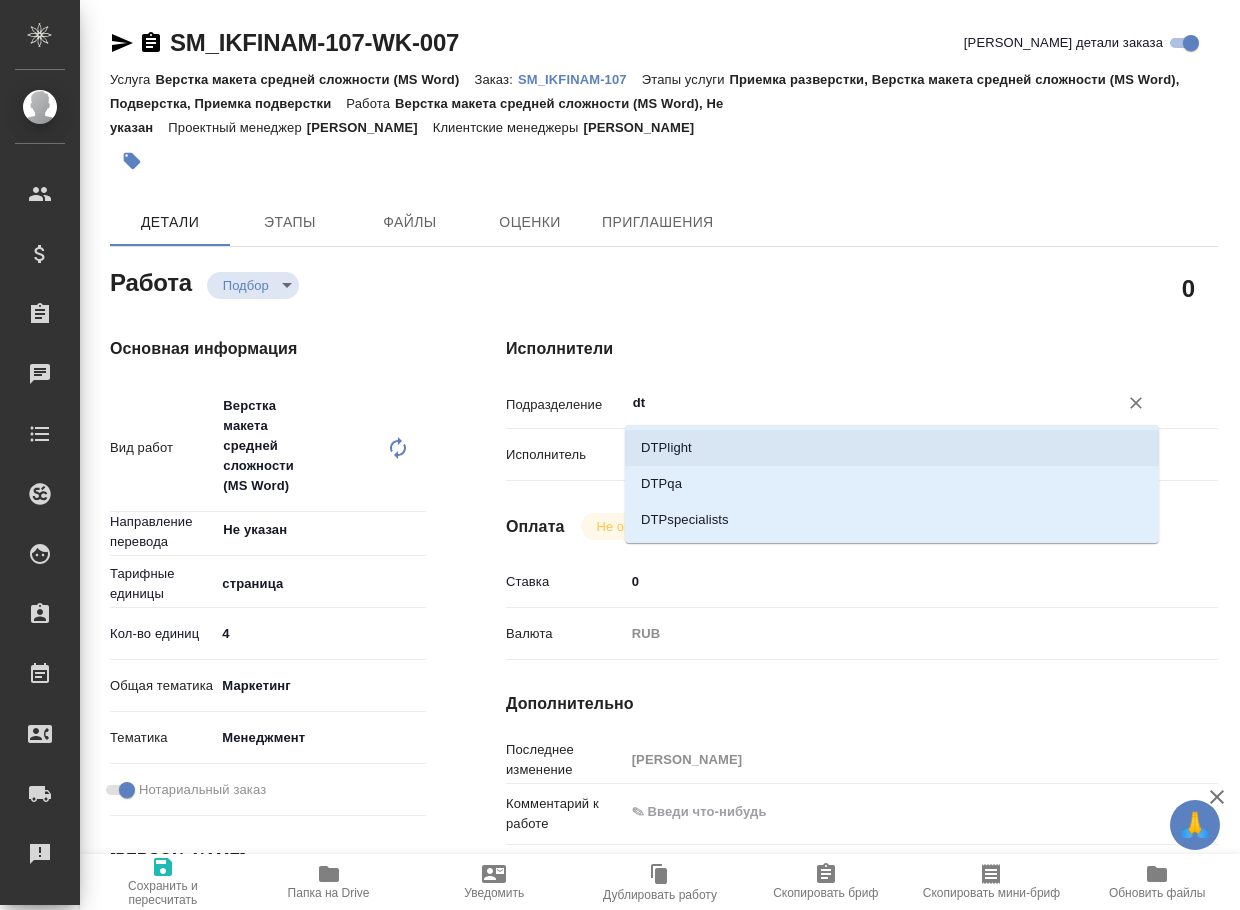click on "DTPlight" at bounding box center [892, 448] 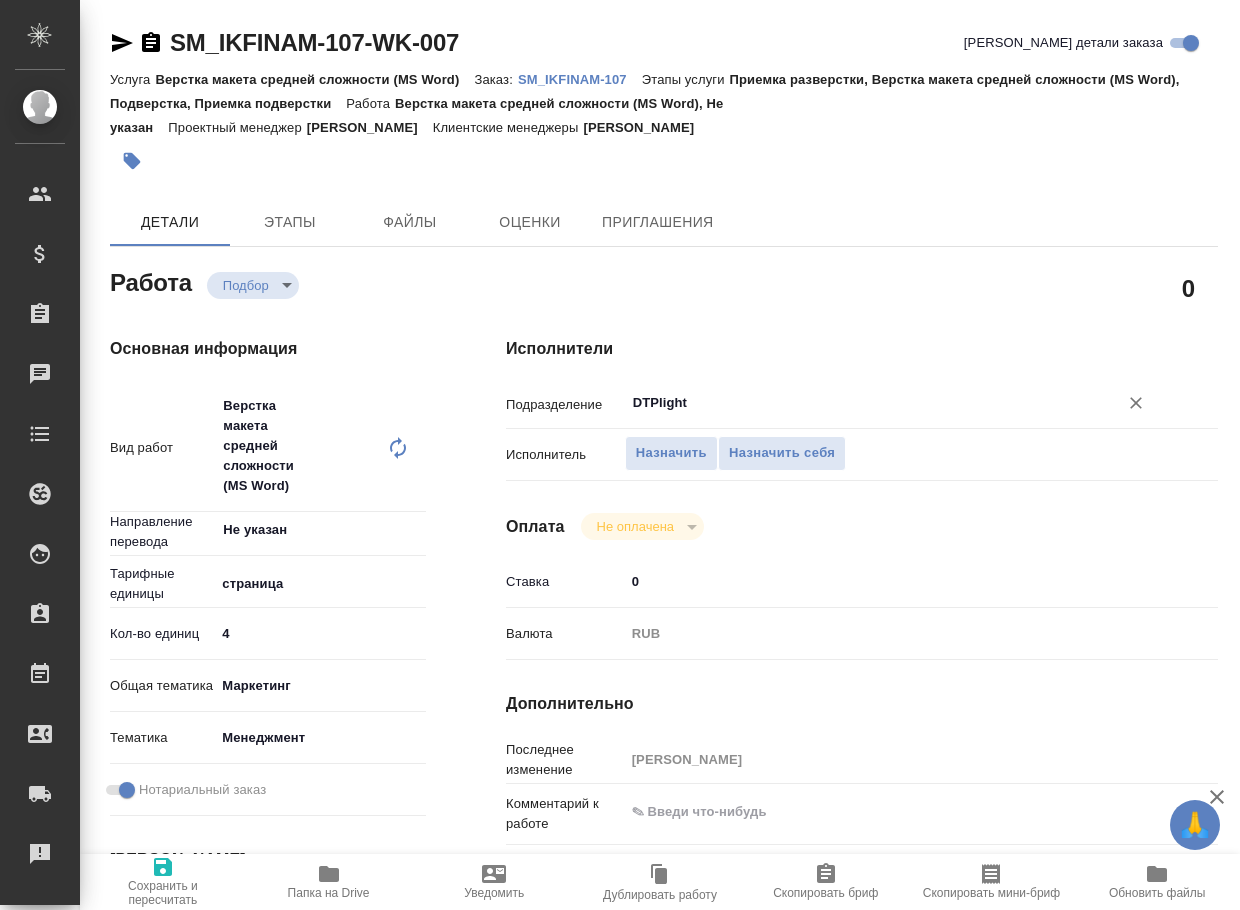 type on "x" 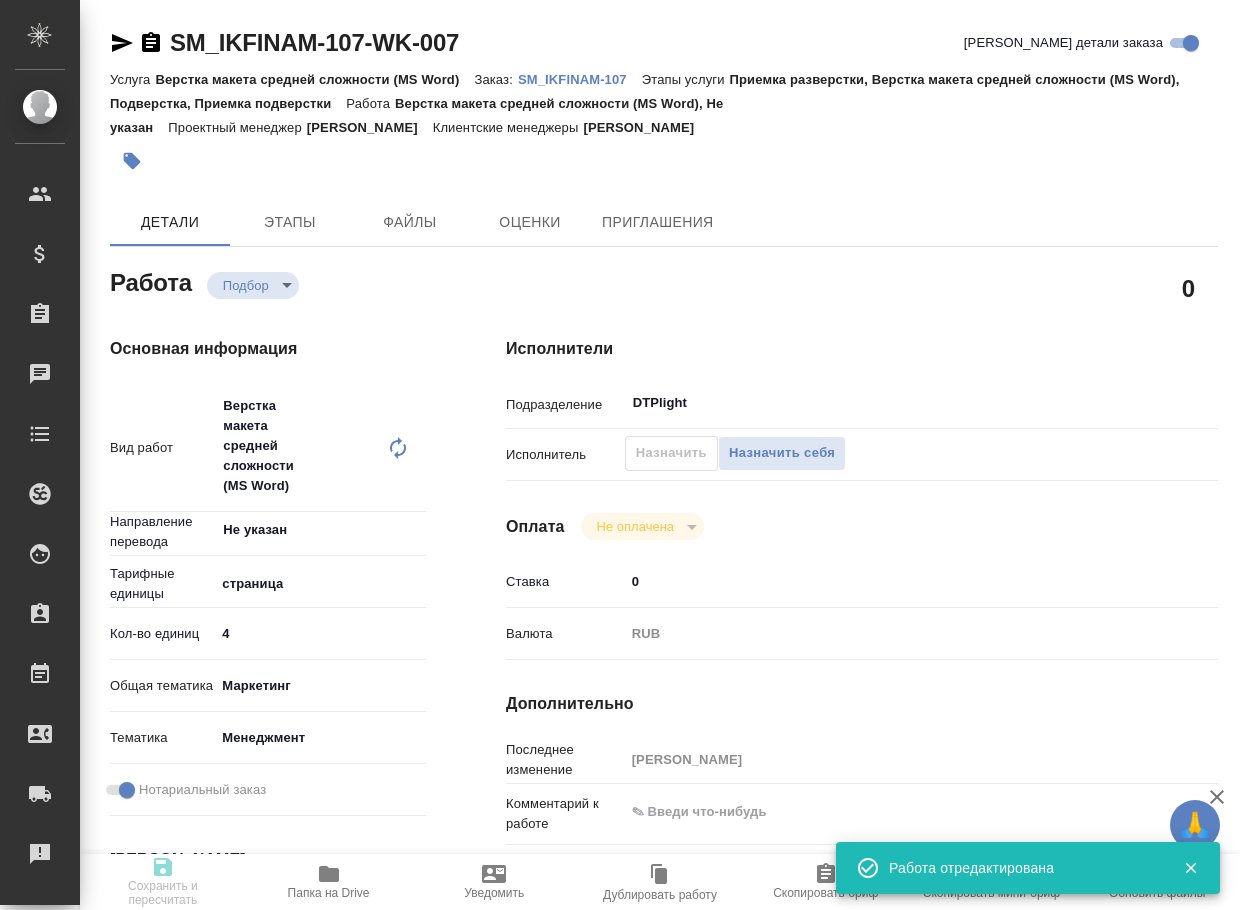 type on "x" 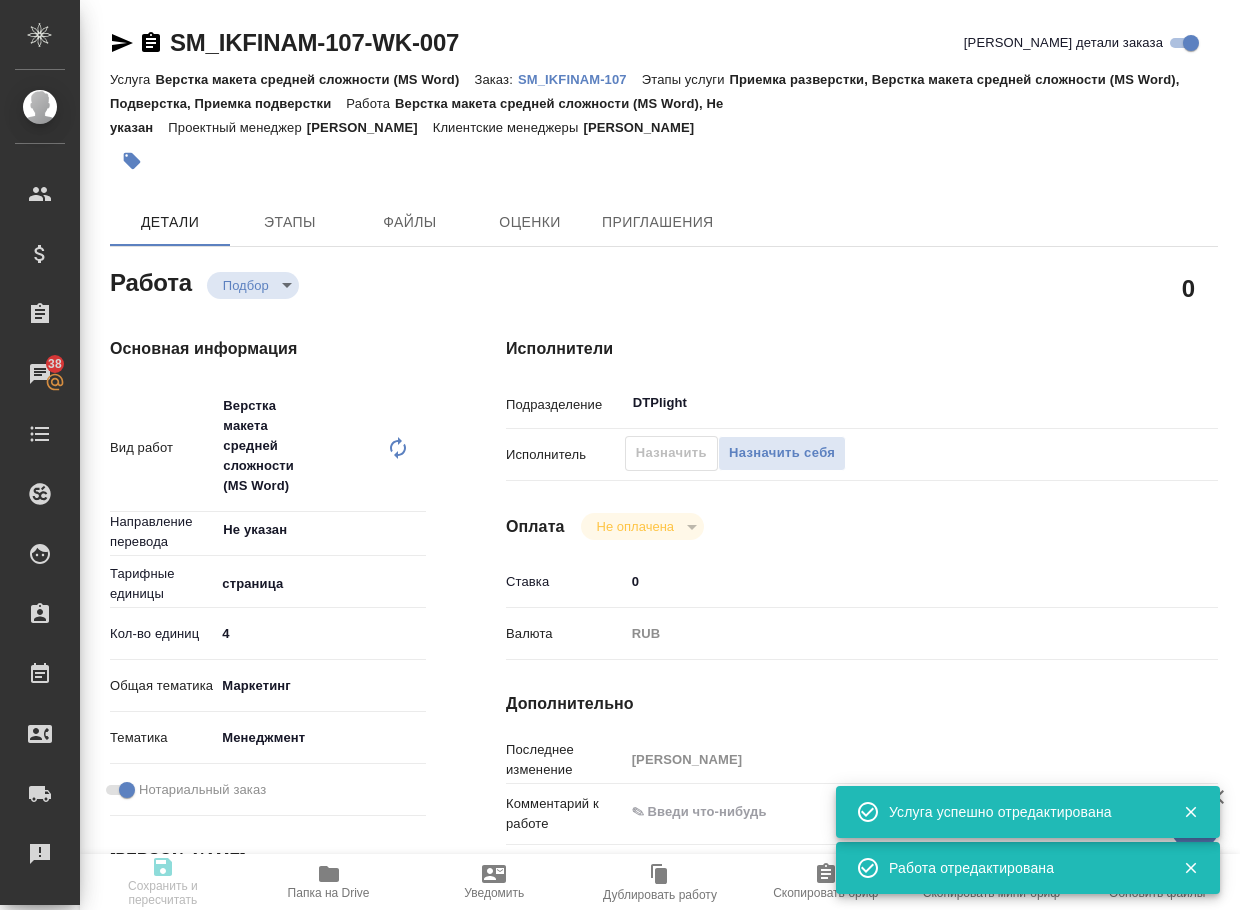 type on "x" 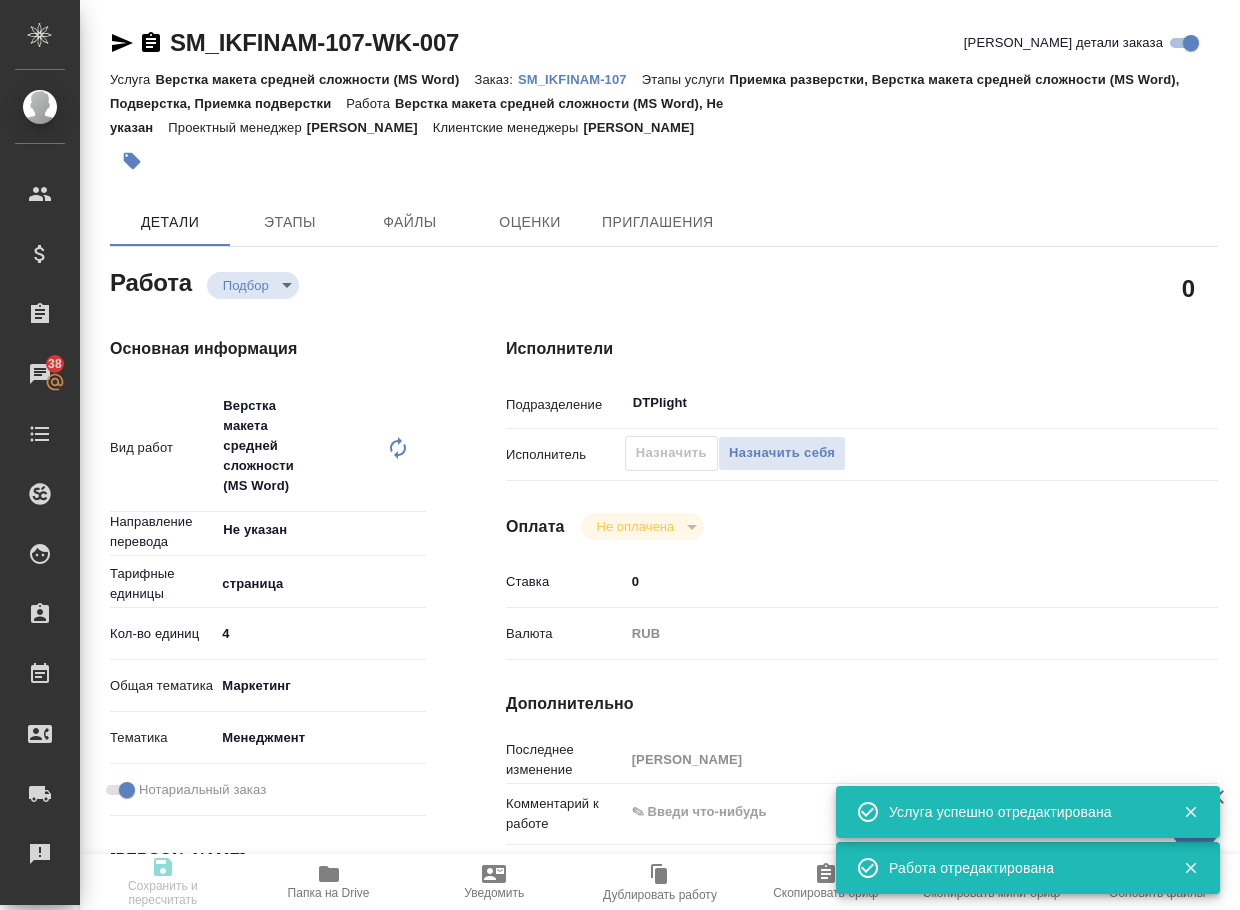 type on "x" 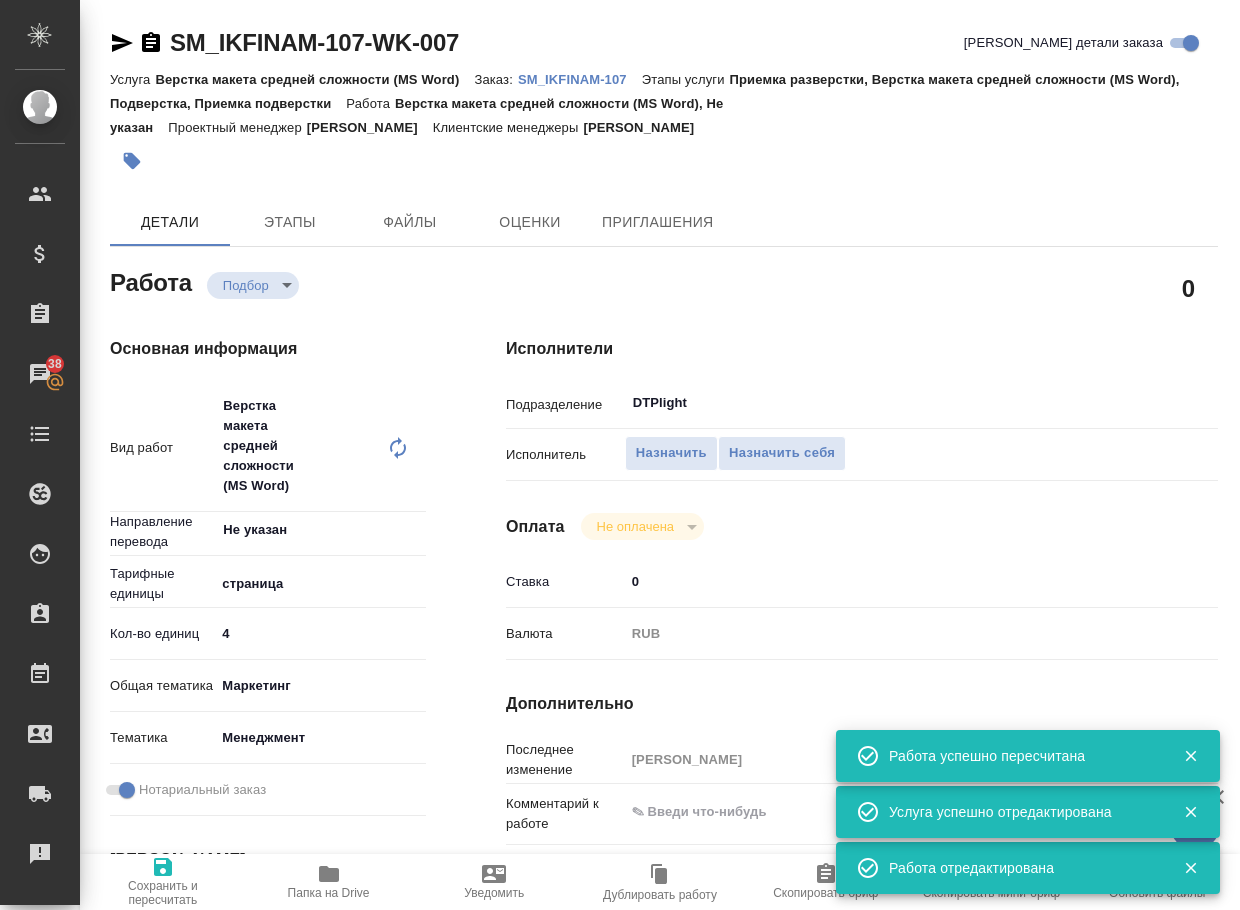 type on "recruiting" 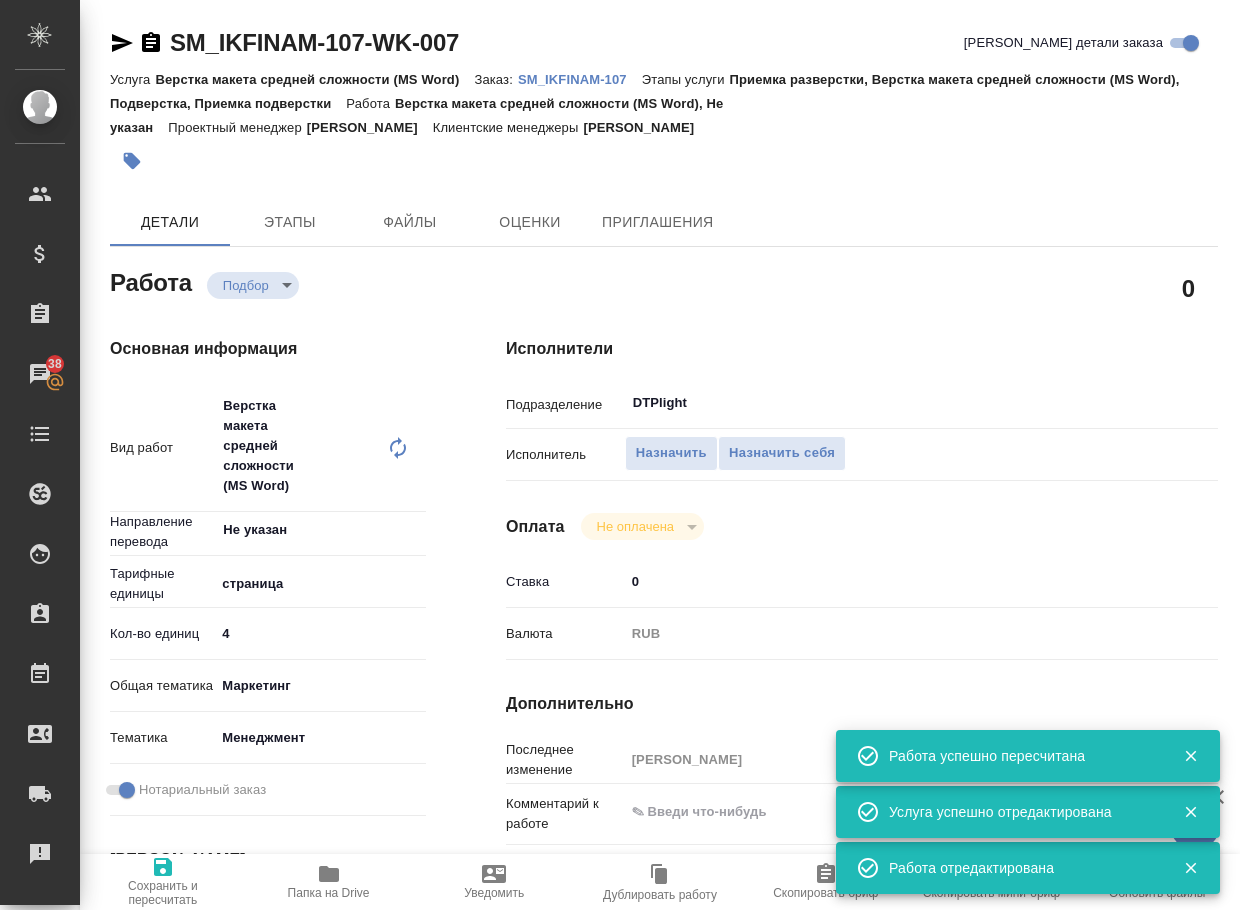 type on "Верстка макета средней сложности (MS Word)" 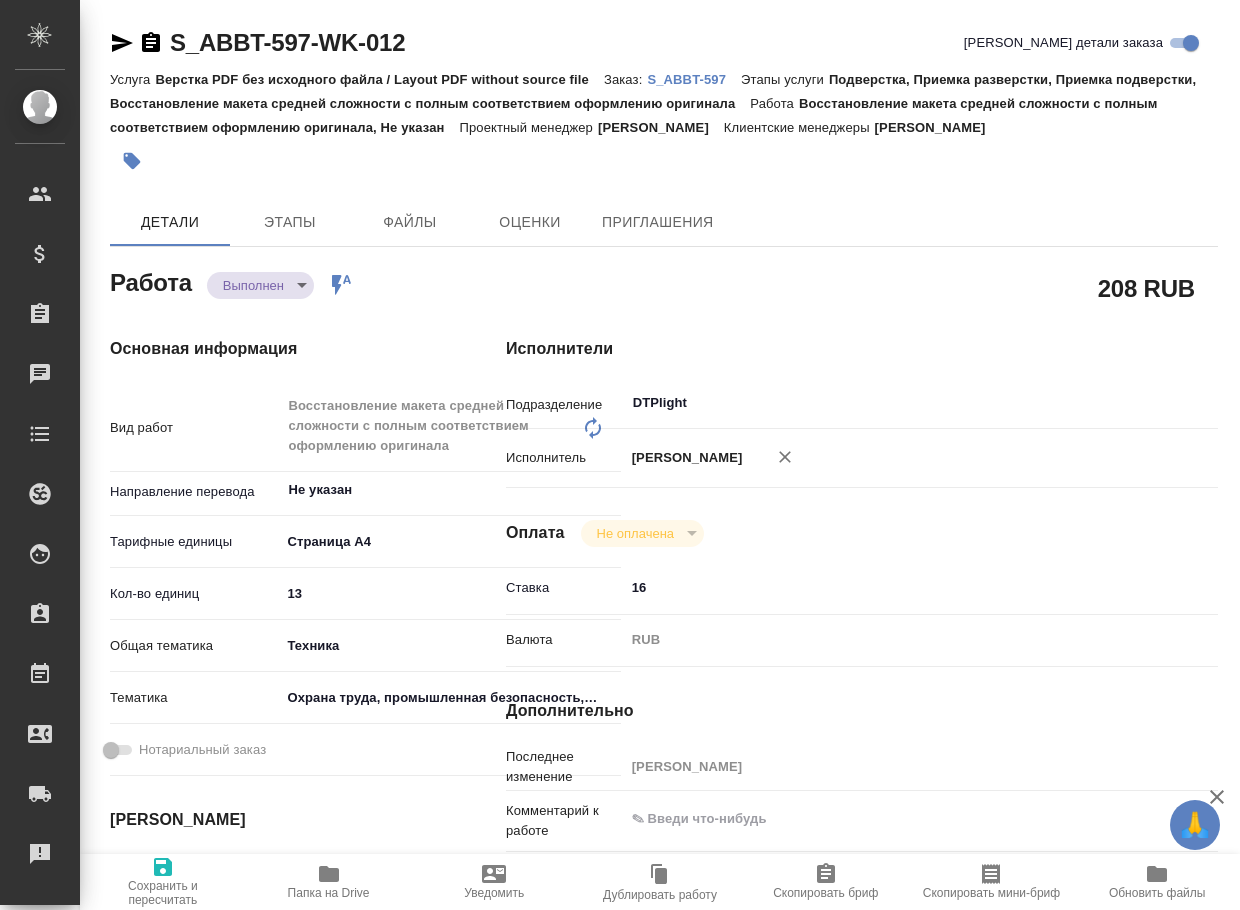 type on "x" 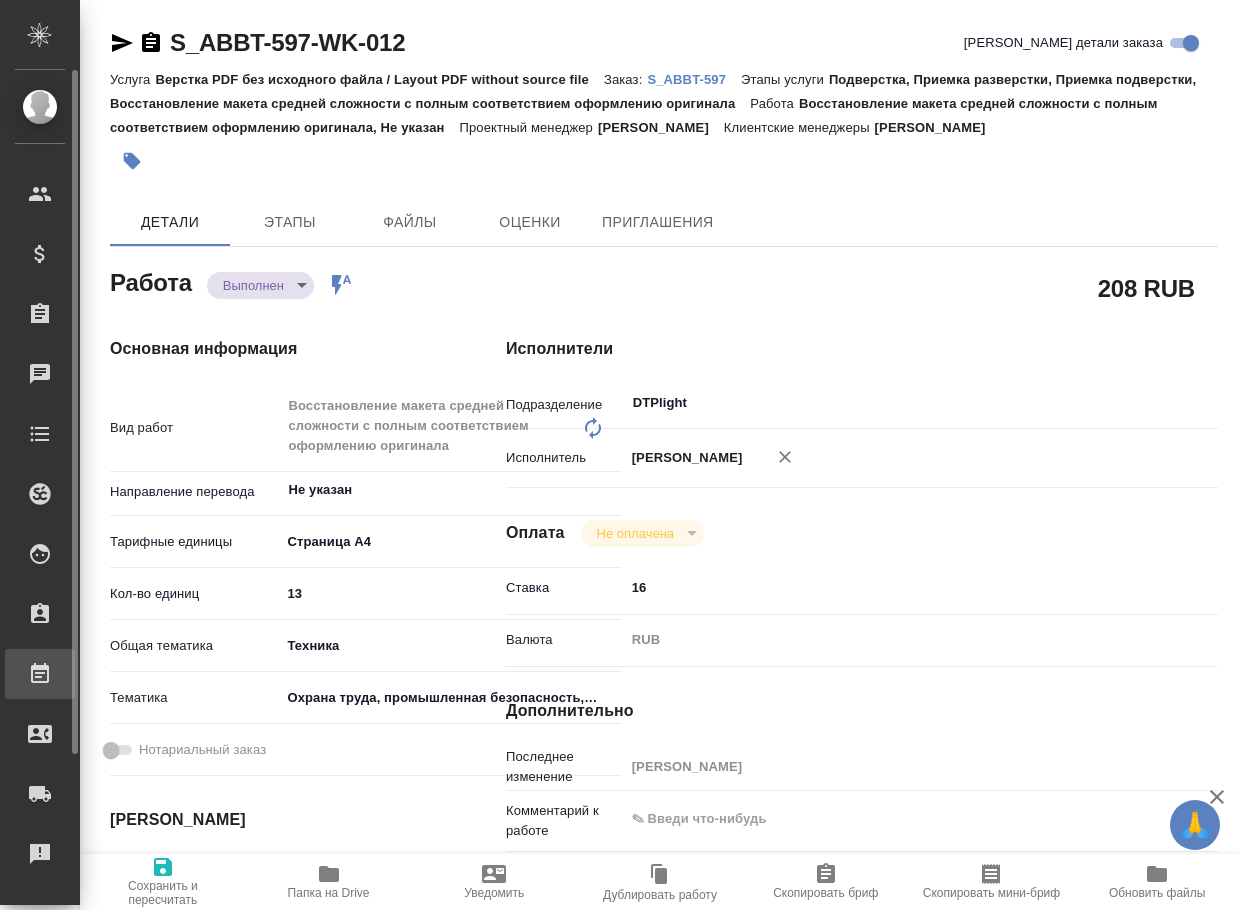 scroll, scrollTop: 0, scrollLeft: 0, axis: both 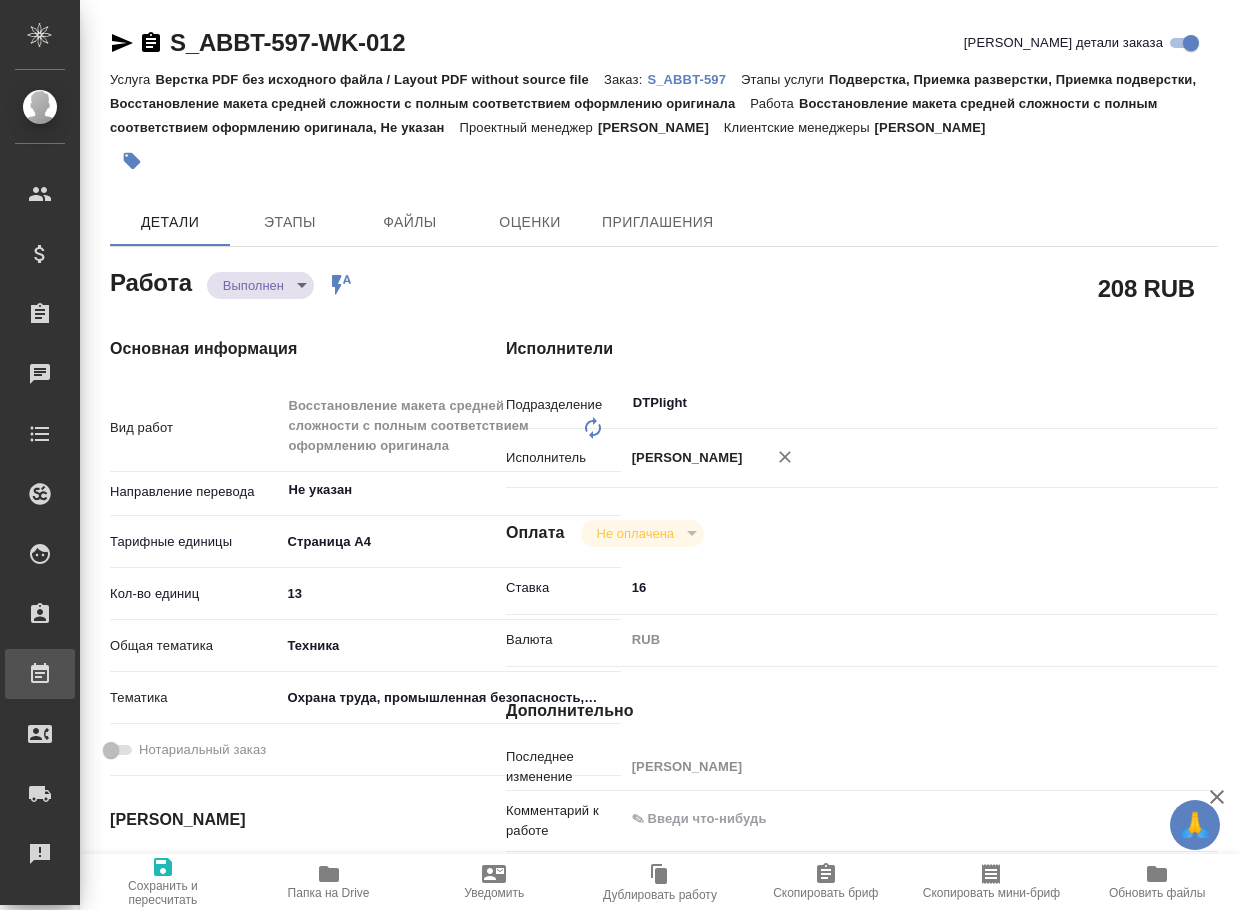 type on "x" 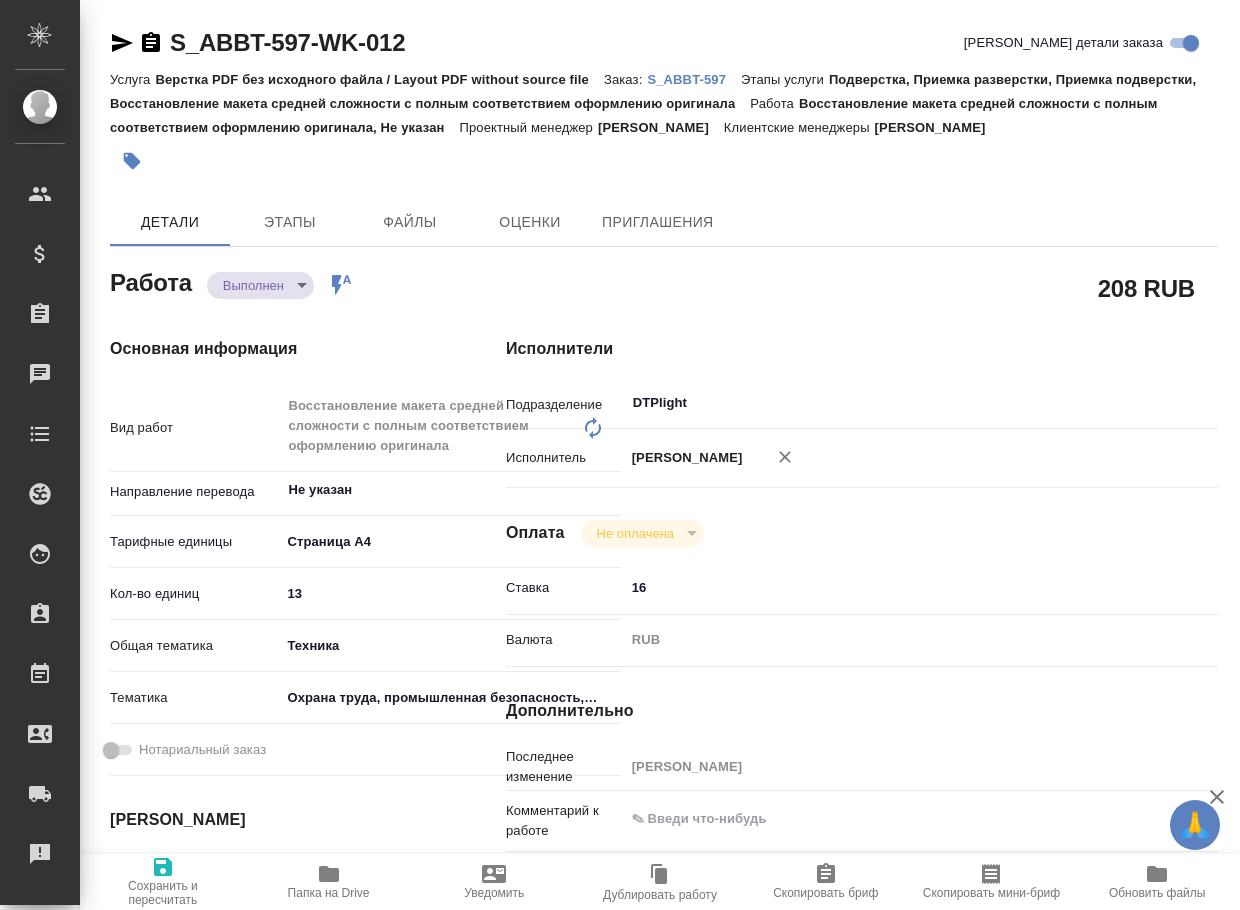type on "x" 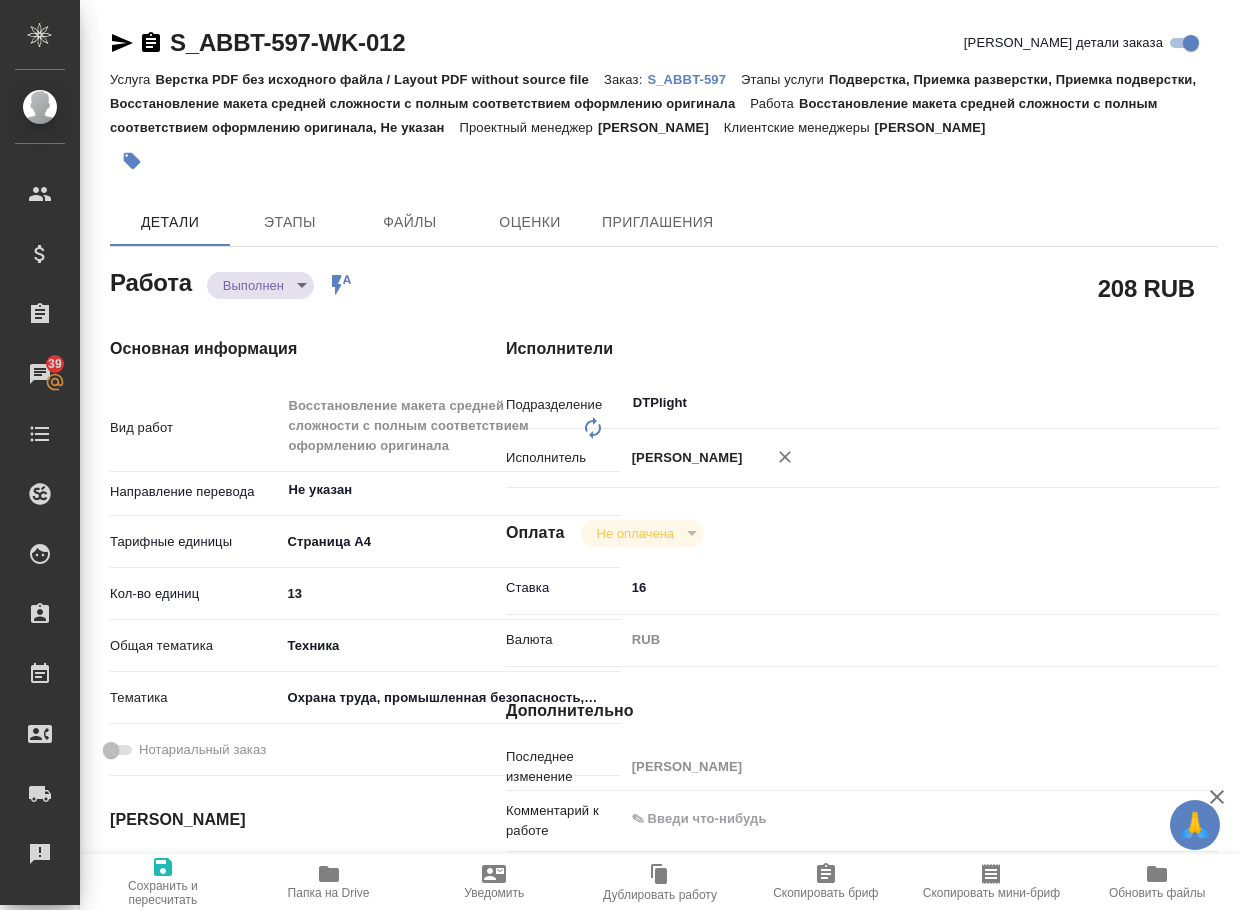 click on "🙏 .cls-1
fill:#fff;
AWATERA Arsenyeva Vera Клиенты Спецификации Заказы 39 Чаты Todo Проекты SC Исполнители Кандидаты Работы Входящие заявки Заявки на доставку Рекламации Проекты процессинга Конференции Выйти S_ABBT-597-WK-012 Кратко детали заказа Услуга Верстка PDF без исходного файла / Layout PDF without source file Заказ: S_ABBT-597 Этапы услуги Подверстка, Приемка разверстки, Приемка подверстки, Восстановление макета средней сложности с полным соответствием оформлению оригинала Работа Проектный менеджер Сергеева Анастасия Клиентские менеджеры Усманова Ольга Детали Этапы Файлы" at bounding box center [620, 455] 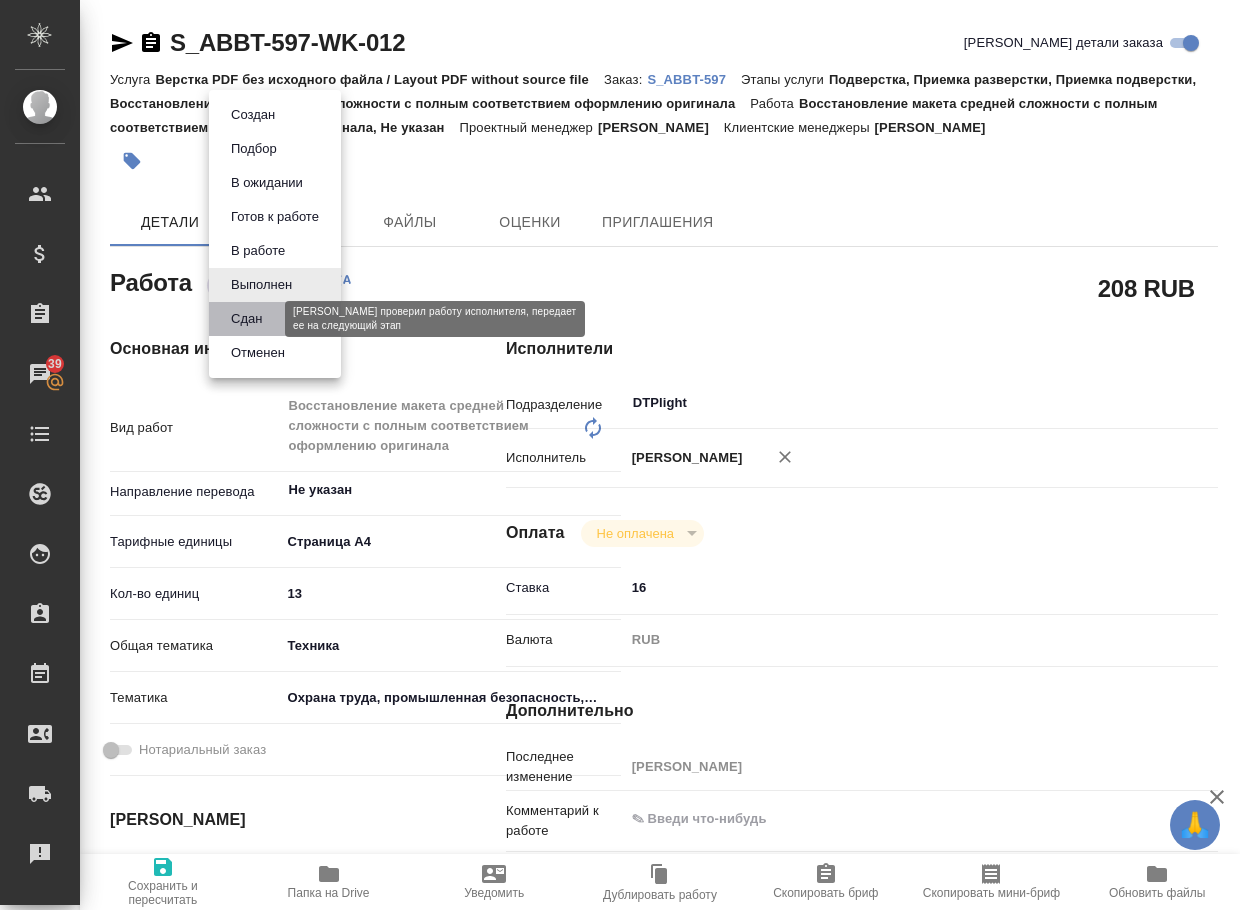 click on "Сдан" at bounding box center [246, 319] 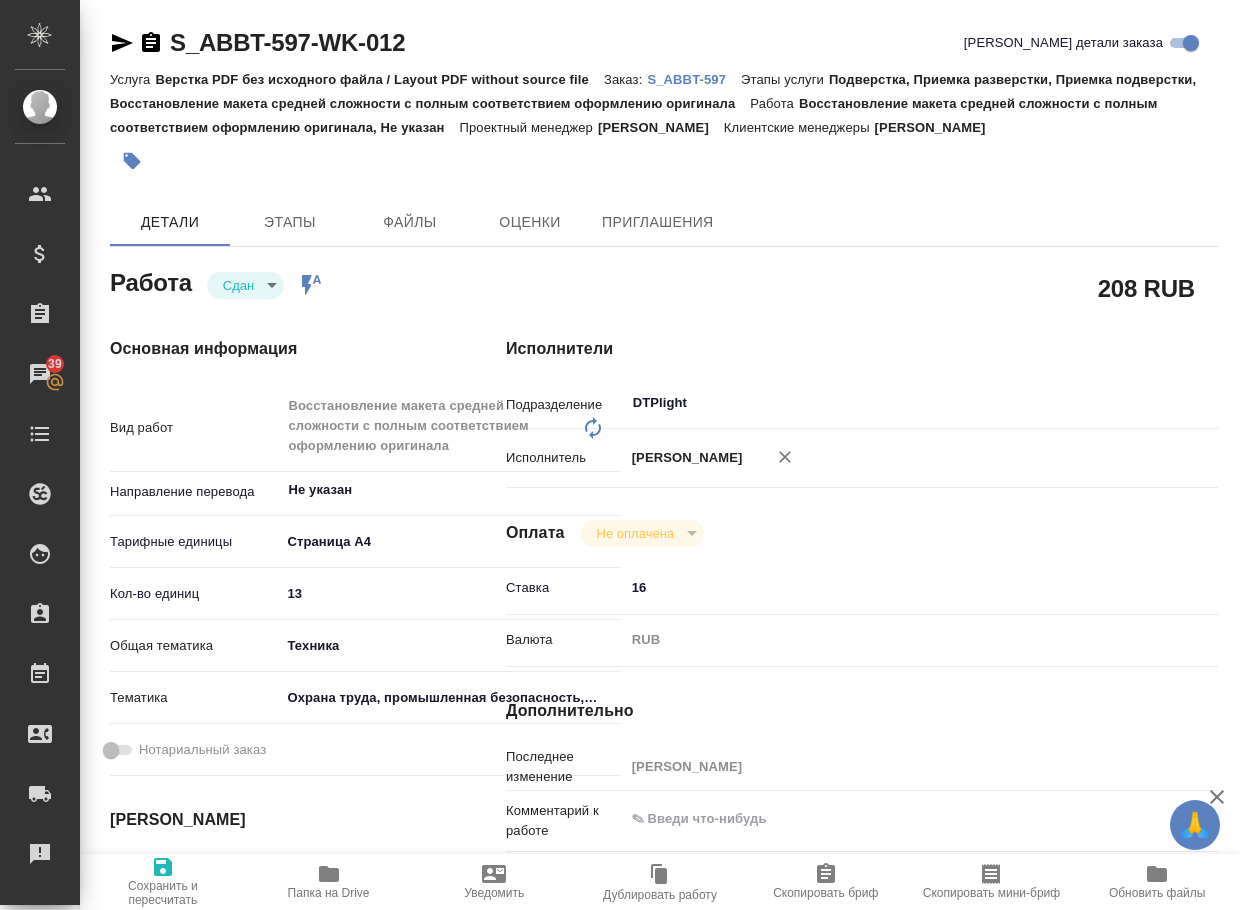 type on "x" 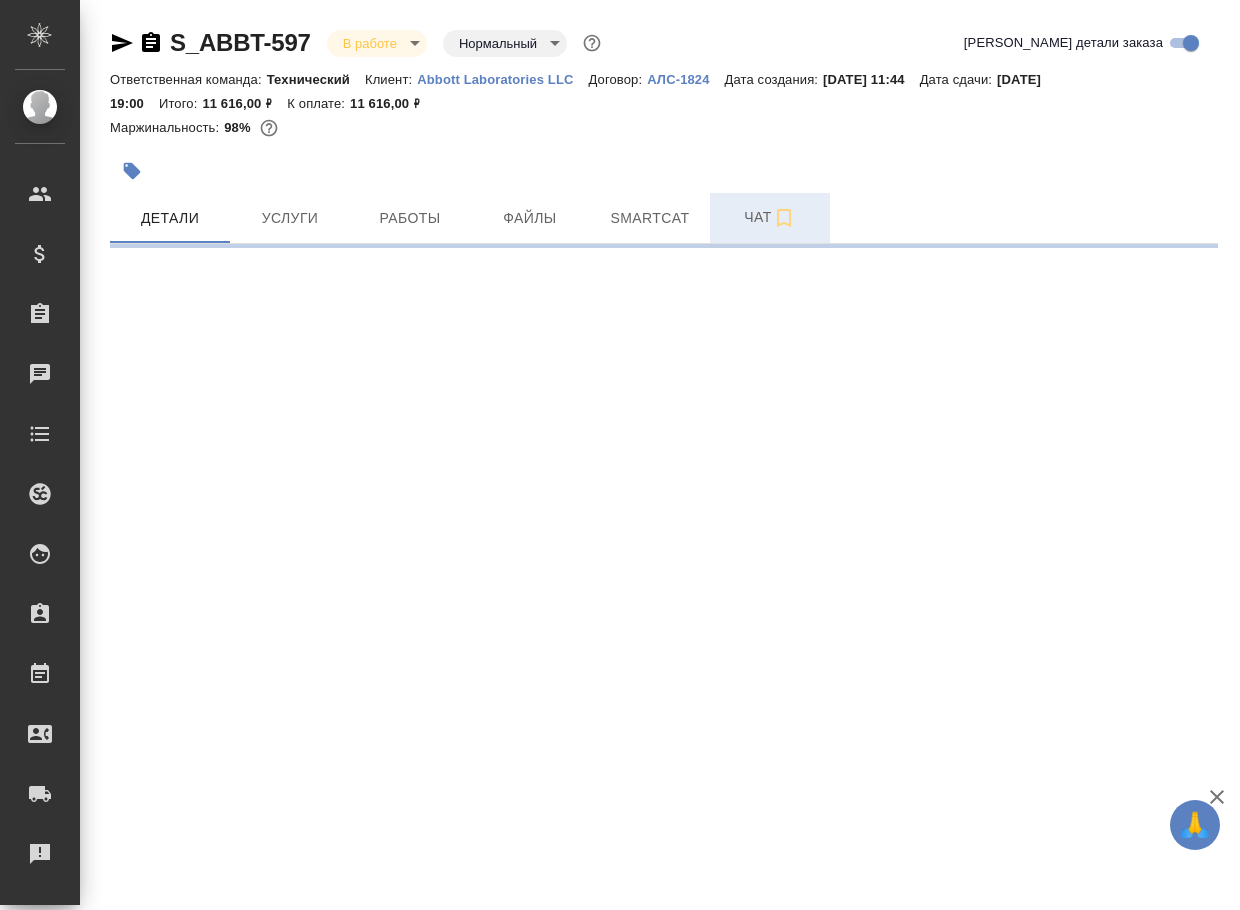 select on "RU" 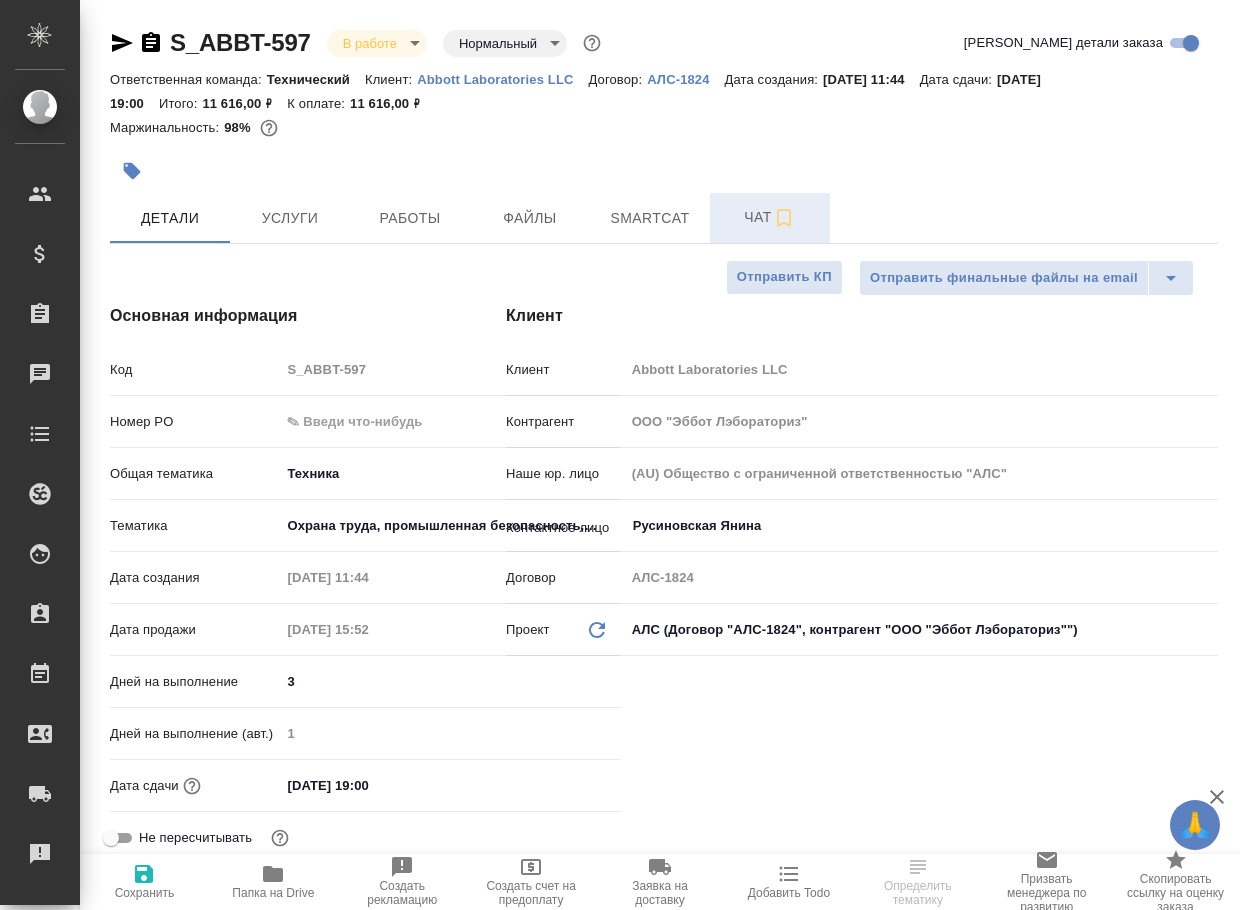 scroll, scrollTop: 0, scrollLeft: 0, axis: both 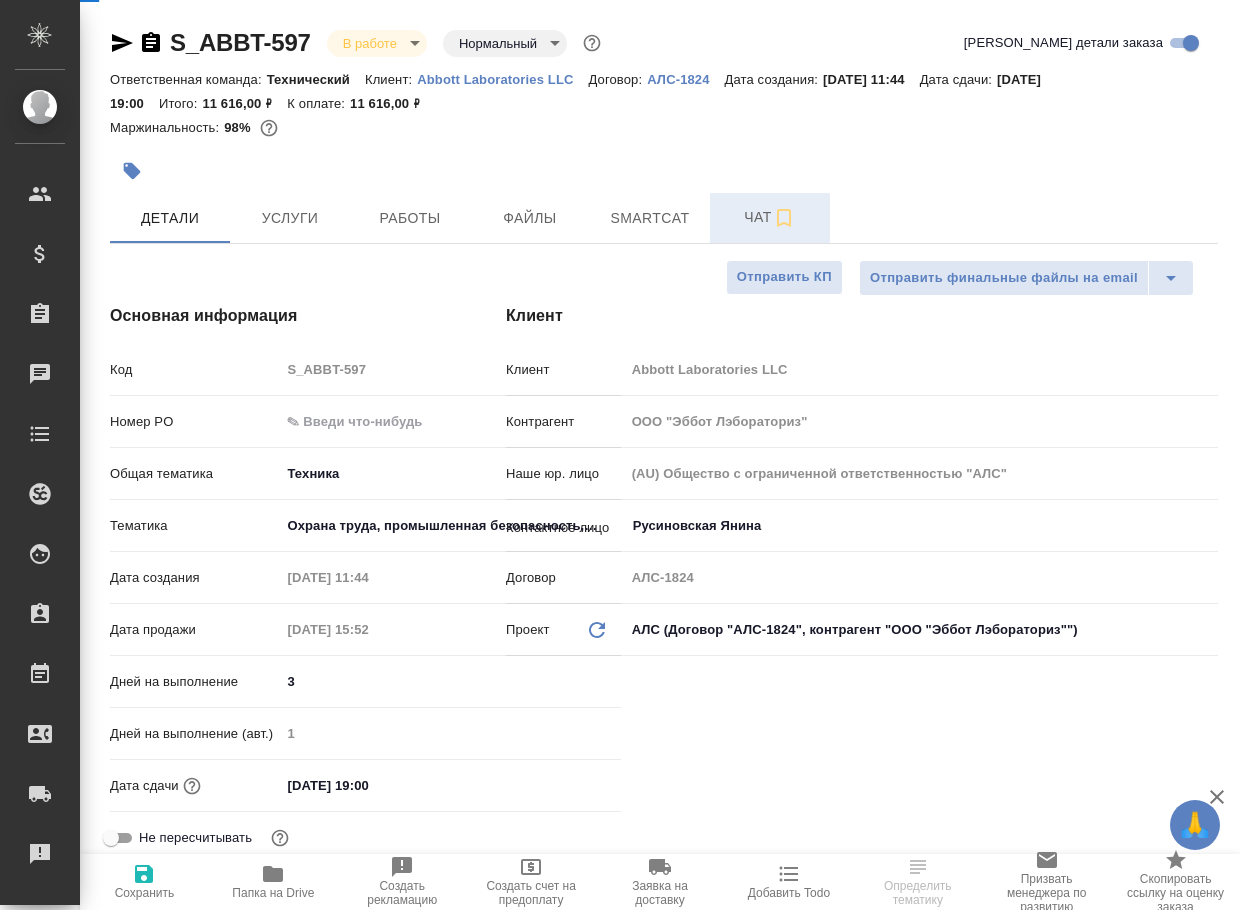 type on "x" 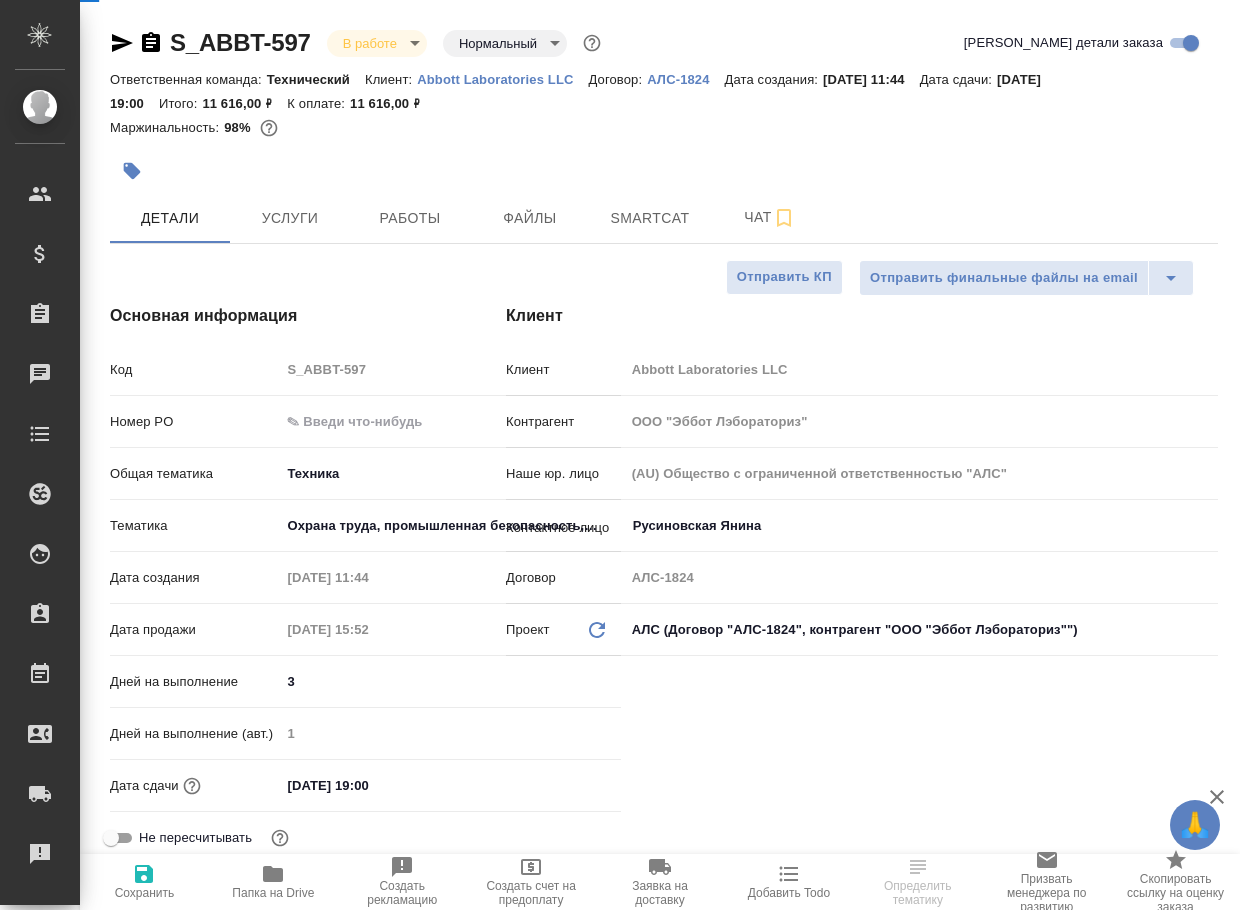 type on "x" 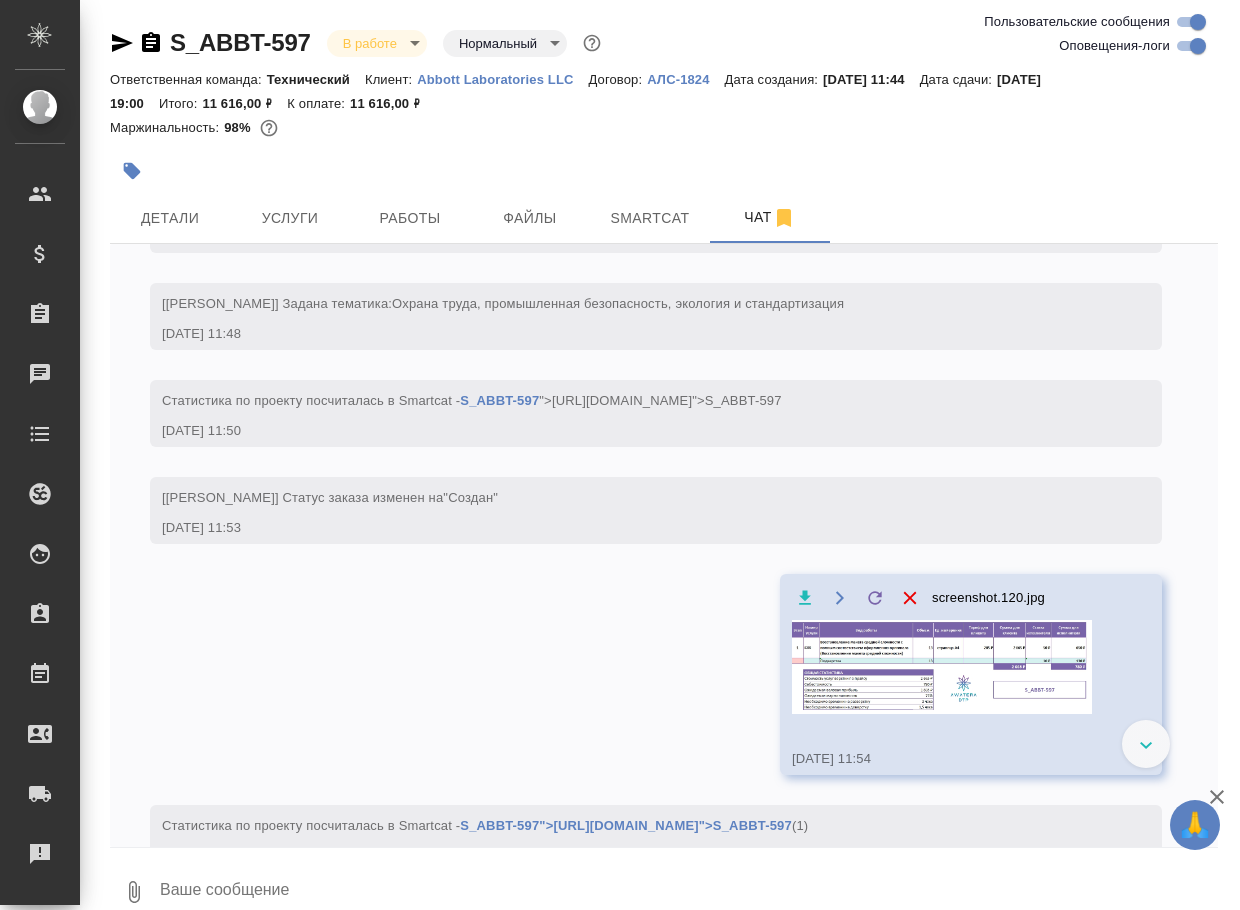 click at bounding box center [688, 892] 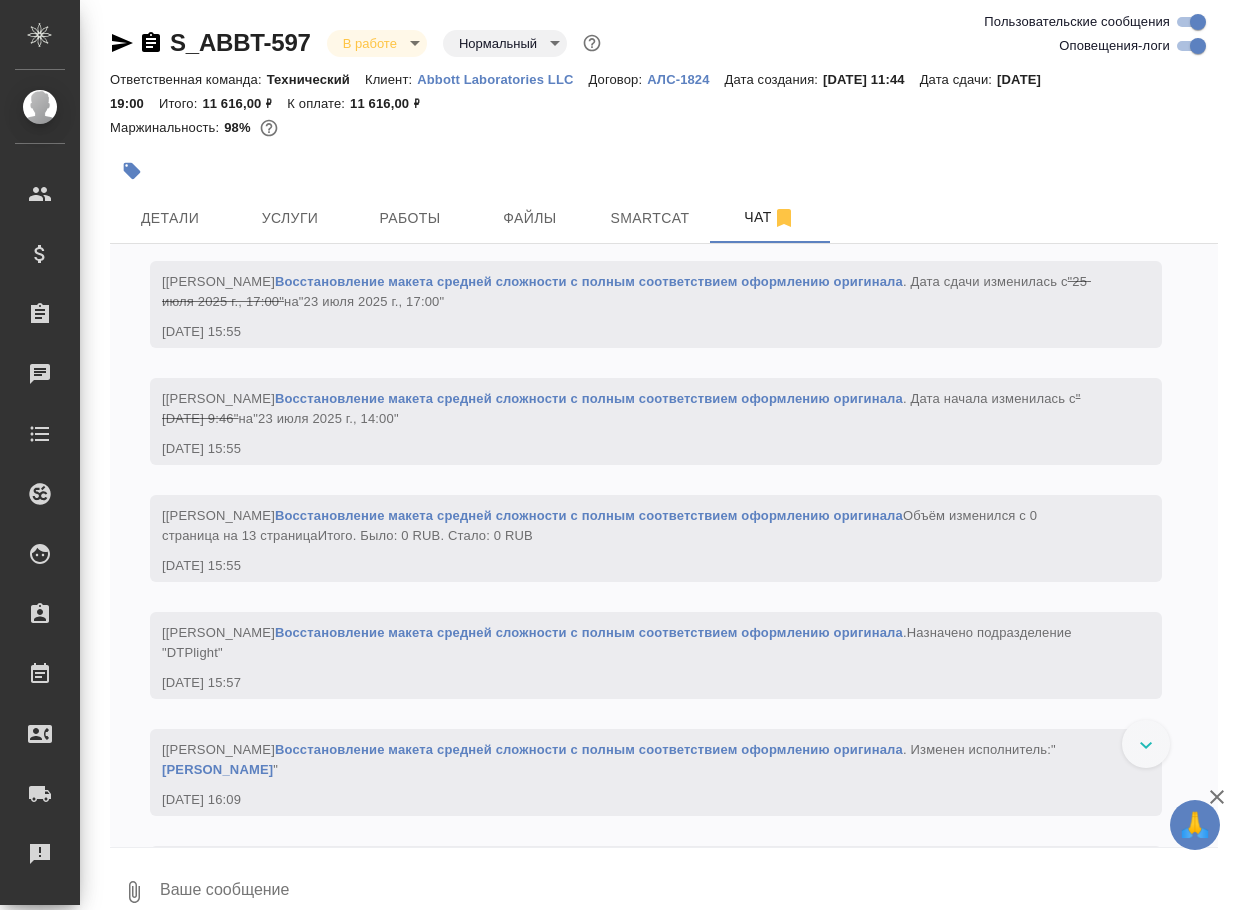 paste on "https://drive.awatera.com/apps/files/files/9904026?dir=/Shares/Abbott%20Laboratories/Orders/S_ABBT-597/ForTranslation" 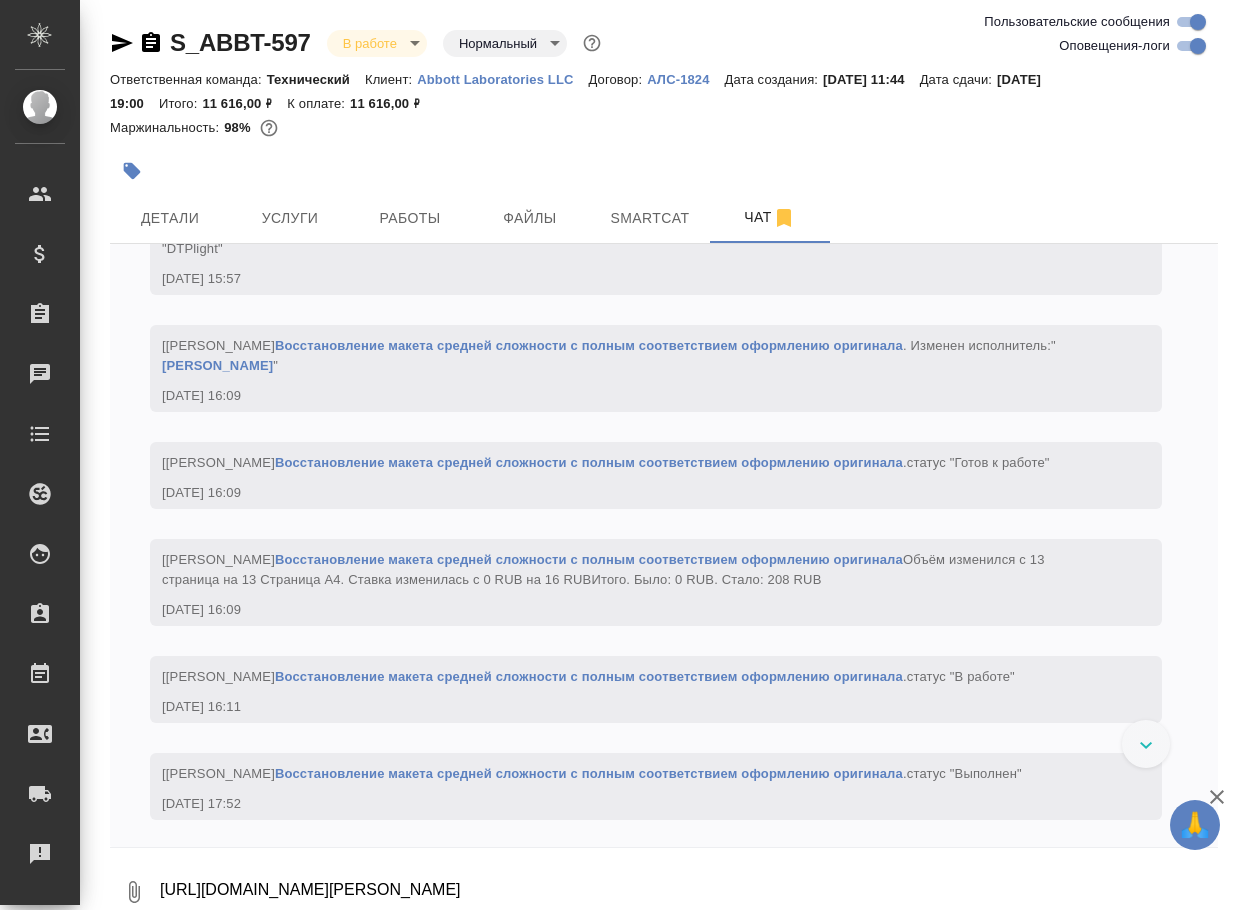 type on "https://drive.awatera.com/apps/files/files/9904026?dir=/Shares/Abbott%20Laboratories/Orders/S_ABBT-597/ForTranslation" 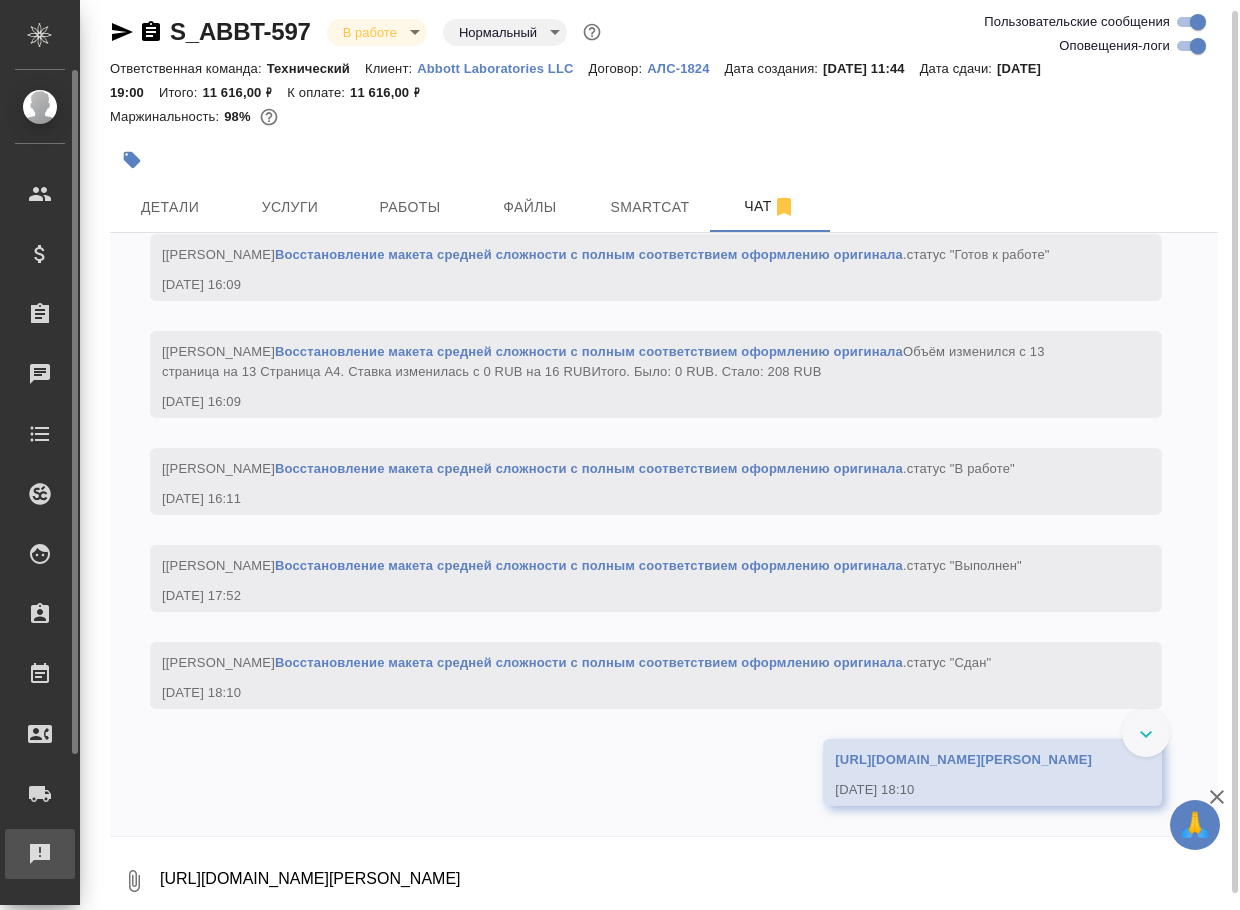 scroll, scrollTop: 3764, scrollLeft: 0, axis: vertical 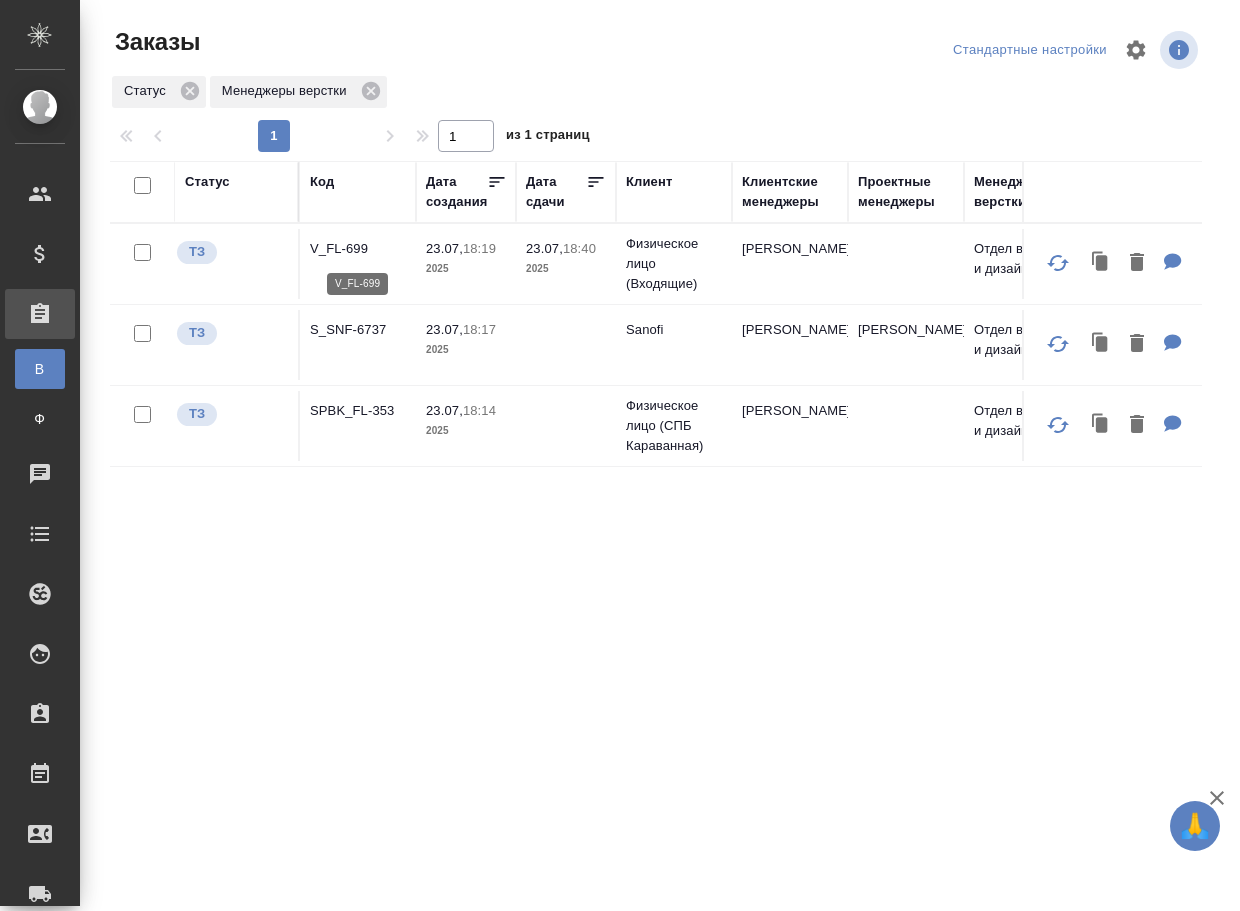 click on "V_FL-699" at bounding box center [358, 249] 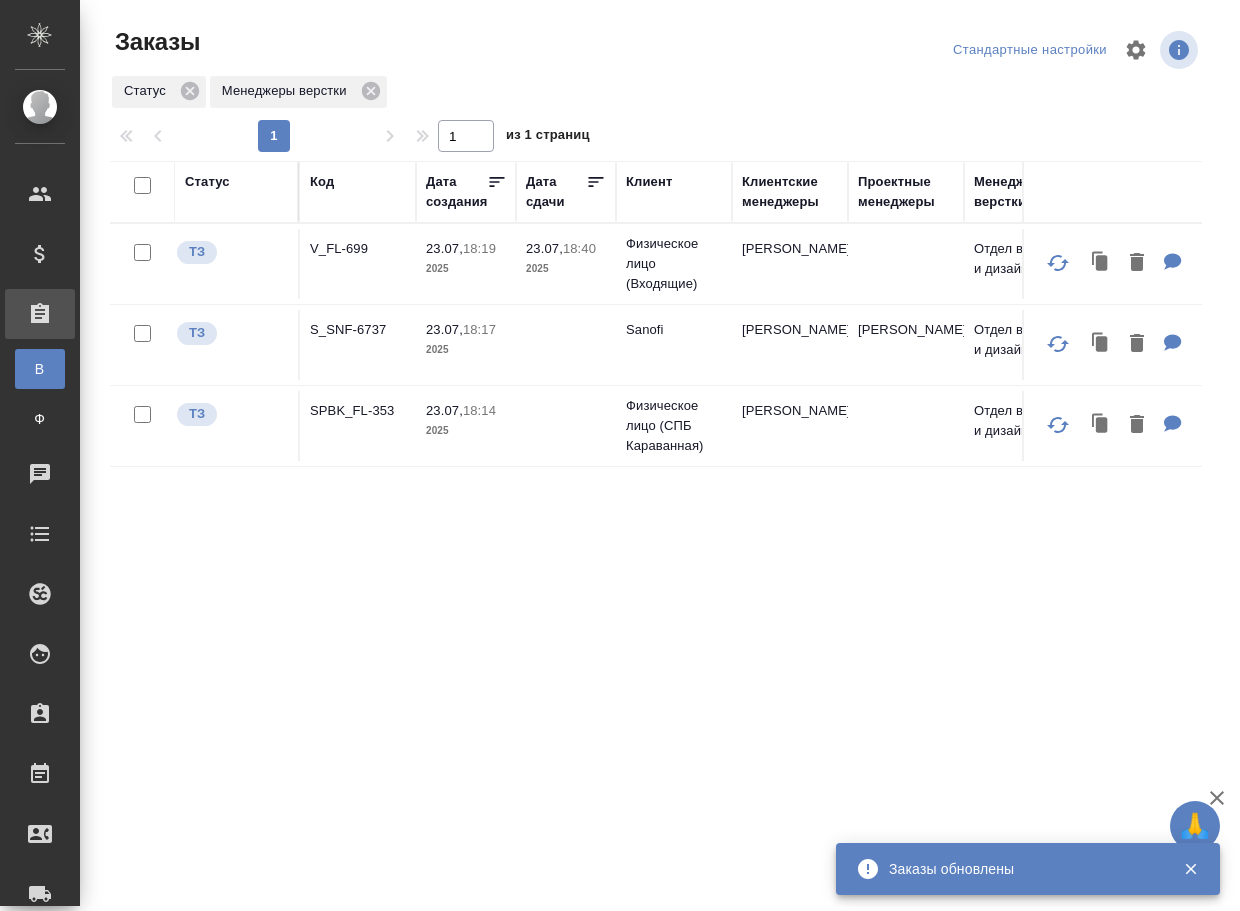 click on "SPBK_FL-353" at bounding box center (358, 264) 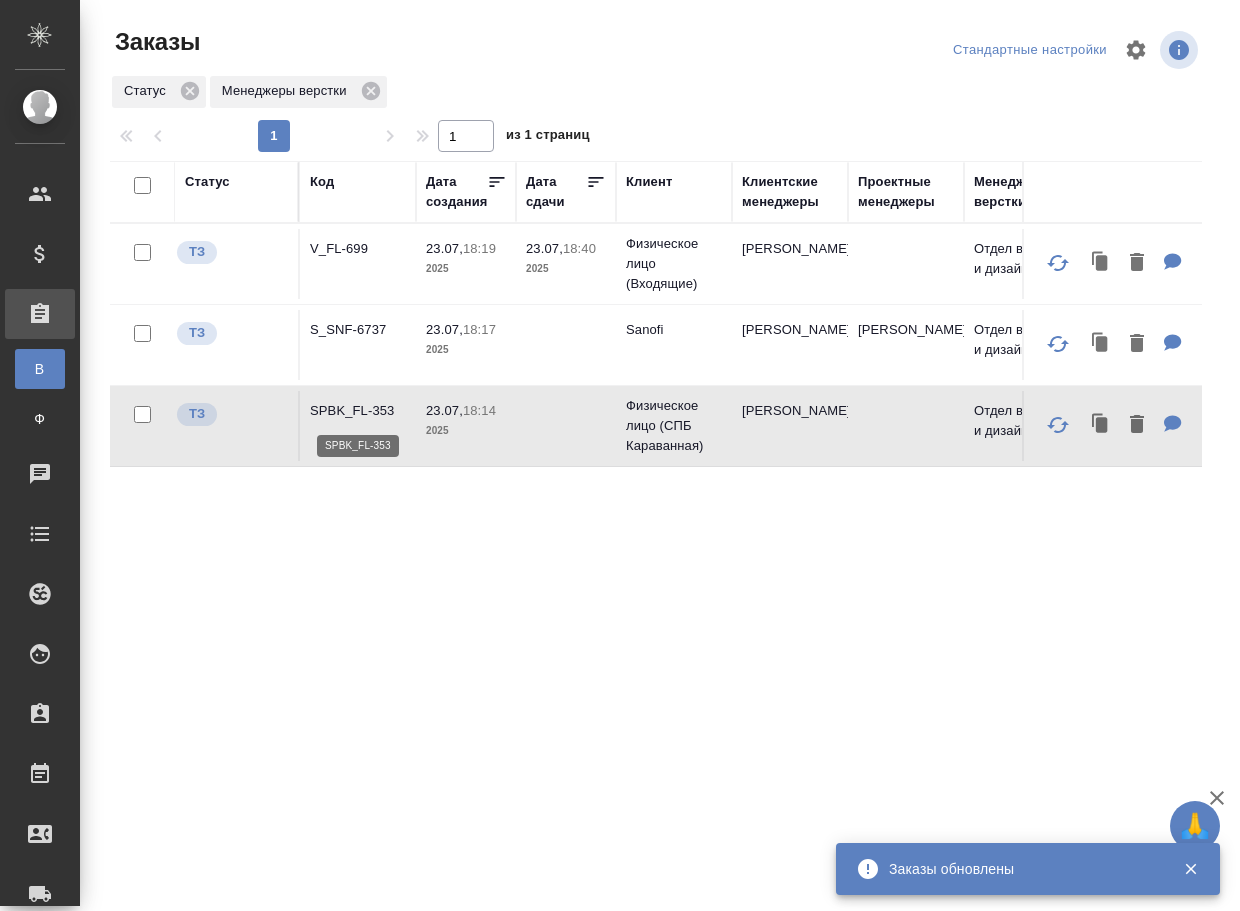 click on "SPBK_FL-353" at bounding box center (358, 411) 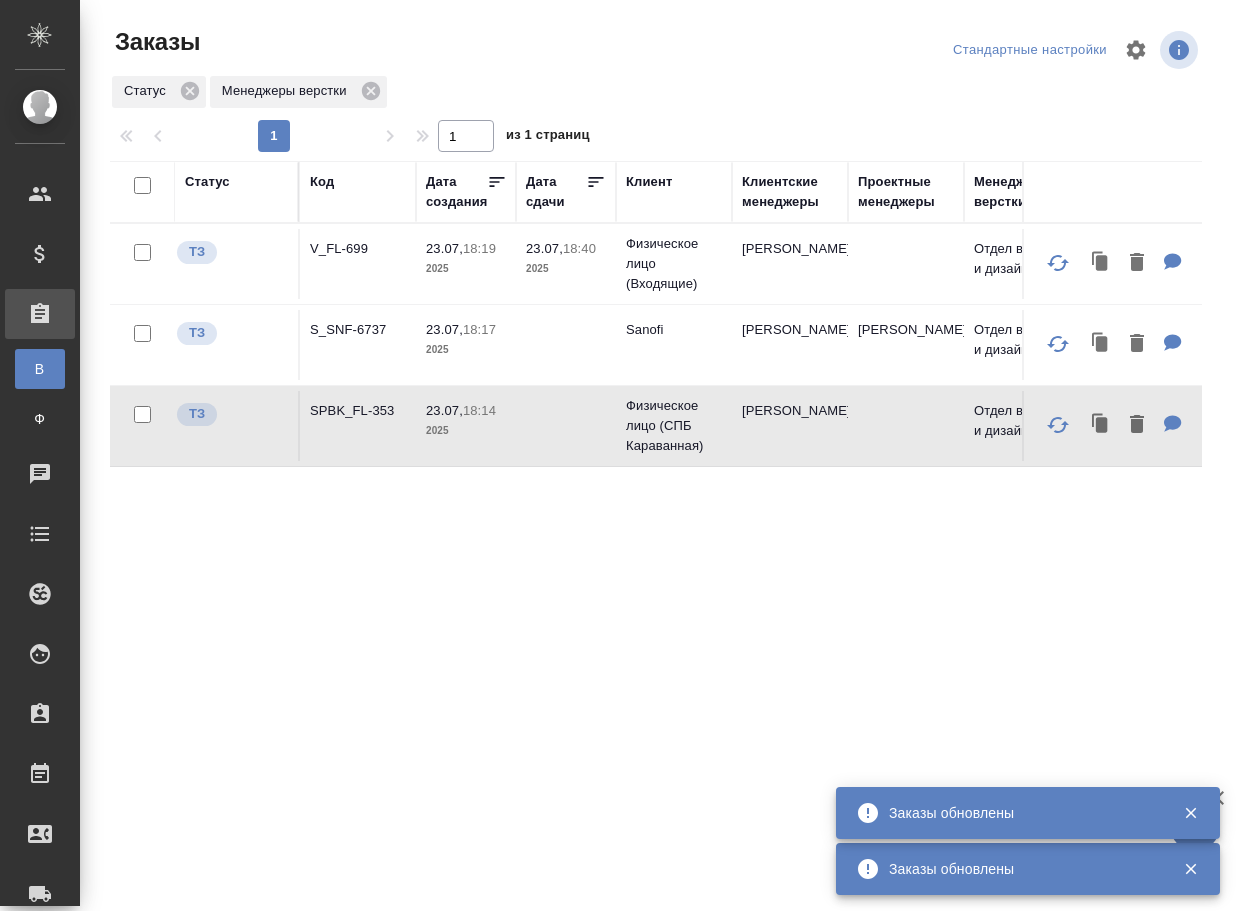 click on "S_SNF-6737" at bounding box center (358, 330) 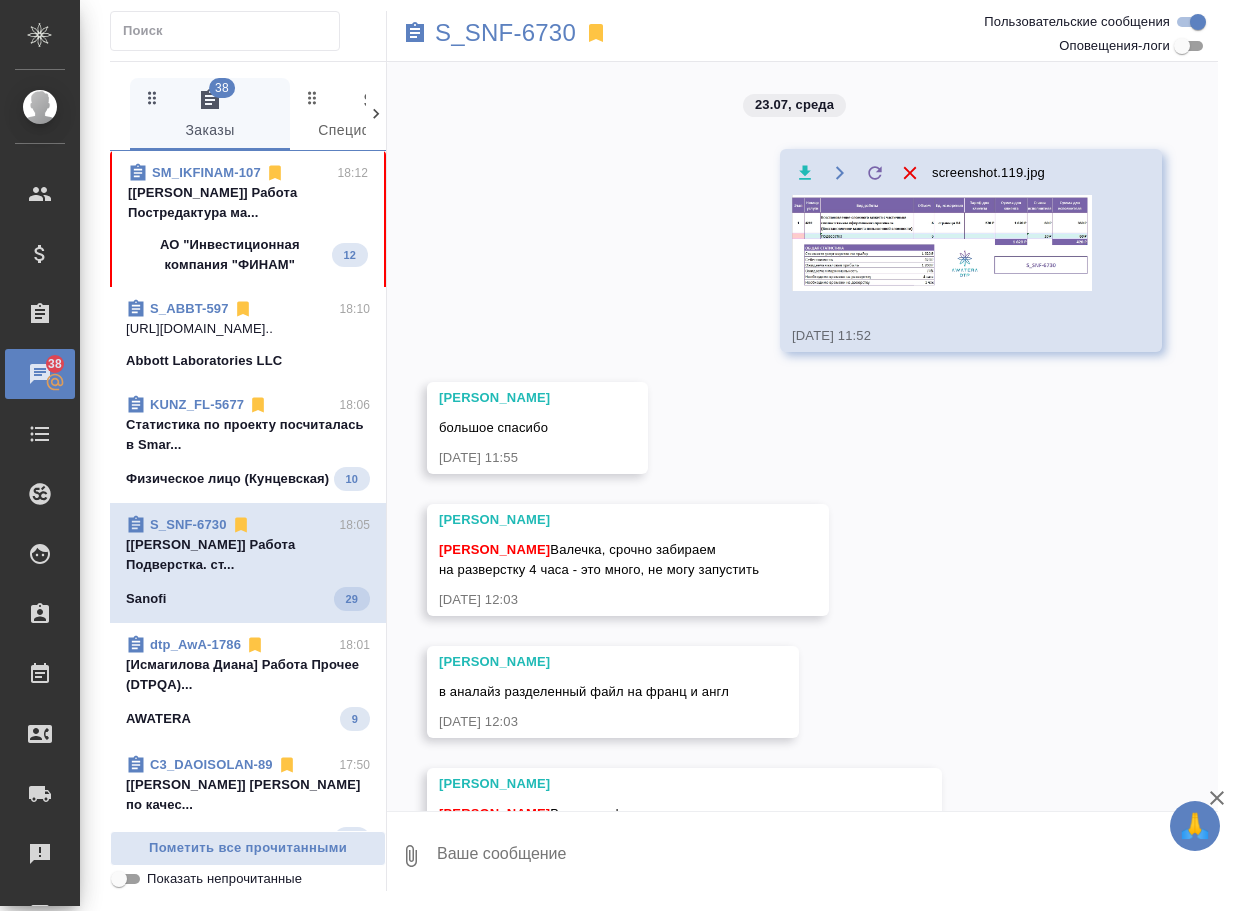 scroll, scrollTop: 0, scrollLeft: 0, axis: both 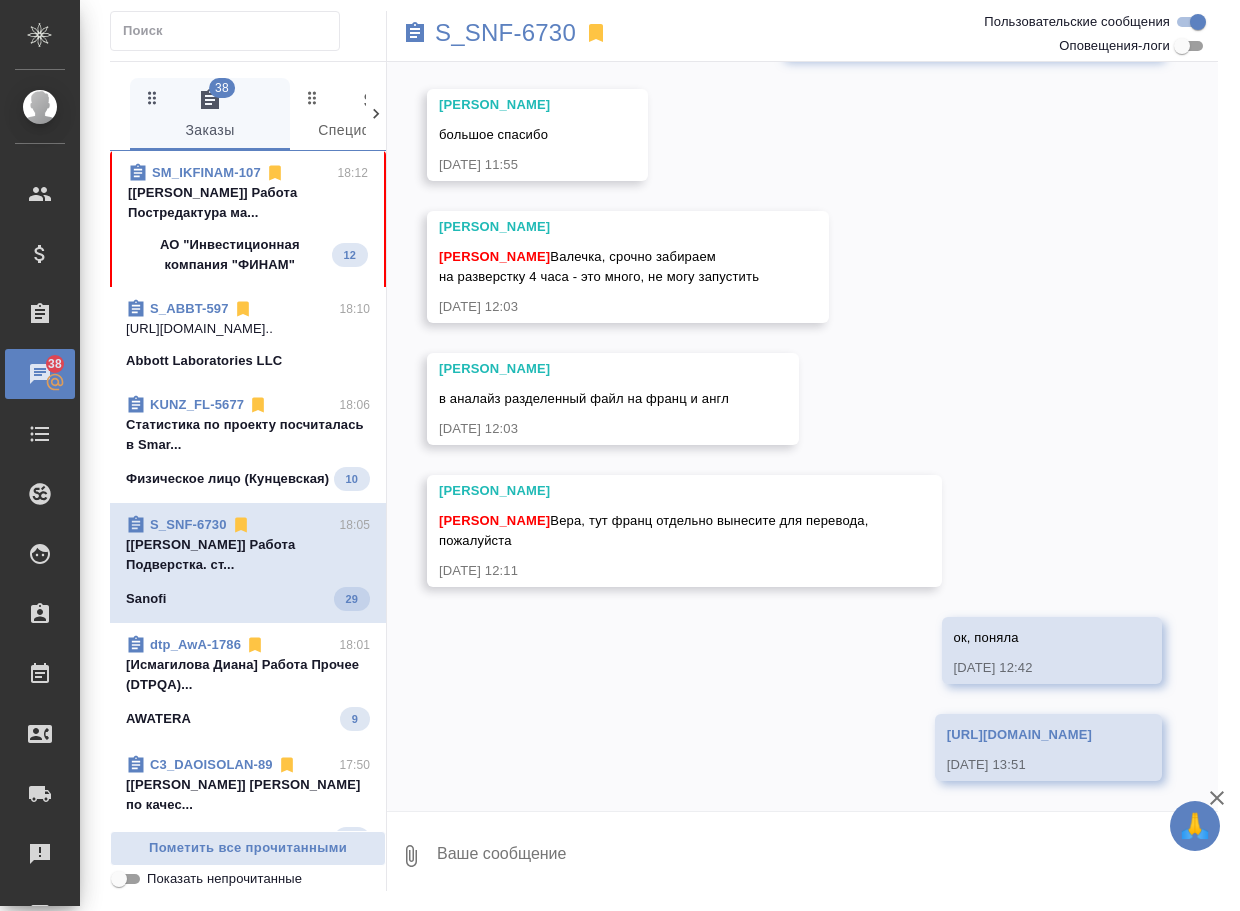 click on "SM_IKFINAM-107 18:12 [[PERSON_NAME]] Работа Постредактура ма... АО "Инвестиционная компания "ФИНАМ" 12" at bounding box center (248, 219) 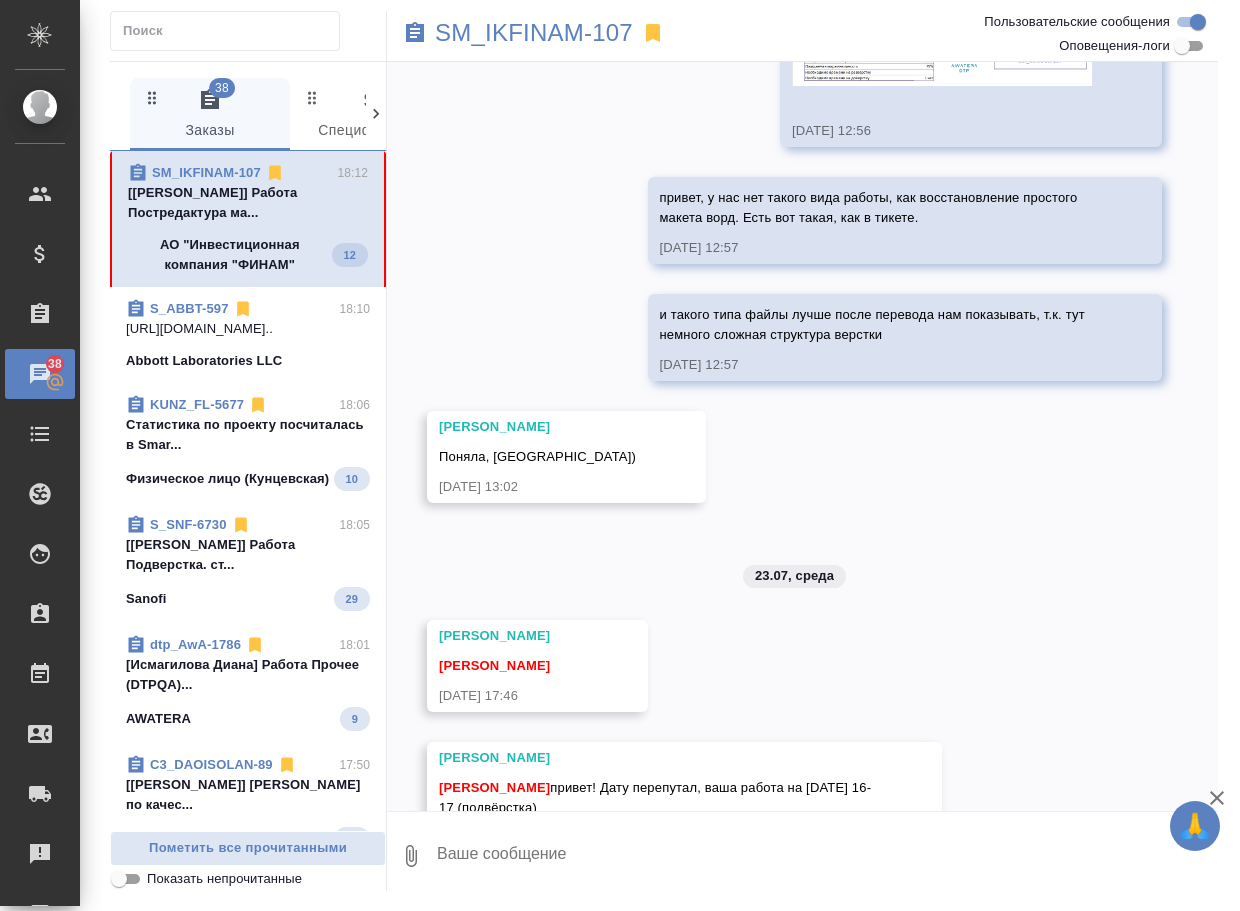 scroll, scrollTop: 559, scrollLeft: 0, axis: vertical 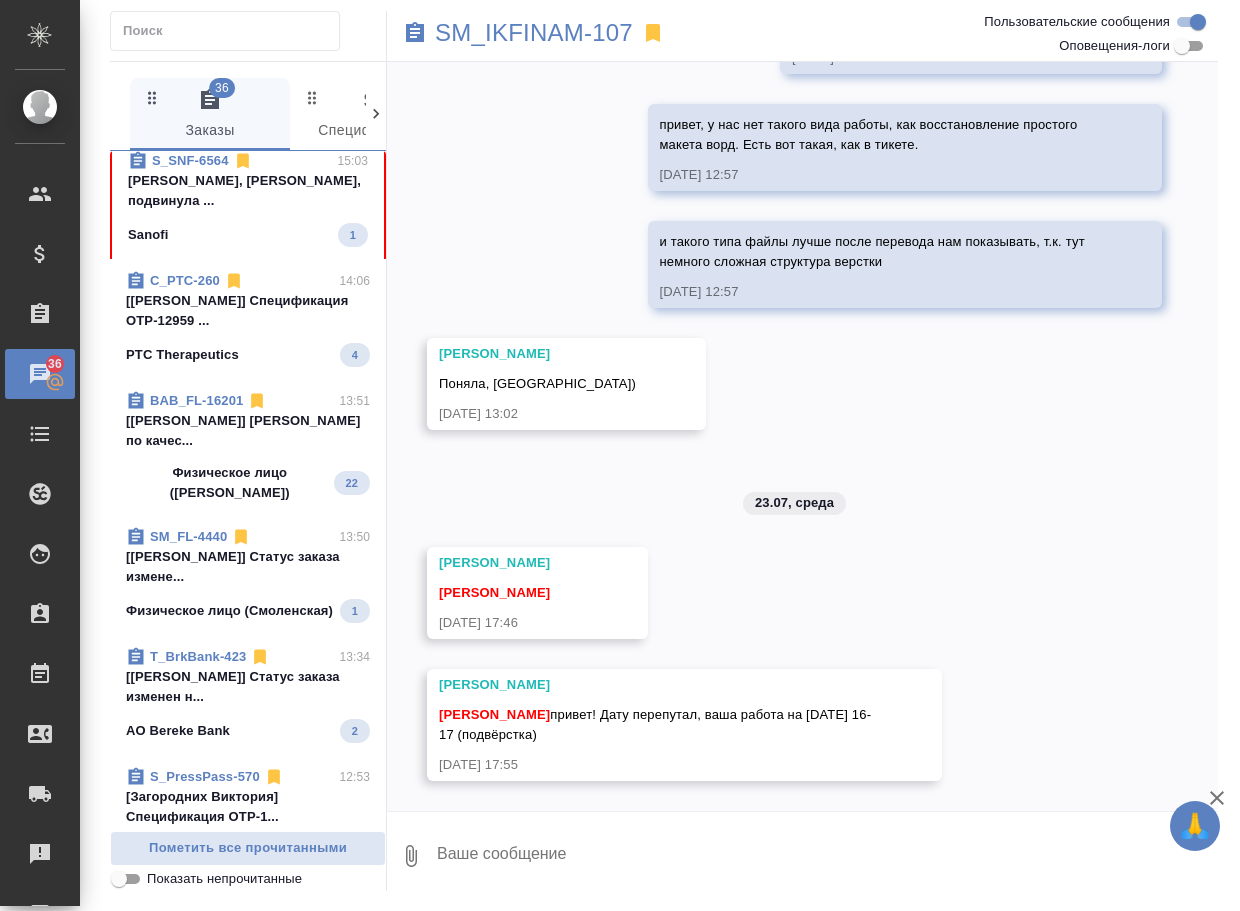 click on "Арсеньева Вера понимаю, Вера, подвинула ..." at bounding box center [248, 191] 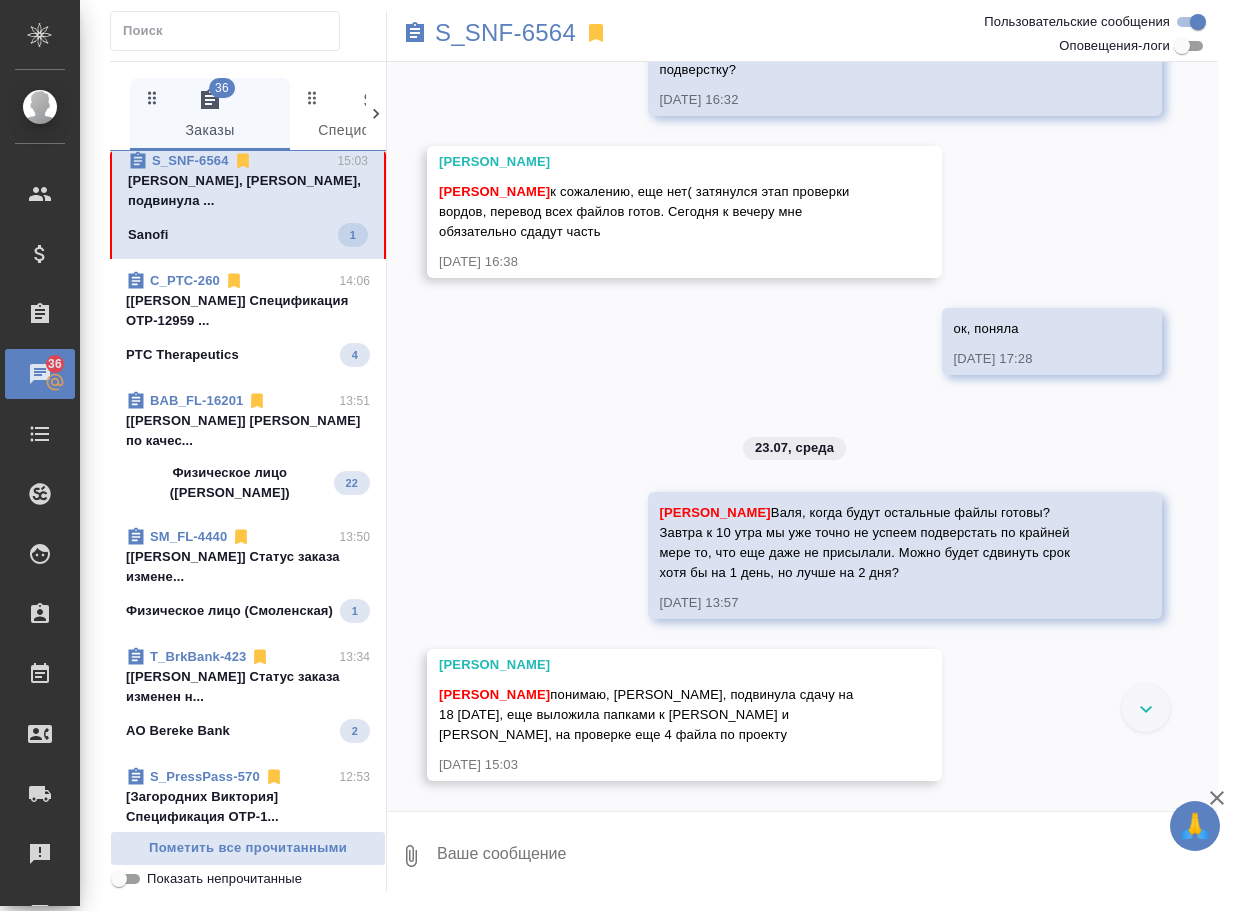 scroll, scrollTop: 2321, scrollLeft: 0, axis: vertical 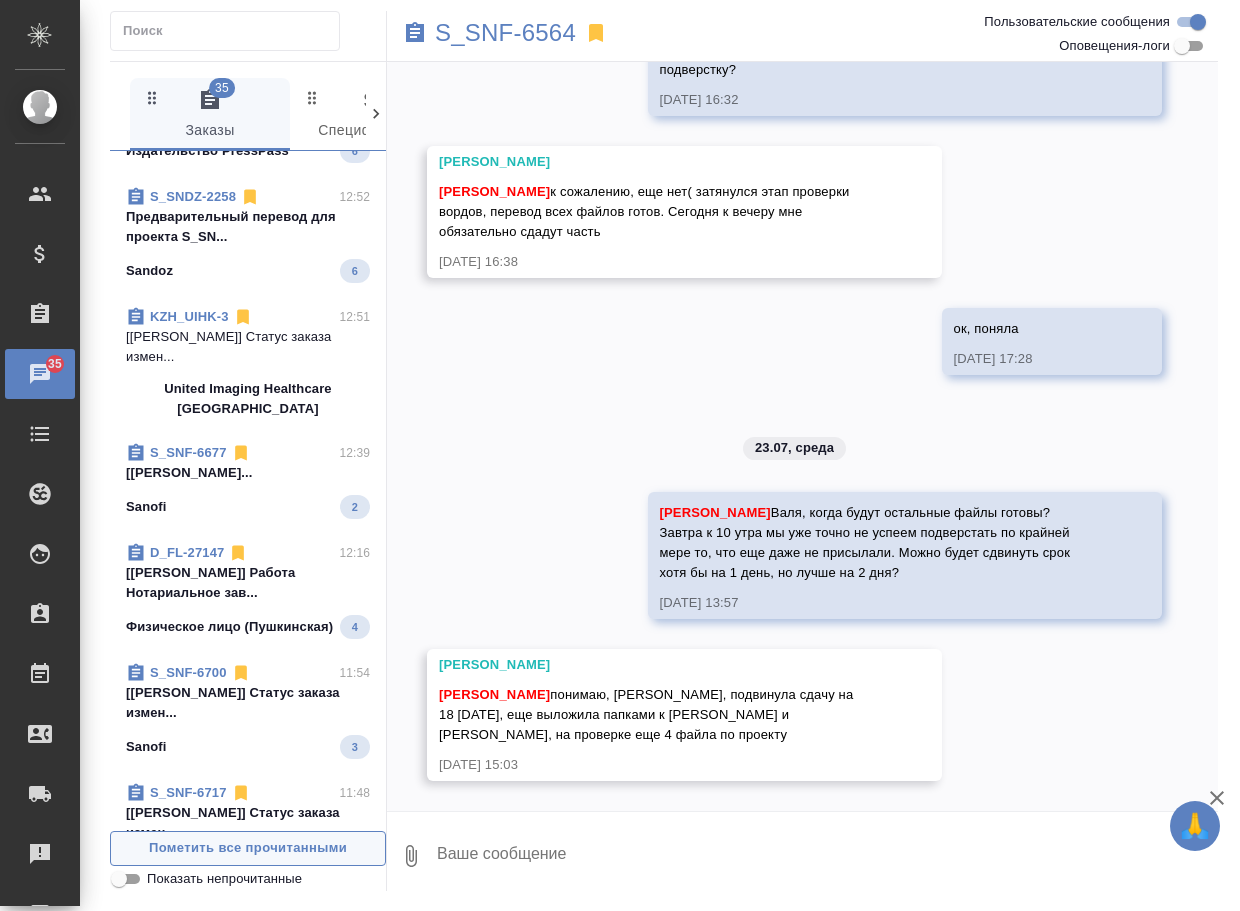 click on "Пометить все прочитанными" at bounding box center [248, 848] 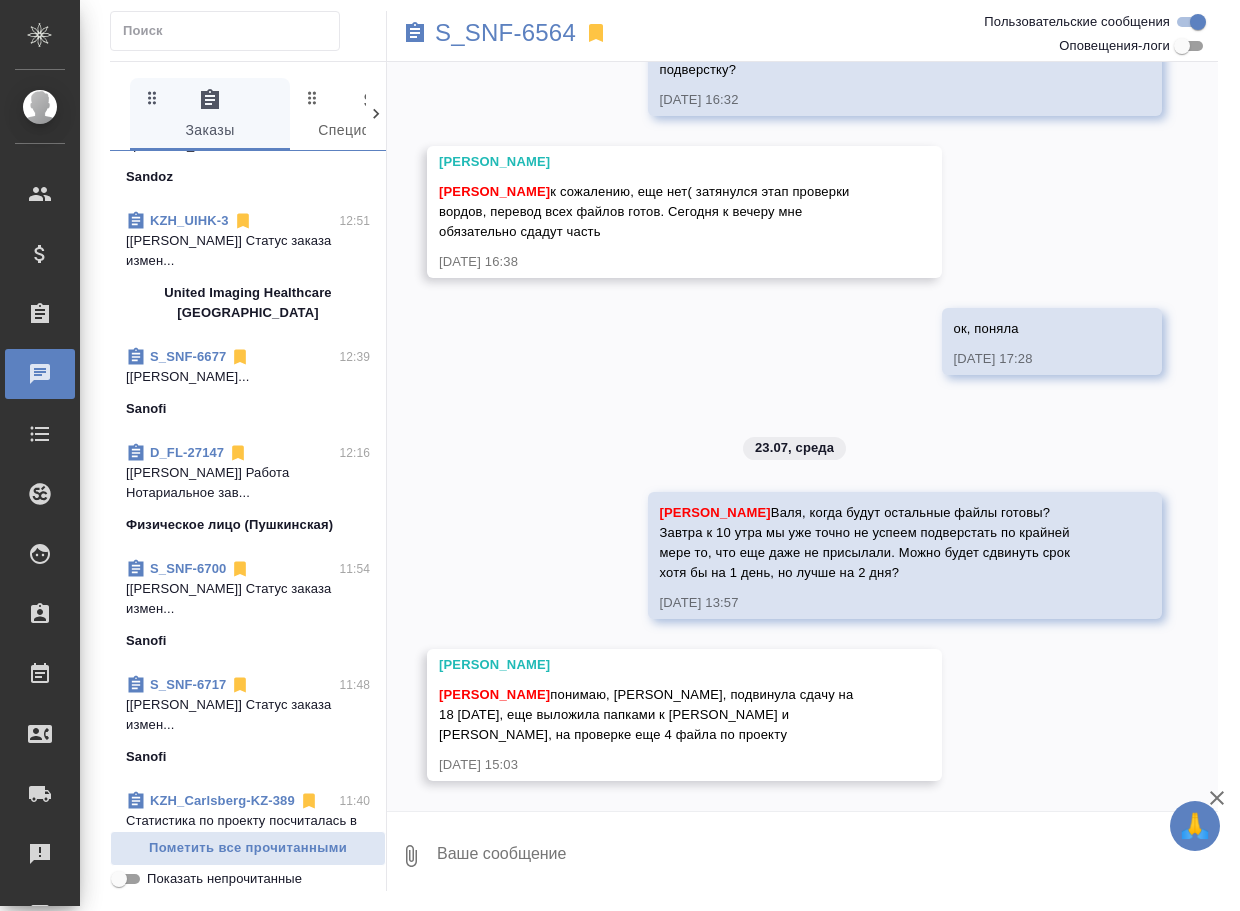 scroll, scrollTop: 2596, scrollLeft: 0, axis: vertical 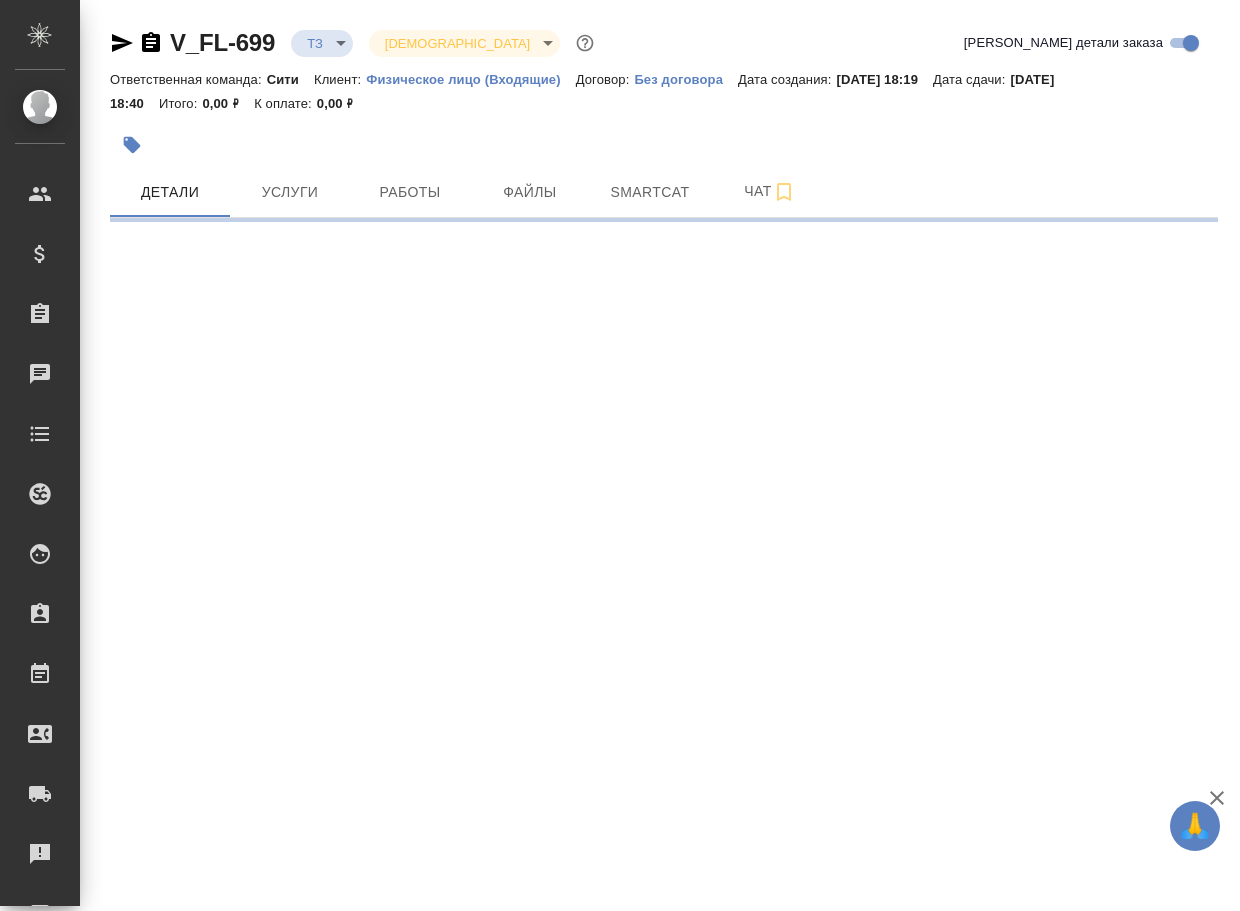 select on "RU" 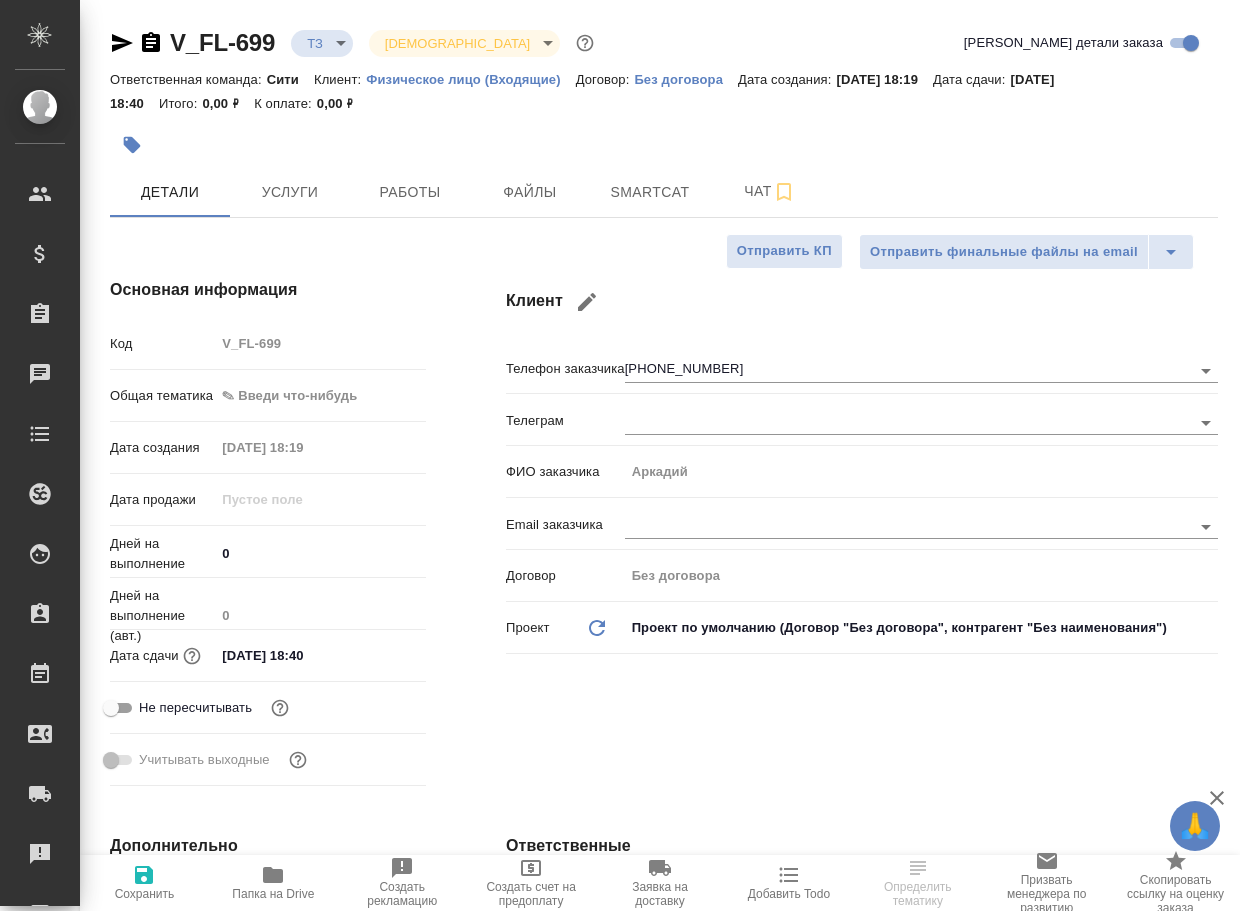 type on "x" 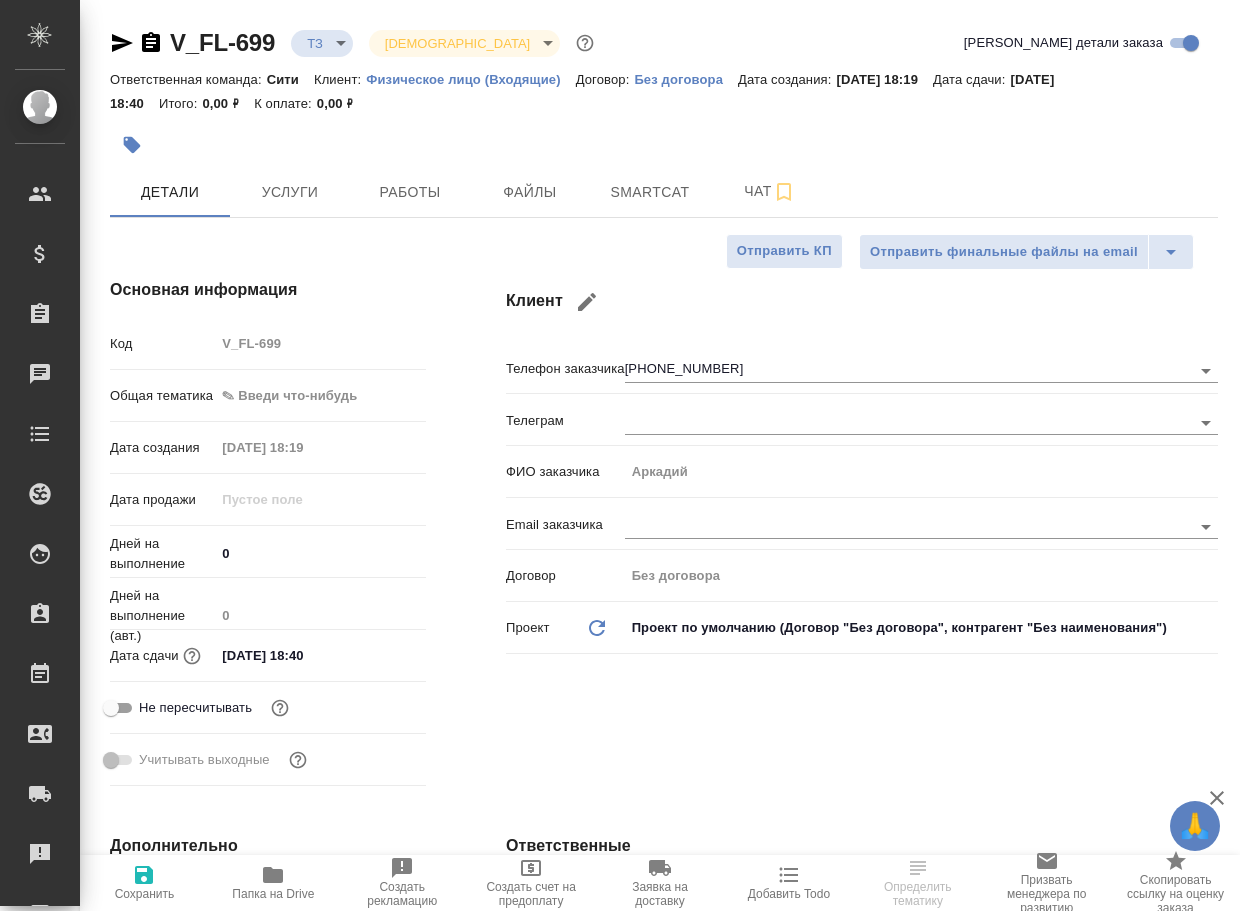 scroll, scrollTop: 600, scrollLeft: 0, axis: vertical 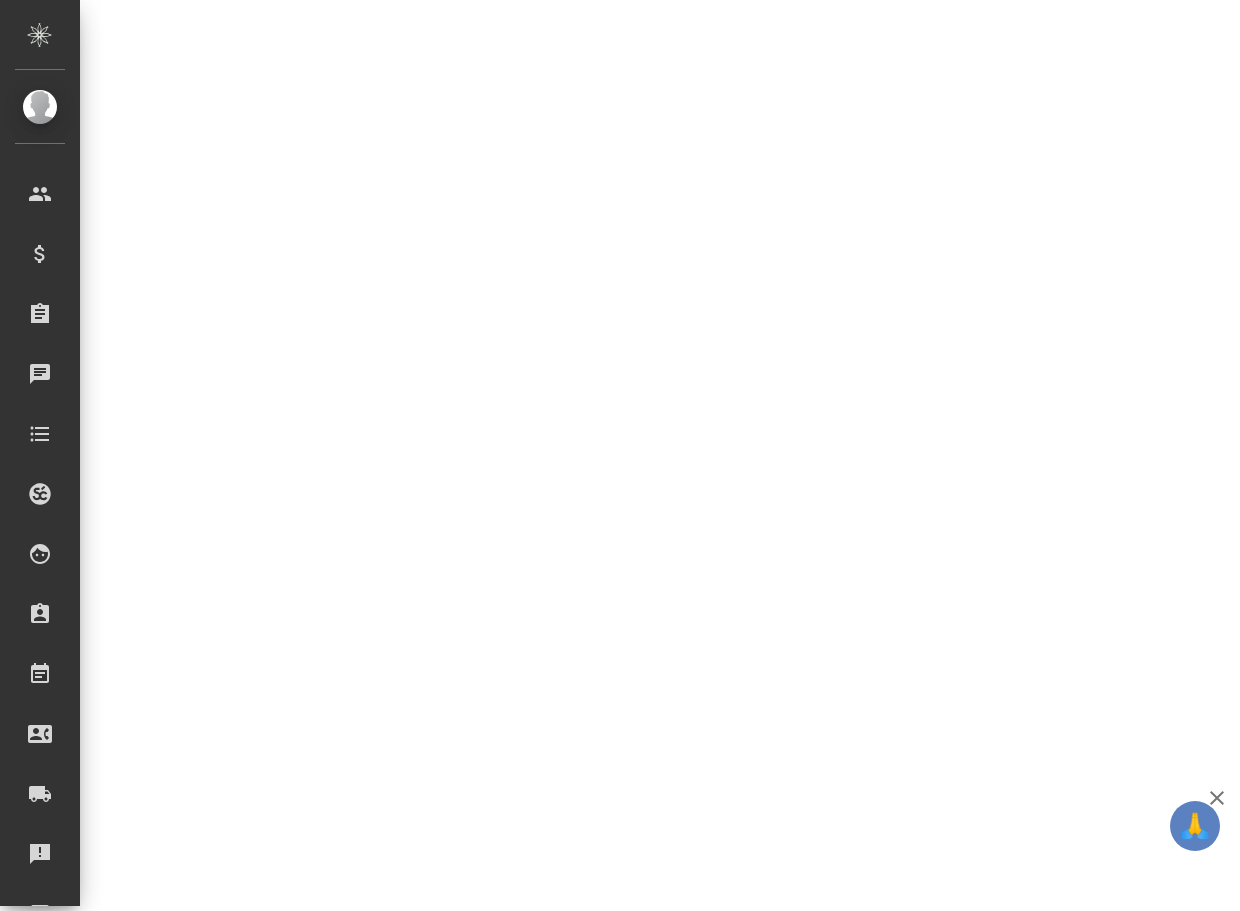 select on "RU" 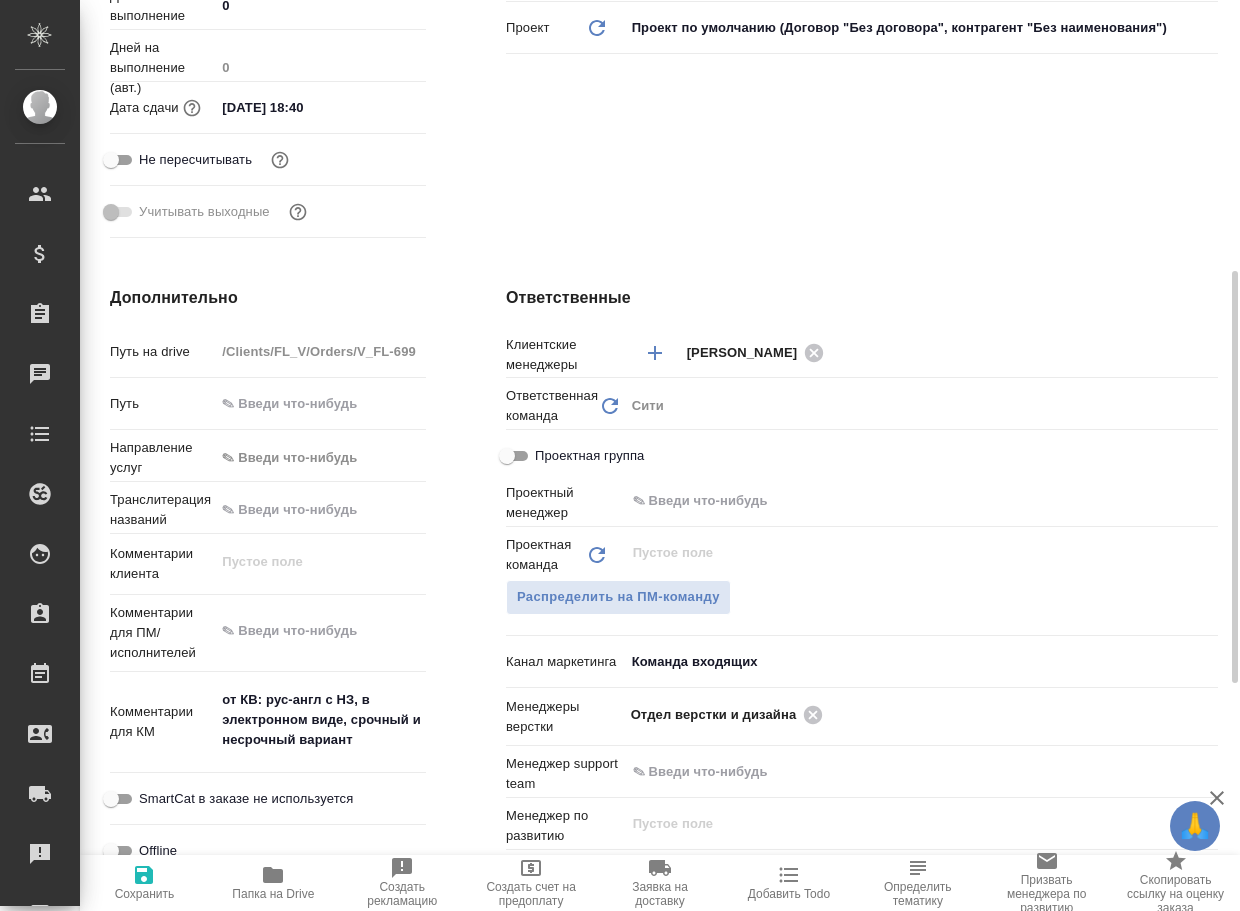 type on "x" 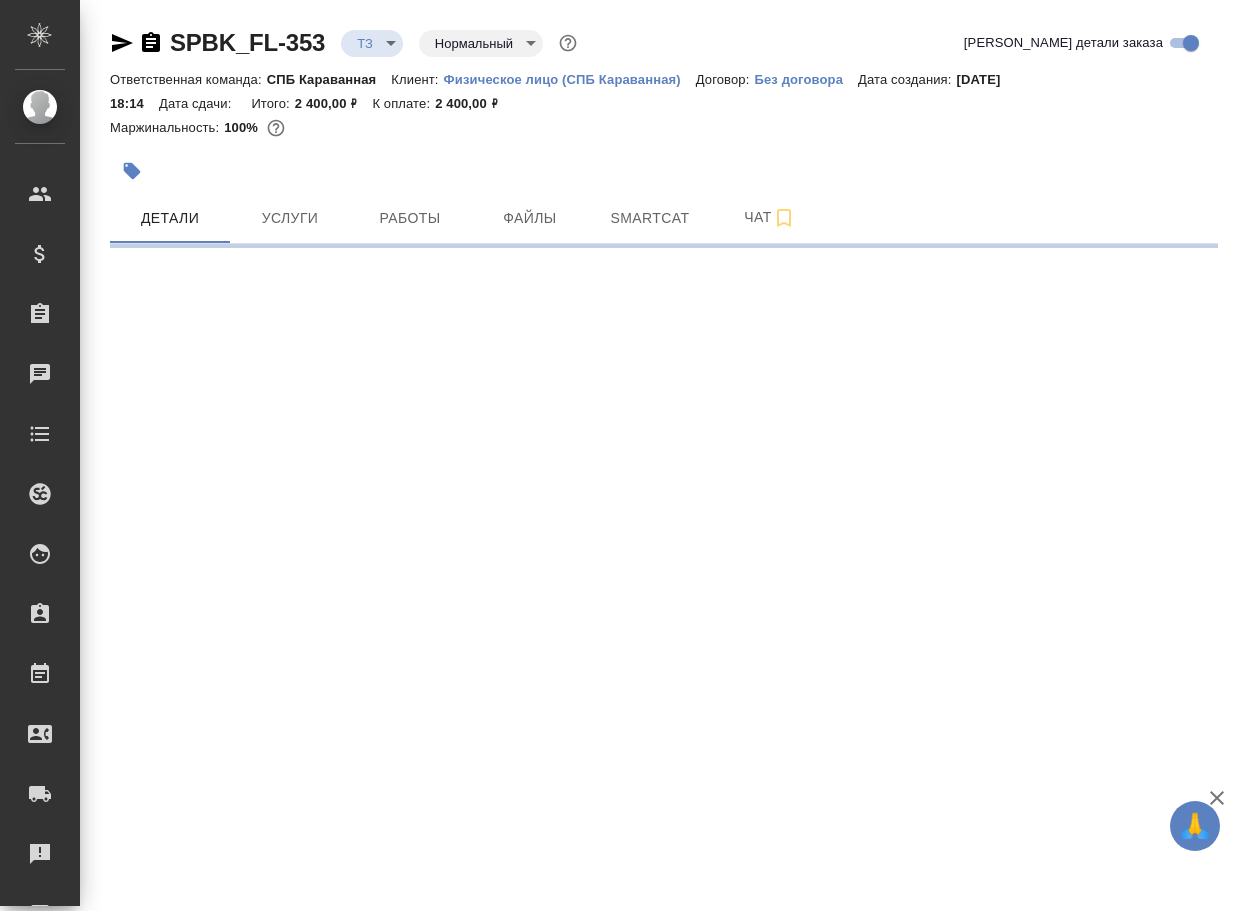 scroll, scrollTop: 0, scrollLeft: 0, axis: both 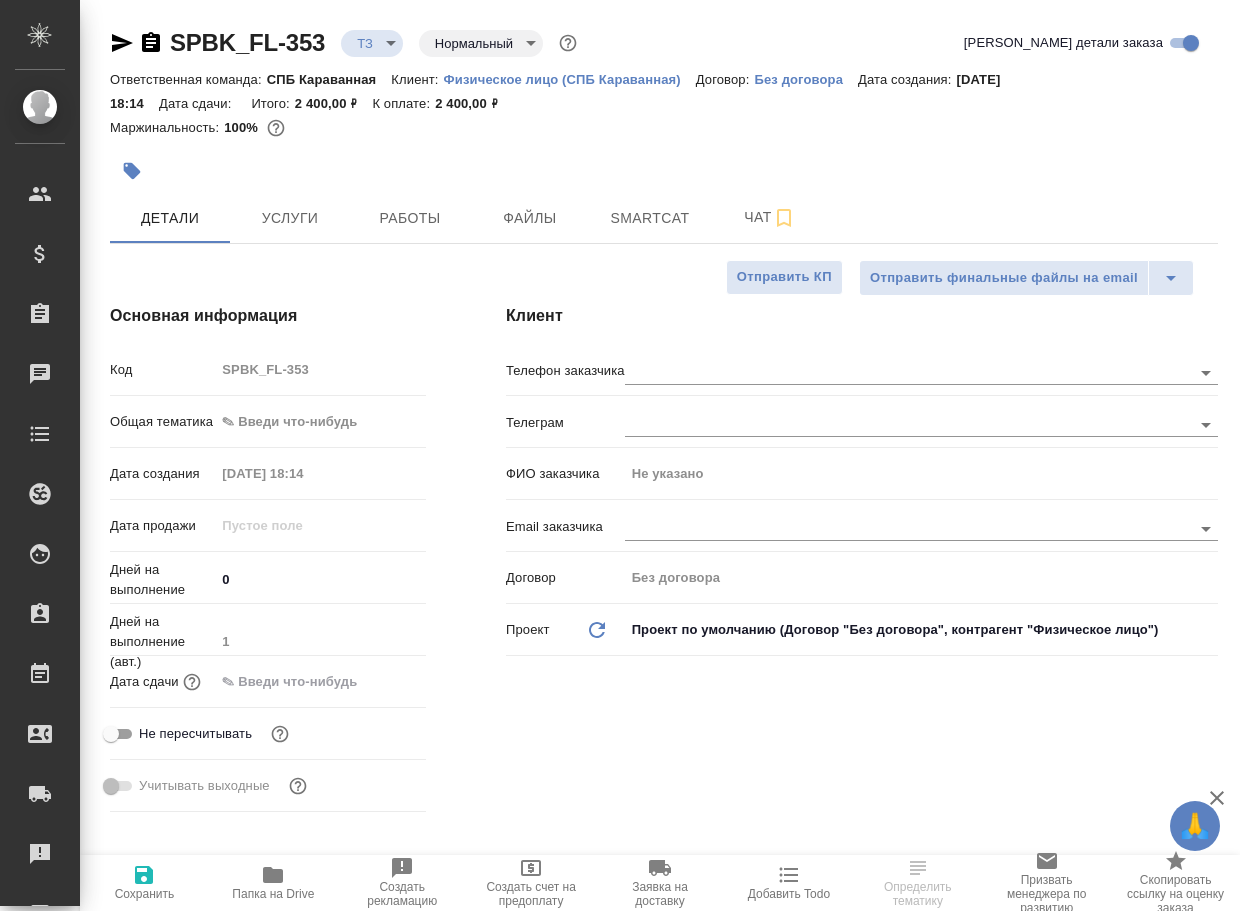 type on "x" 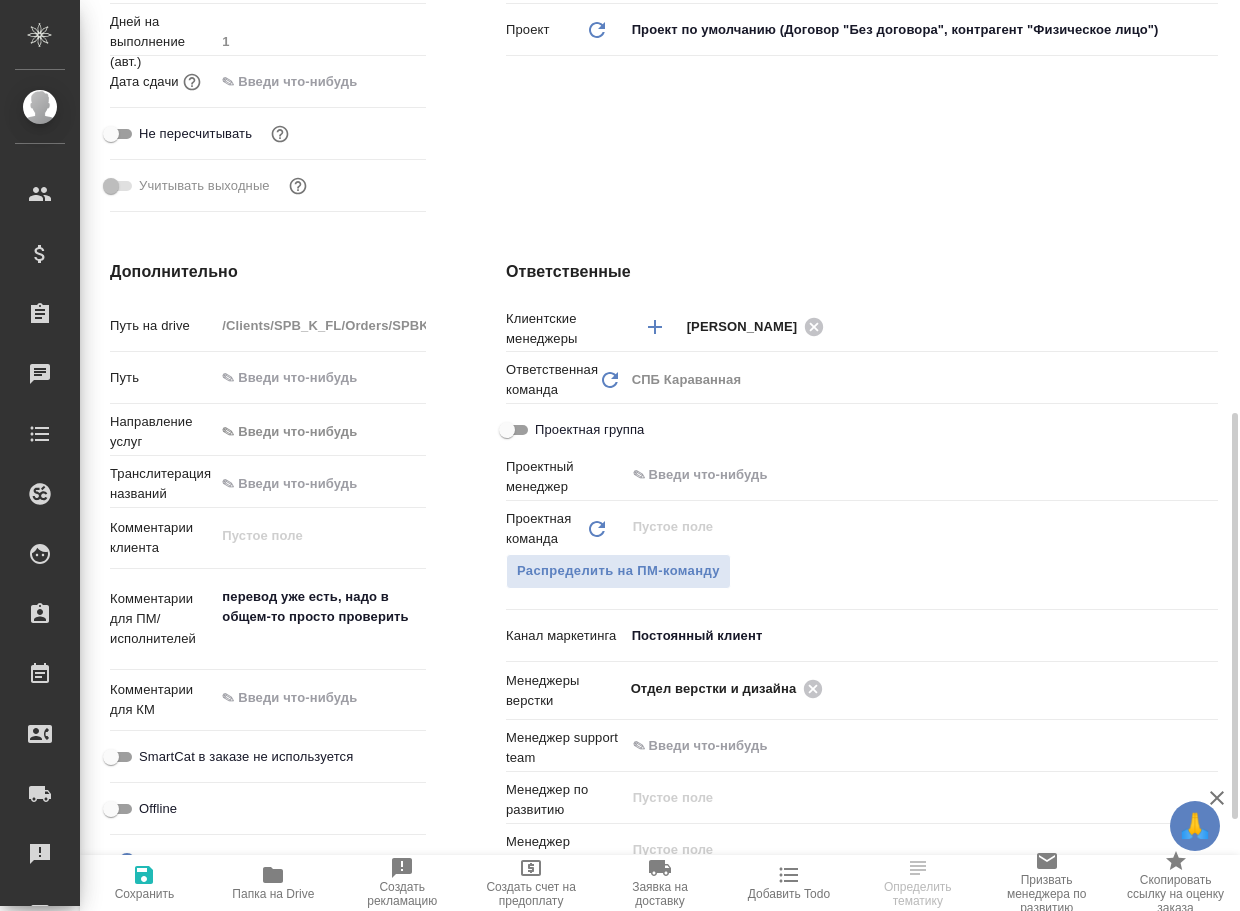 scroll, scrollTop: 700, scrollLeft: 0, axis: vertical 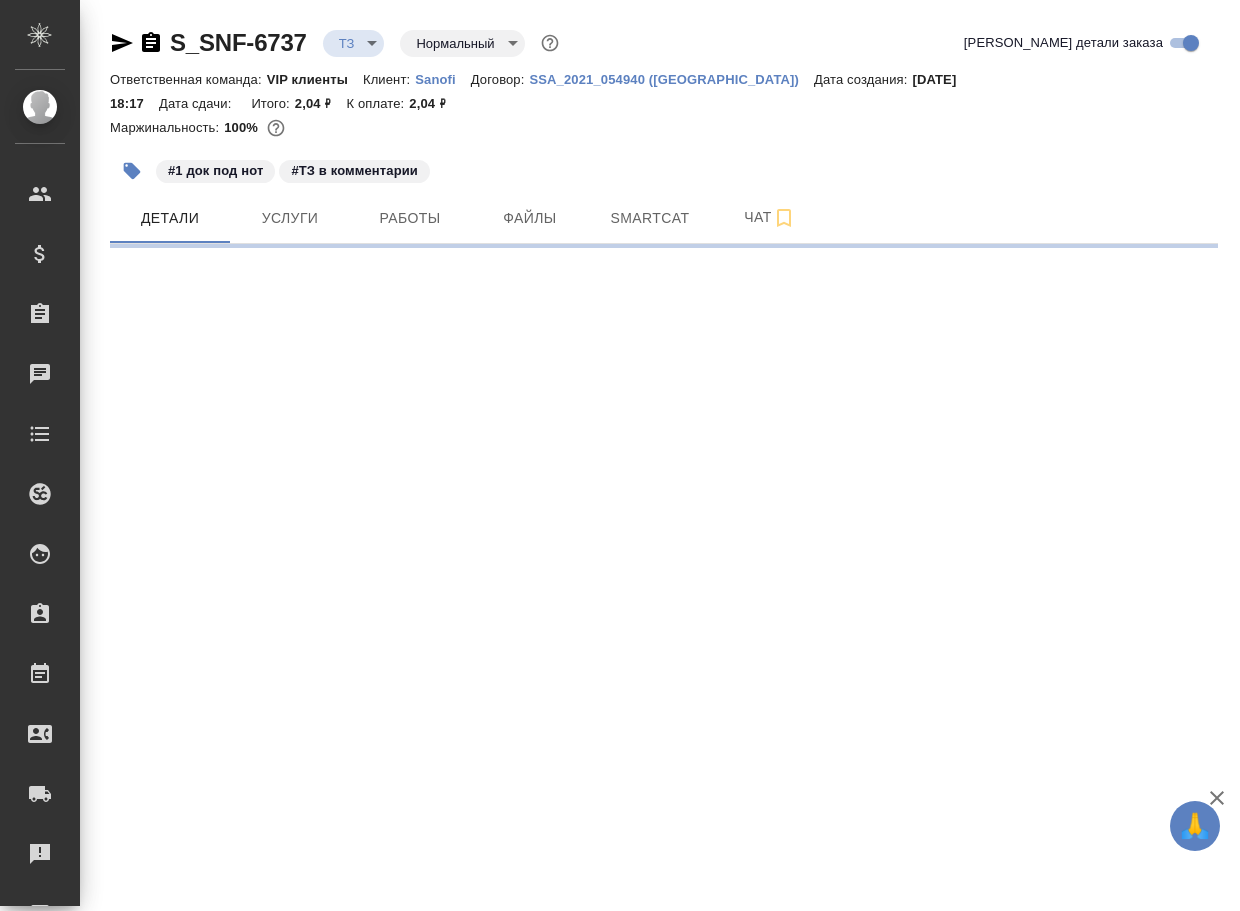 select on "RU" 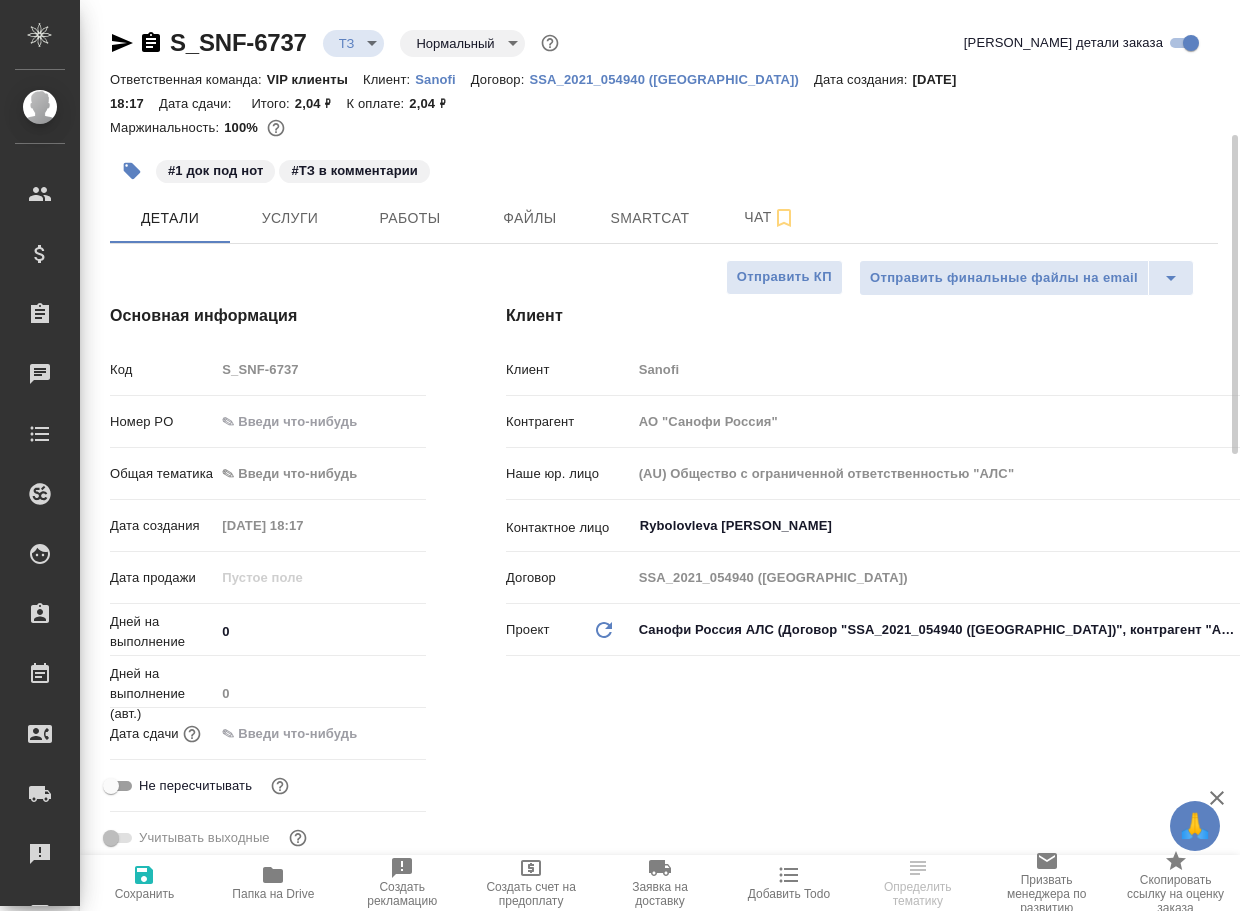 type on "x" 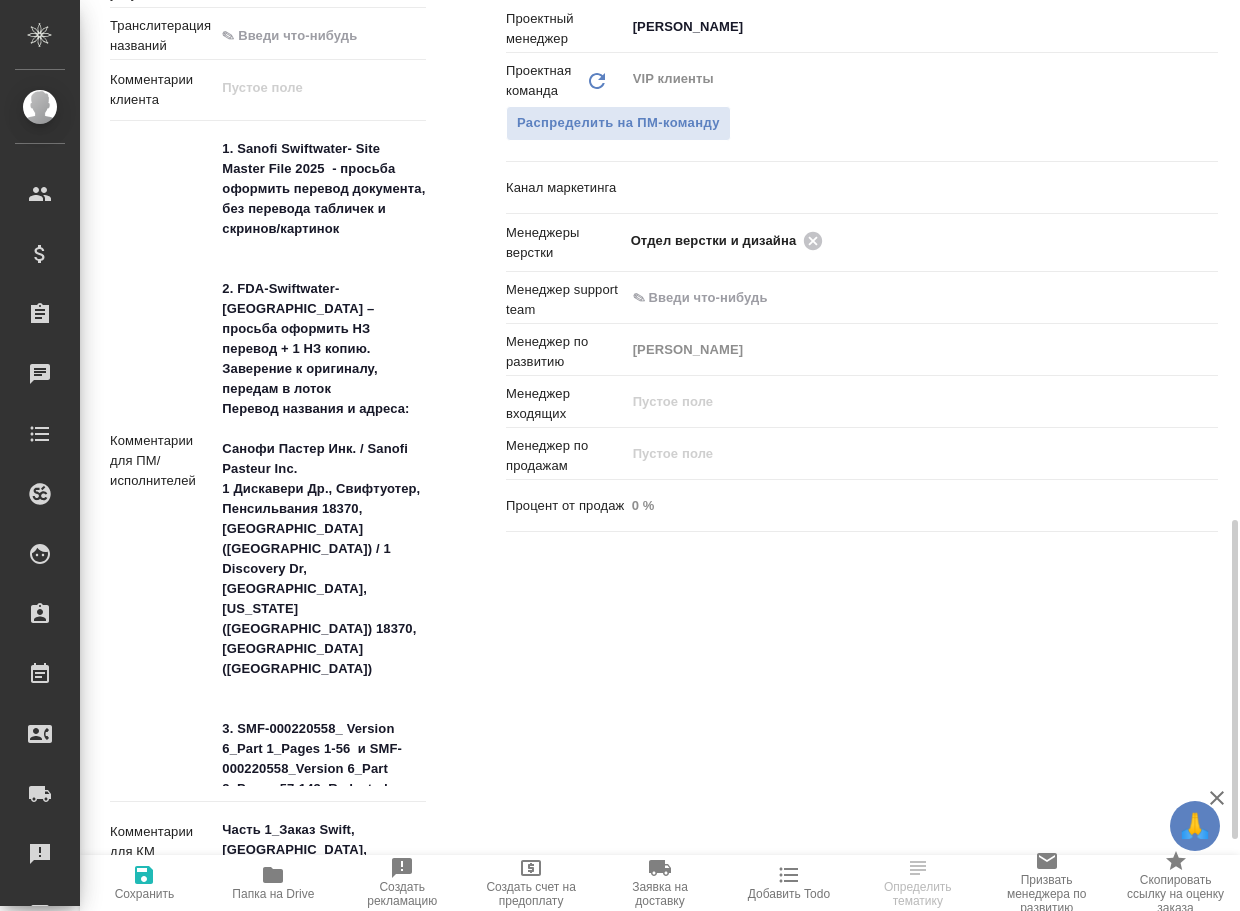 scroll, scrollTop: 1300, scrollLeft: 0, axis: vertical 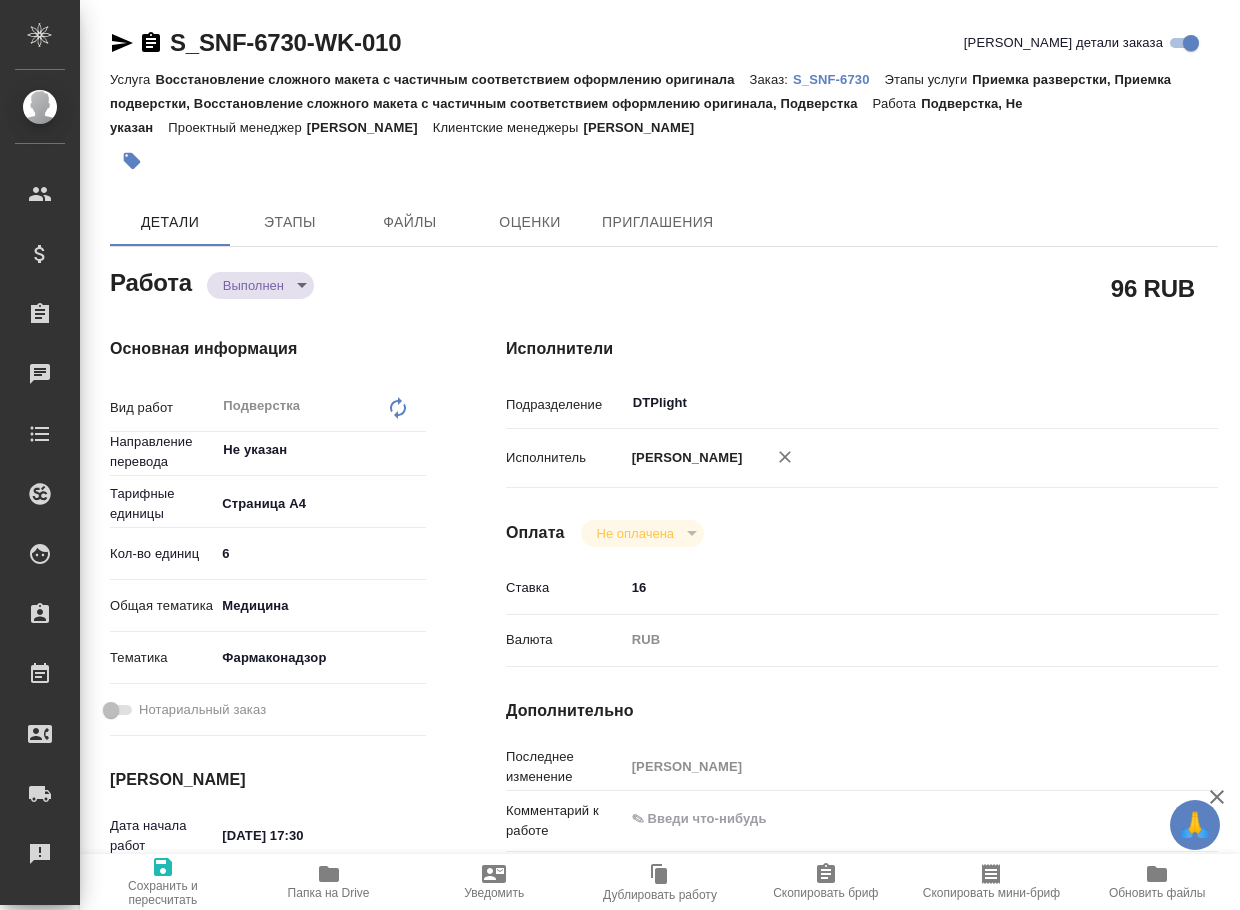 type on "x" 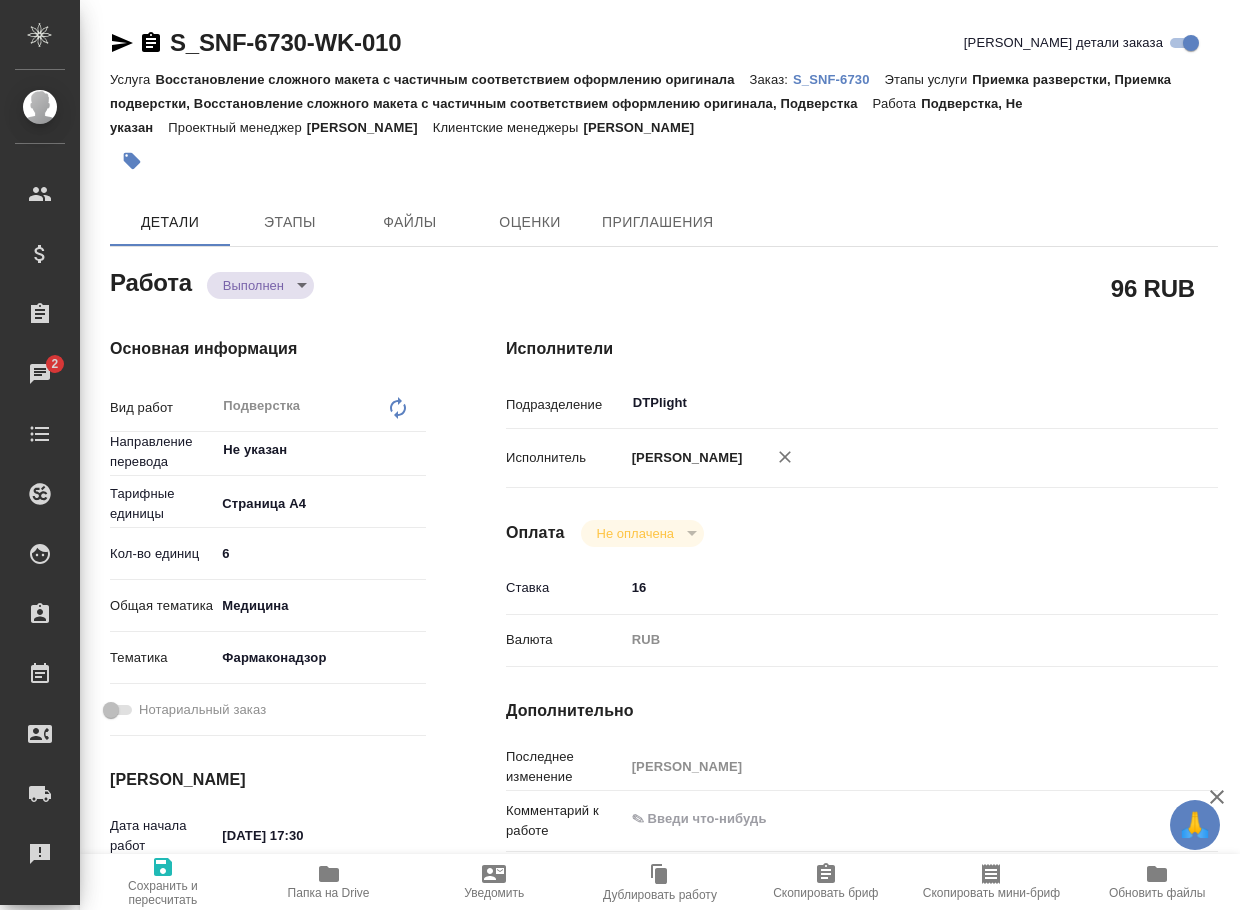 click on "🙏 .cls-1
fill:#fff;
AWATERA Arsenyeva Vera Клиенты Спецификации Заказы 2 Чаты Todo Проекты SC Исполнители Кандидаты Работы Входящие заявки Заявки на доставку Рекламации Проекты процессинга Конференции Выйти S_SNF-6730-WK-010 Кратко детали заказа Услуга Восстановление сложного макета с частичным соответствием оформлению оригинала Заказ: S_SNF-6730 Этапы услуги Приемка разверстки, Приемка подверстки, Восстановление сложного макета с частичным соответствием оформлению оригинала, Подверстка Работа Подверстка, Не указан Проектный менеджер Горшкова Валентина Детали x 6" at bounding box center [620, 455] 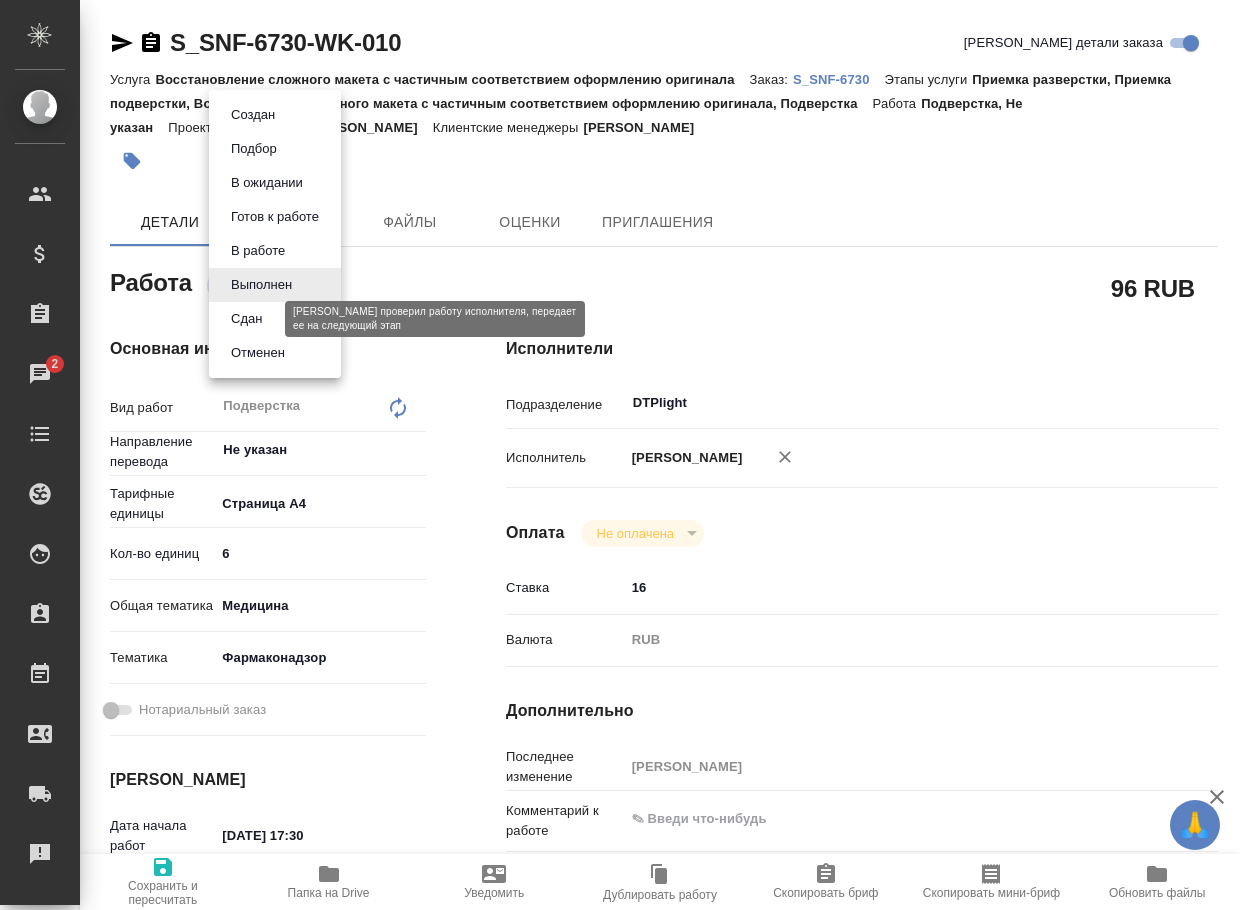 click on "Сдан" at bounding box center (246, 319) 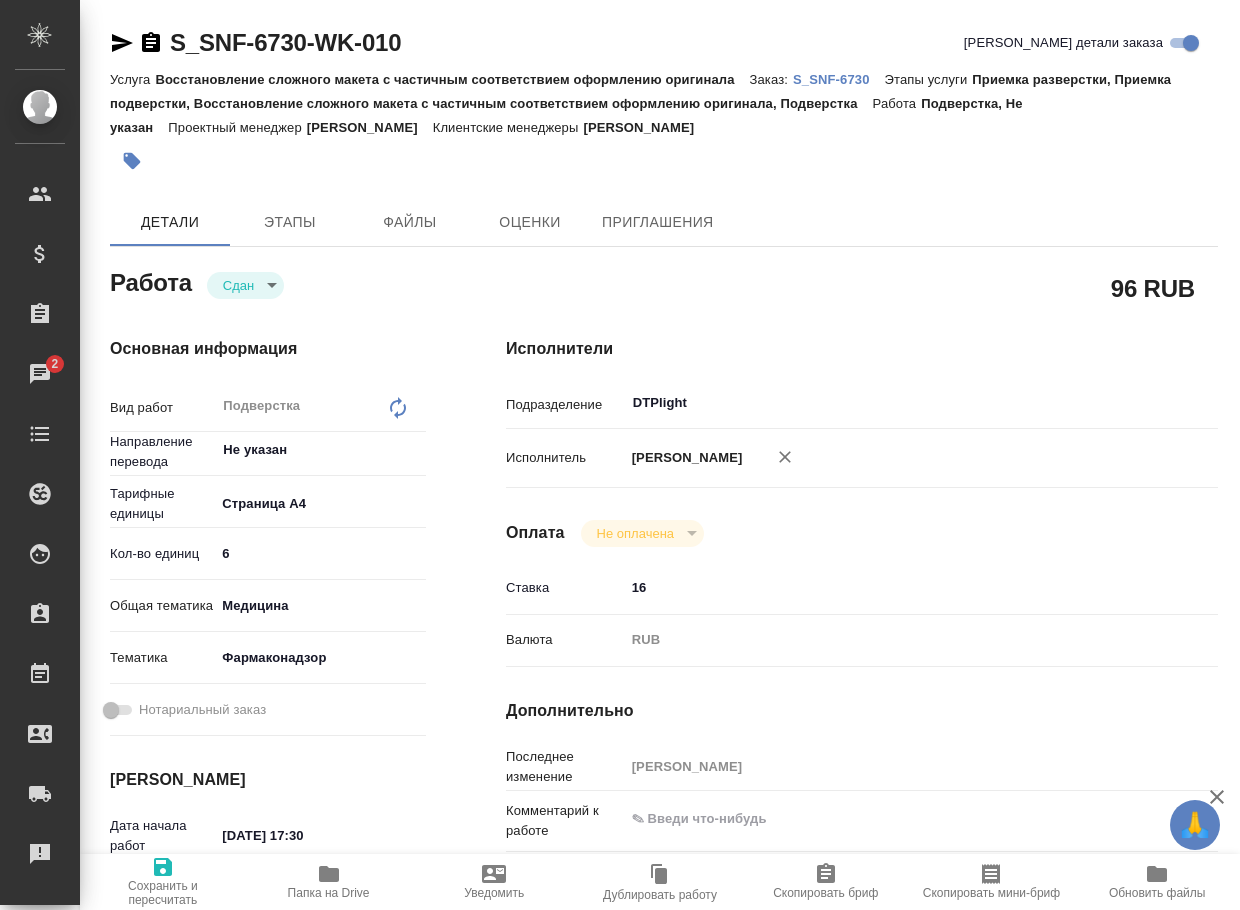 click on "S_SNF-6730" at bounding box center (839, 79) 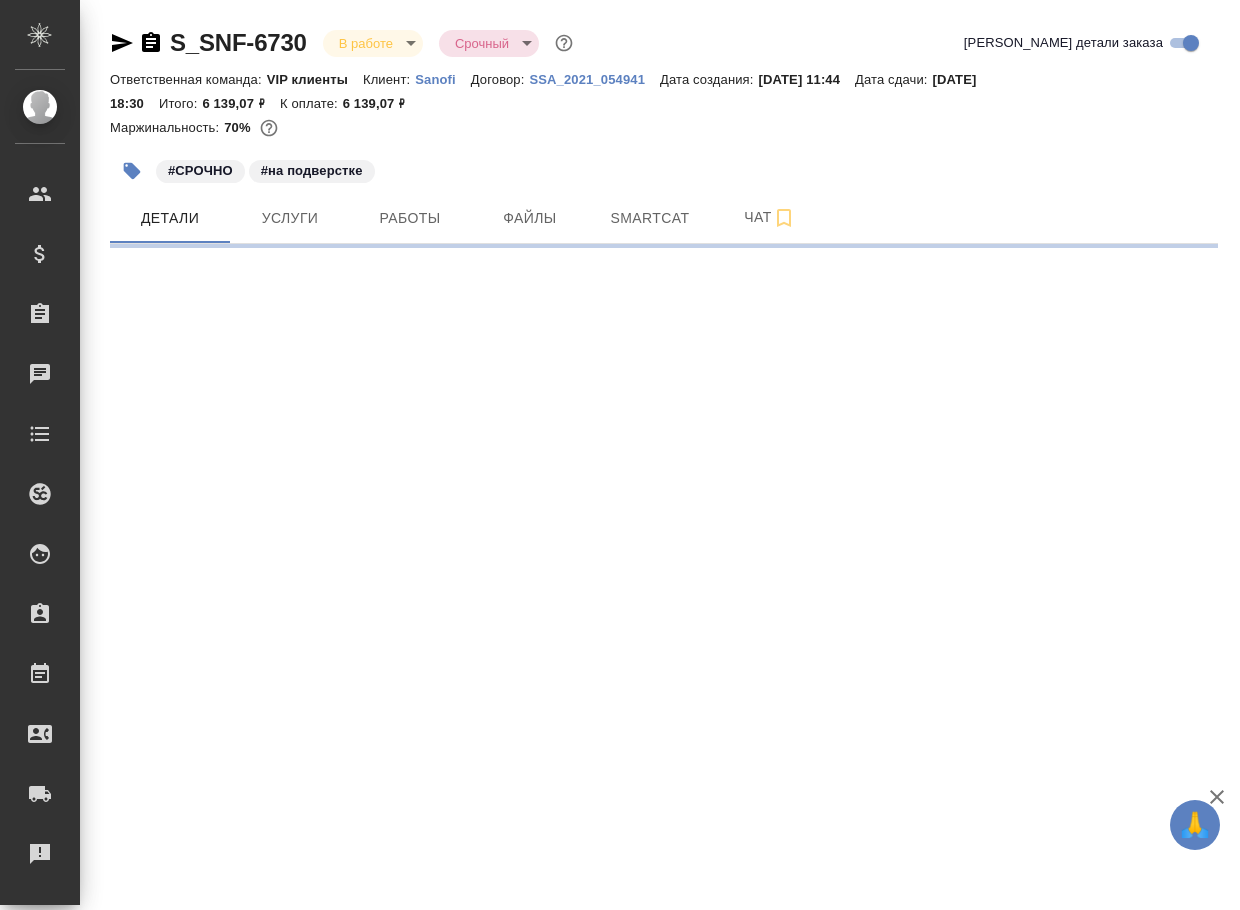 scroll, scrollTop: 0, scrollLeft: 0, axis: both 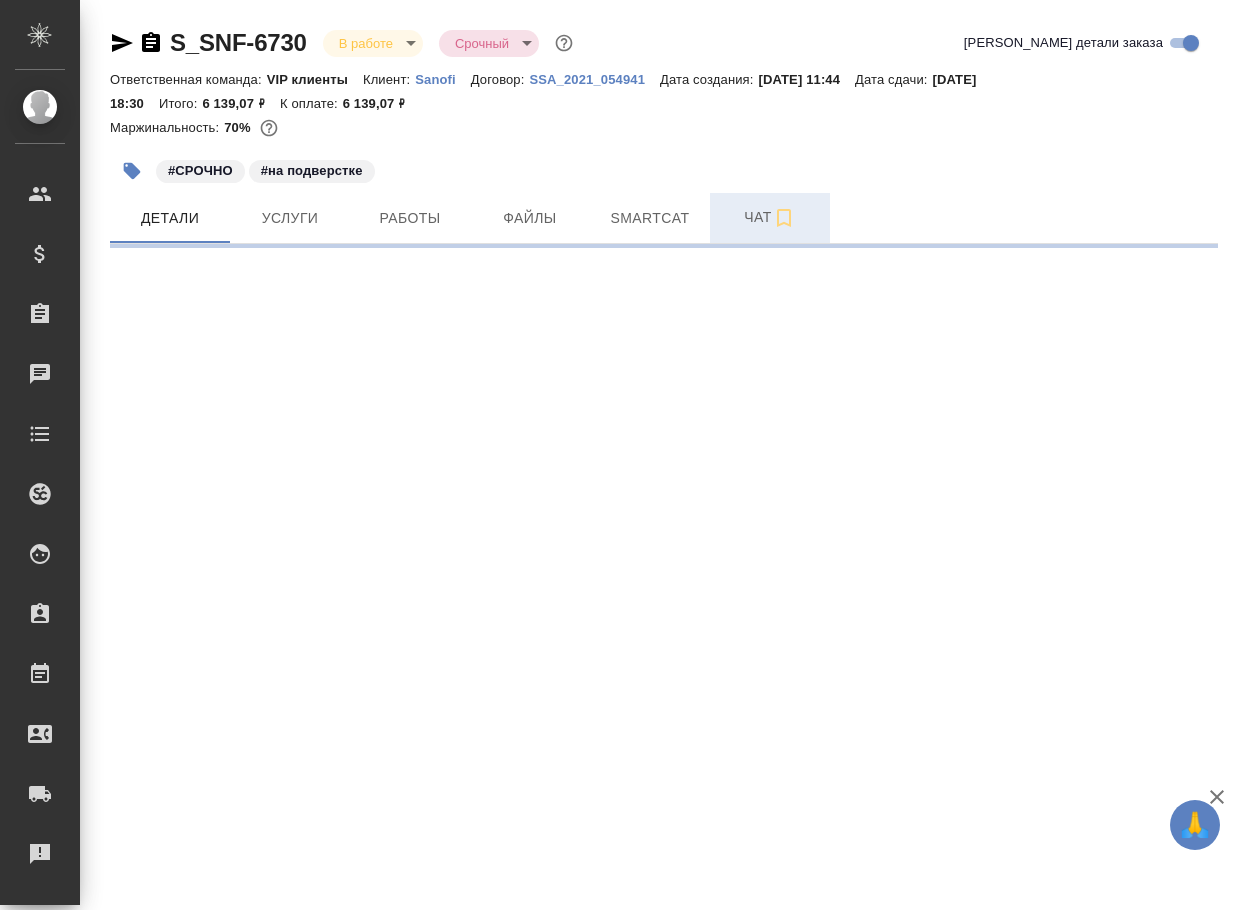 select on "RU" 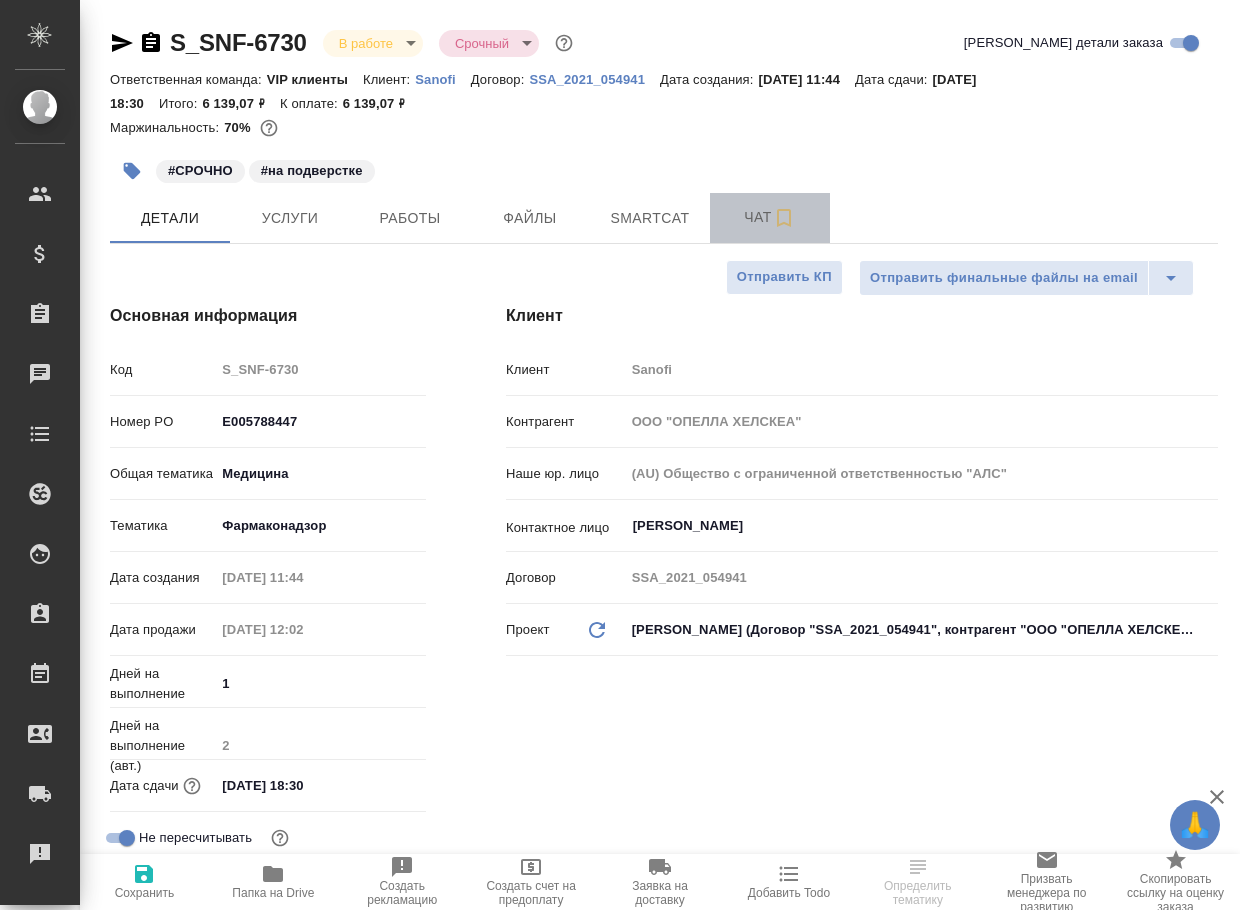 click on "Чат" at bounding box center [770, 217] 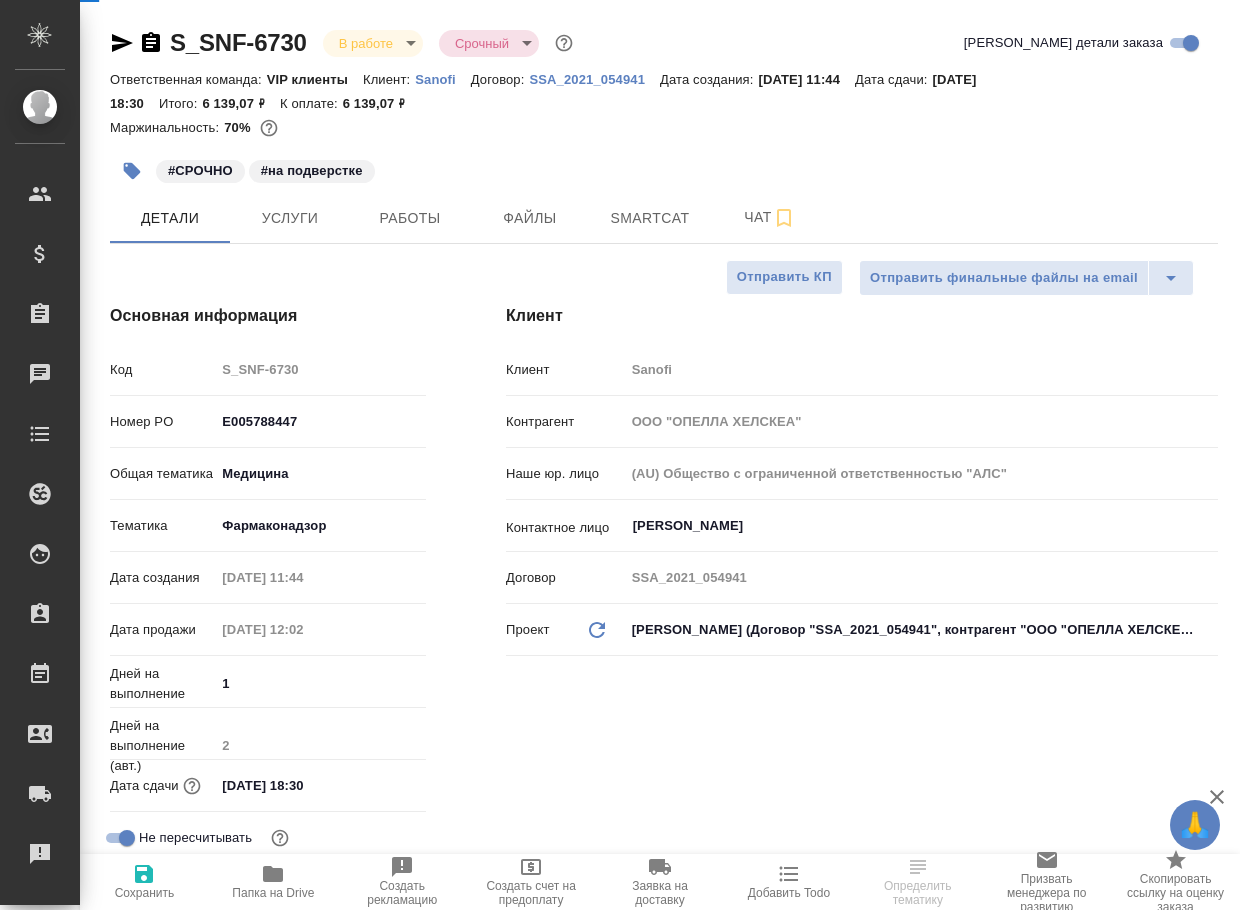 type on "x" 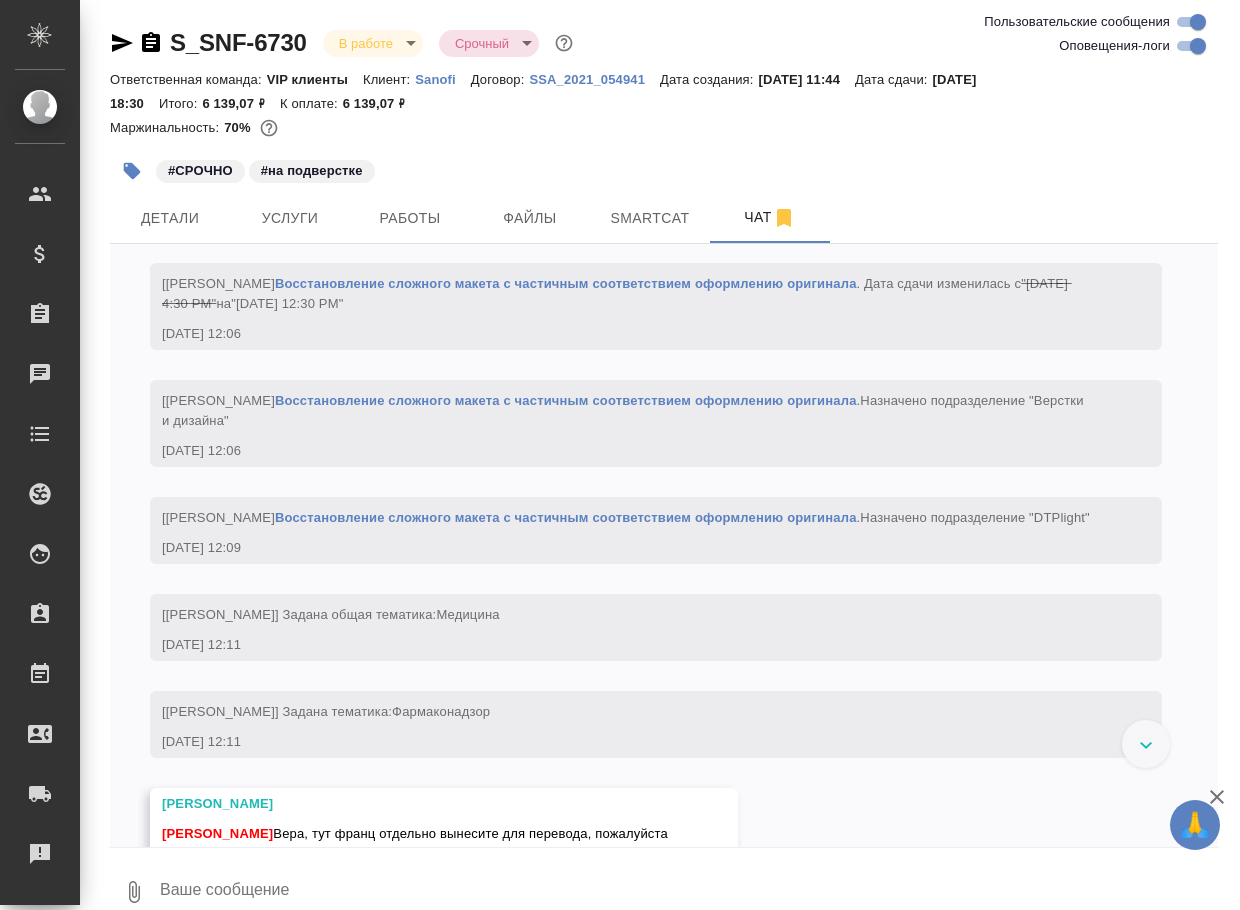 click at bounding box center [688, 892] 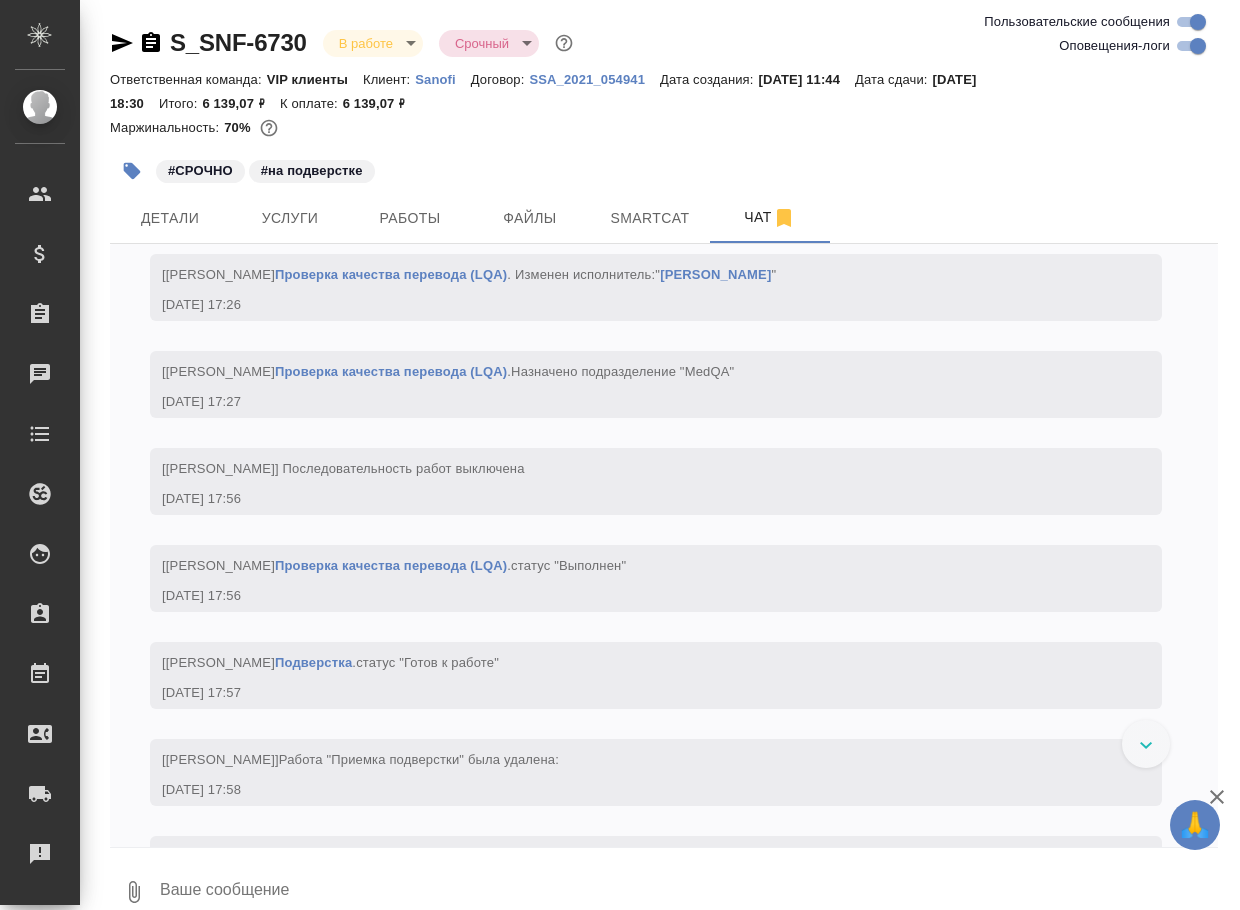 scroll, scrollTop: 10810, scrollLeft: 0, axis: vertical 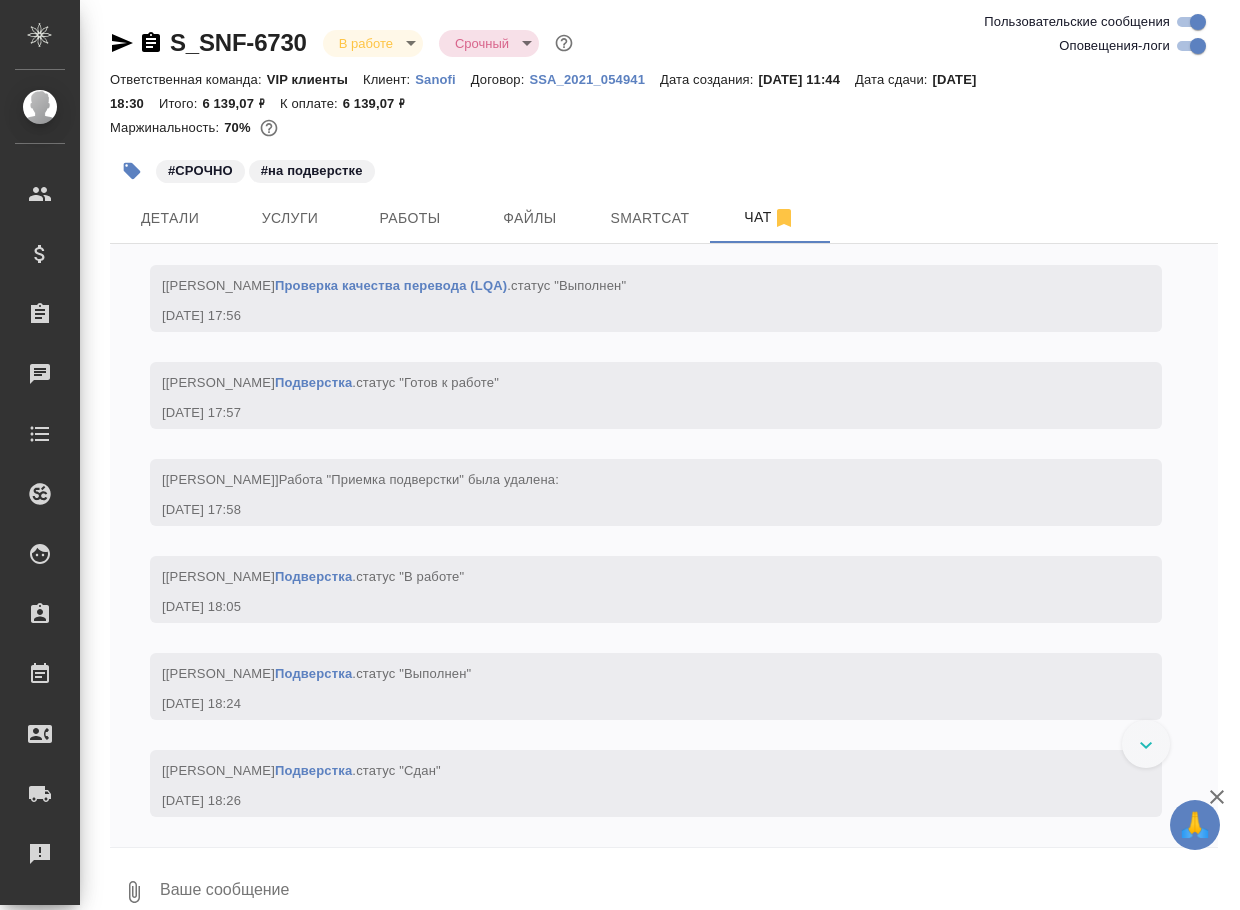 paste on "https://drive.awatera.com/apps/files/files/9904041?dir=/Shares/Sanofi/Orders/S_SNF-6730/Final" 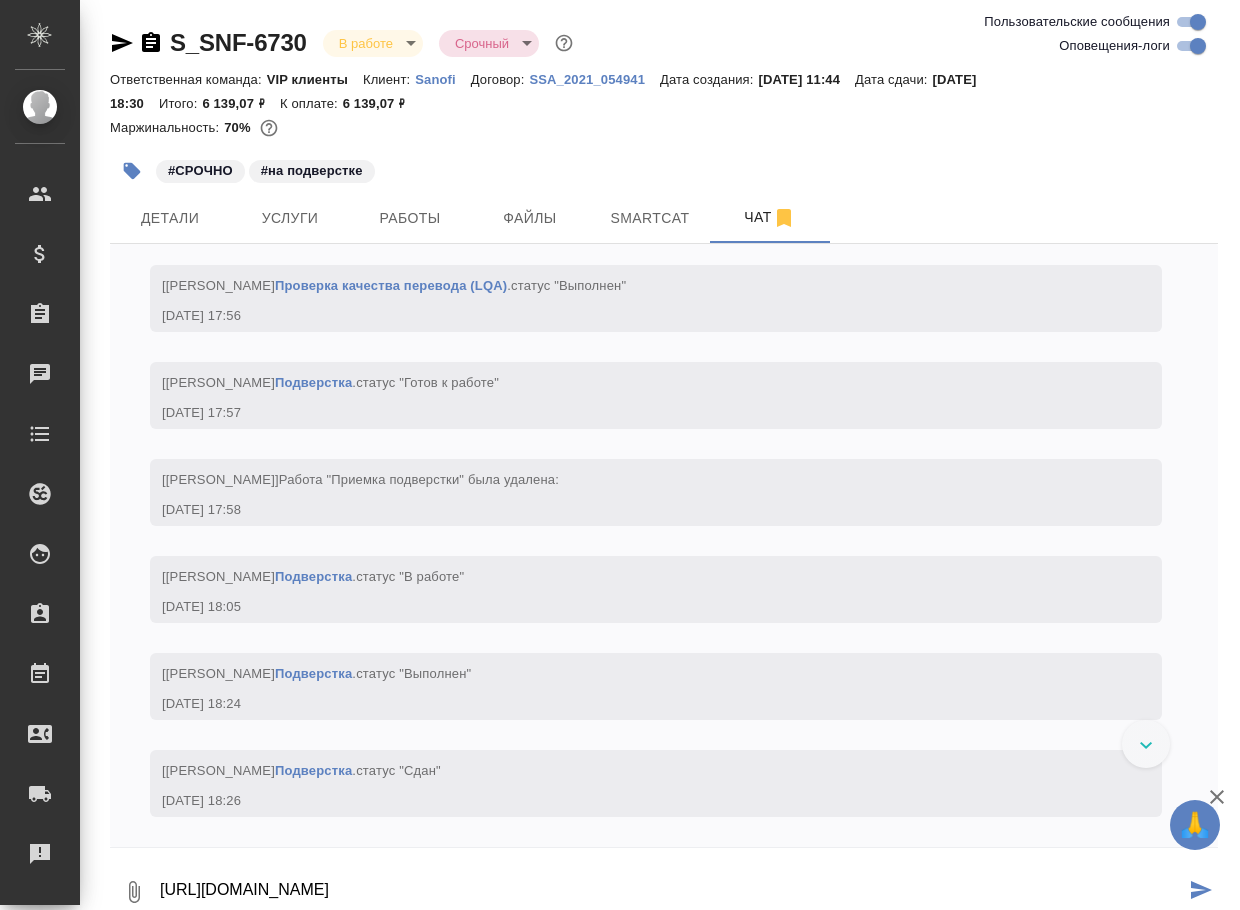 type on "https://drive.awatera.com/apps/files/files/9904041?dir=/Shares/Sanofi/Orders/S_SNF-6730/Final" 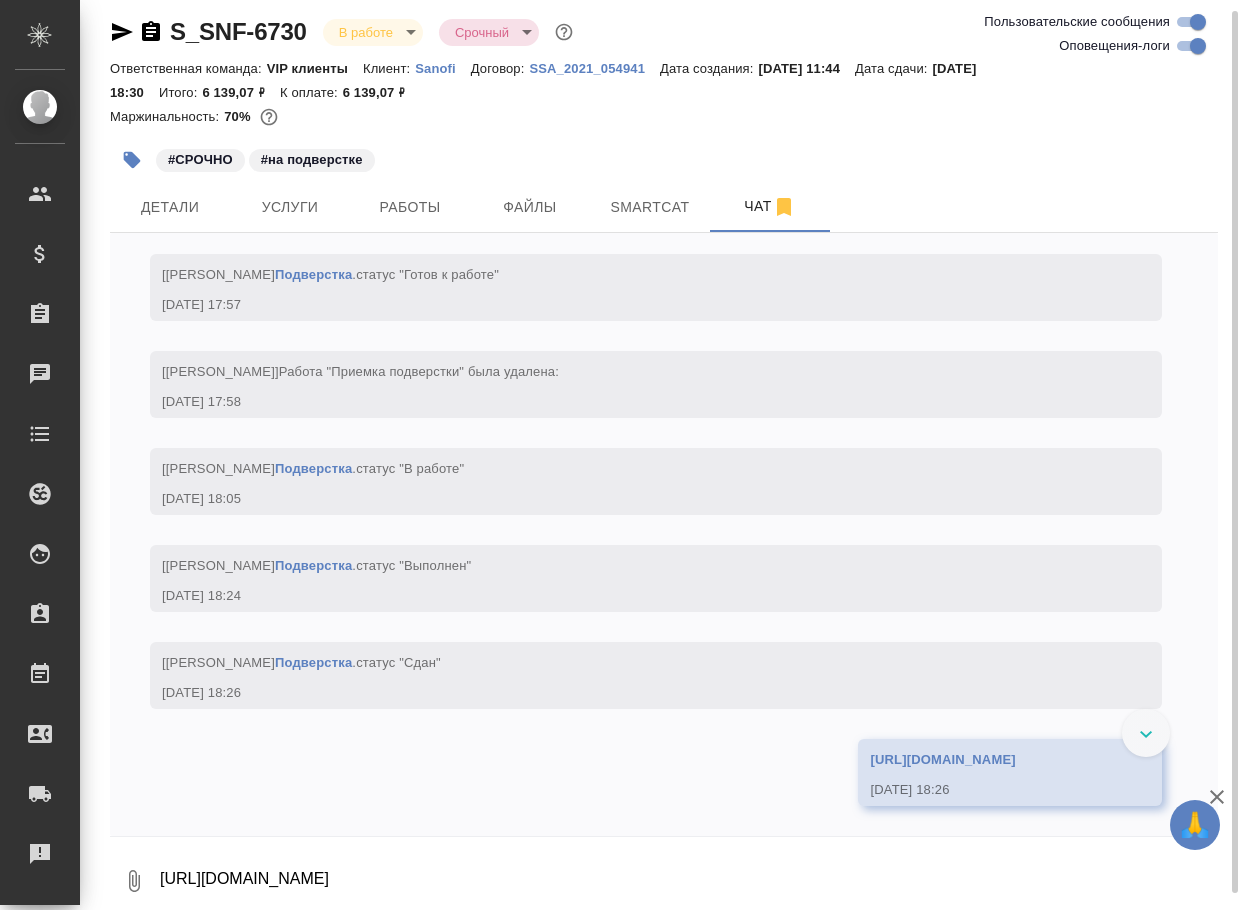scroll, scrollTop: 11024, scrollLeft: 0, axis: vertical 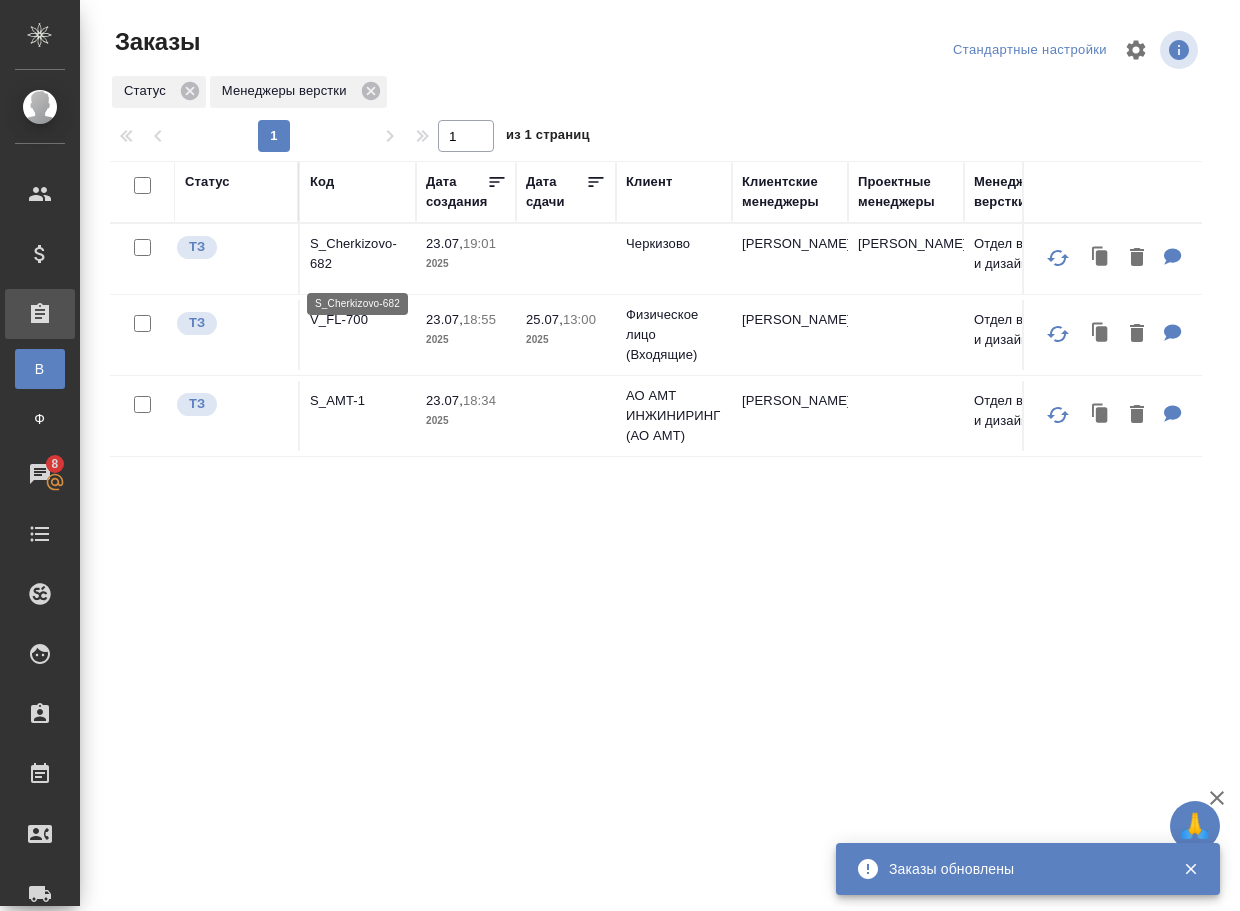 click on "S_Cherkizovo-682" at bounding box center [358, 254] 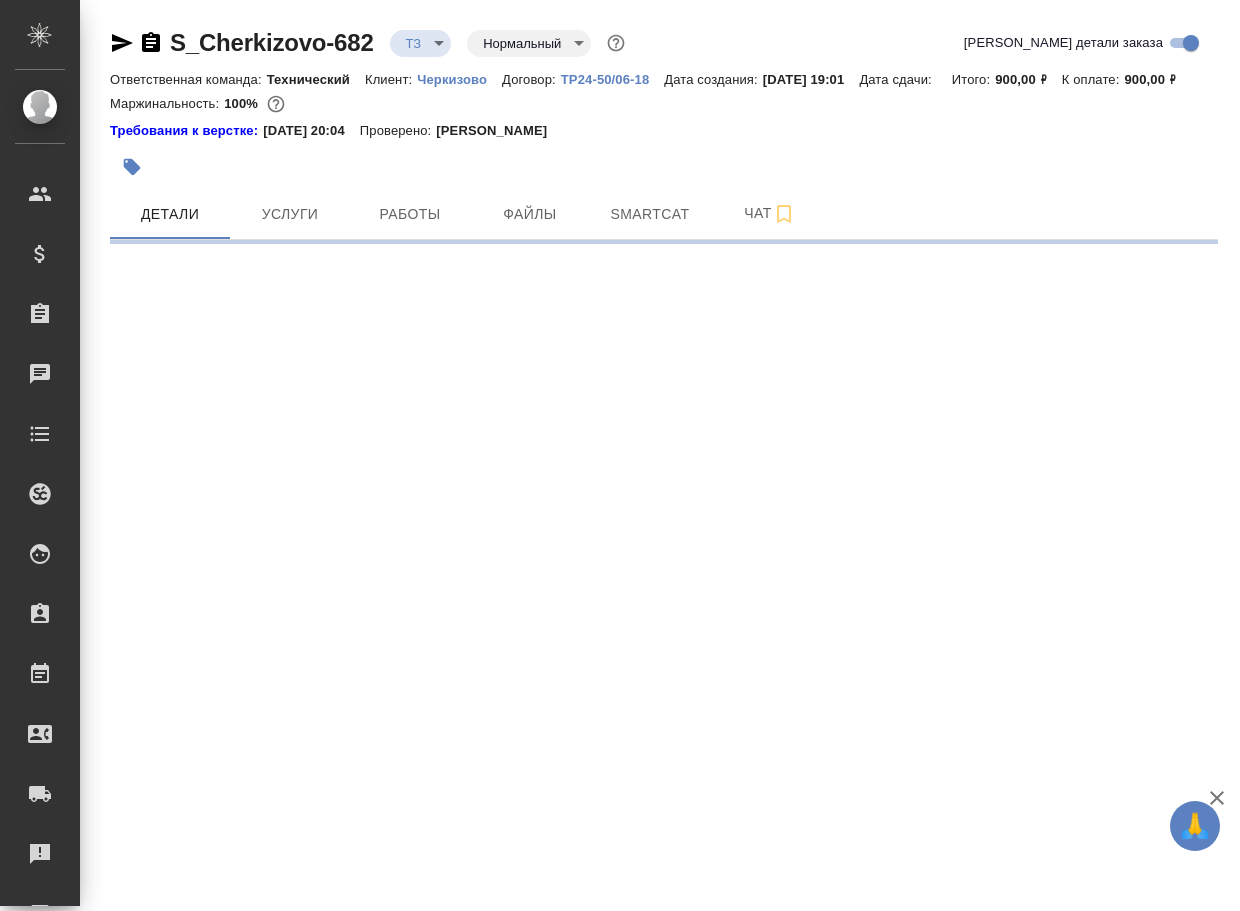 scroll, scrollTop: 0, scrollLeft: 0, axis: both 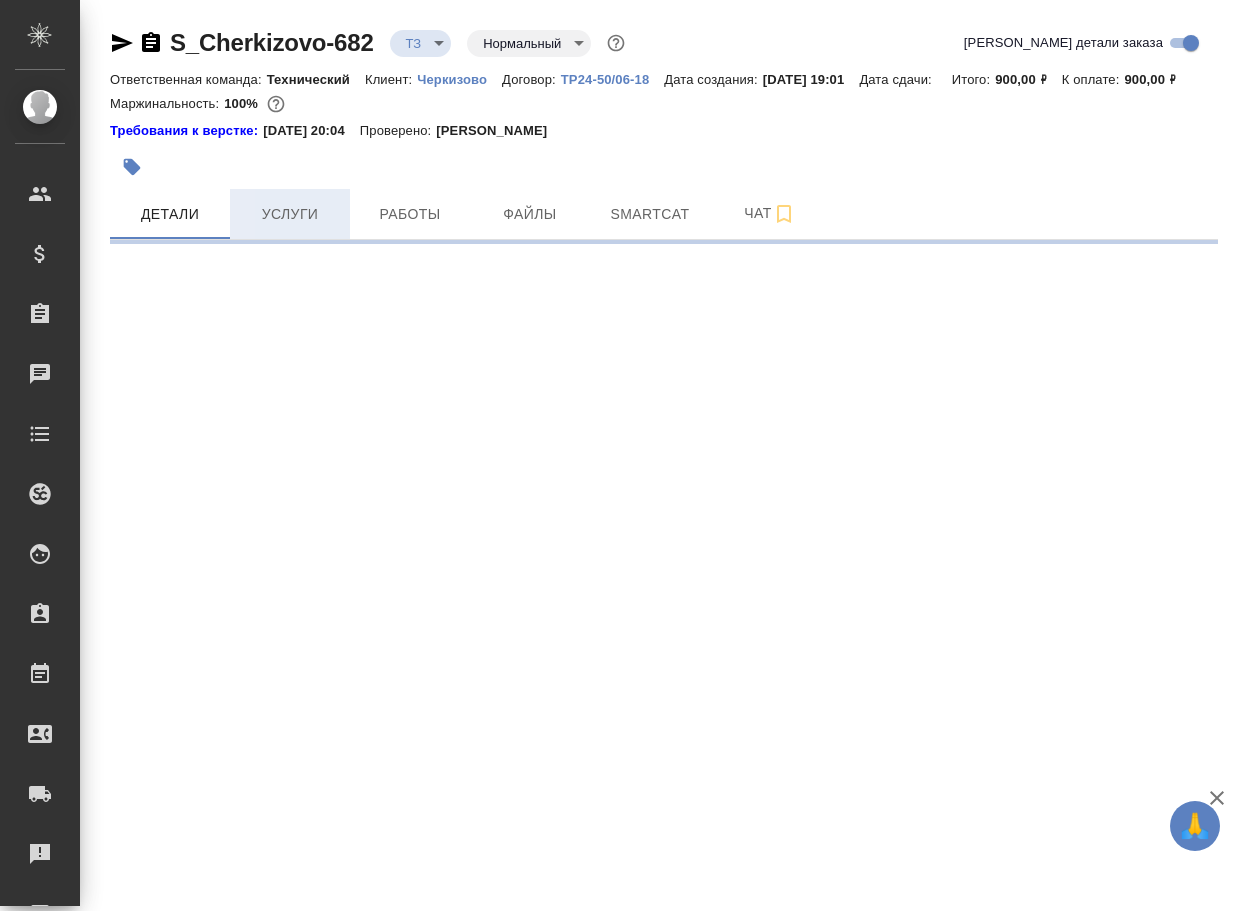 select on "RU" 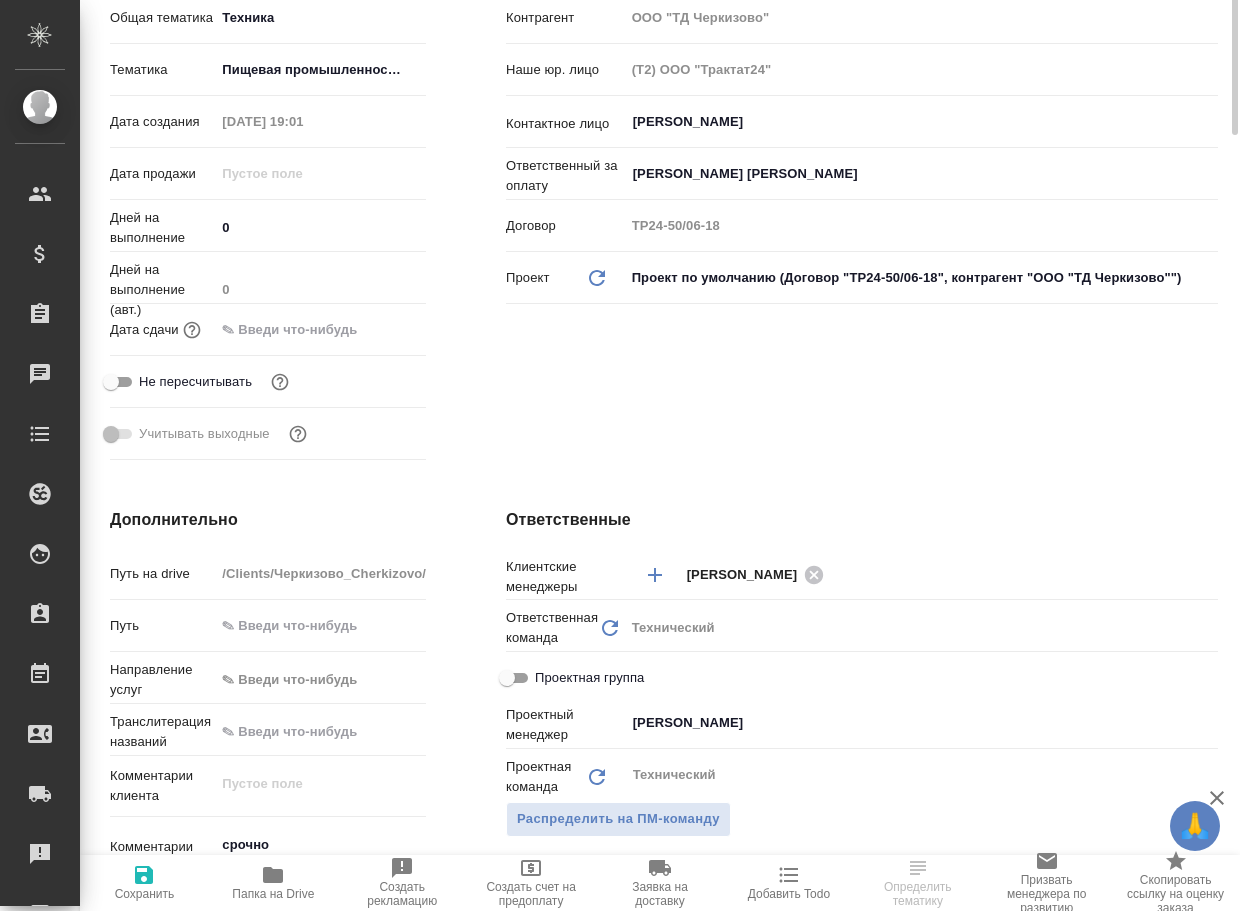 scroll, scrollTop: 700, scrollLeft: 0, axis: vertical 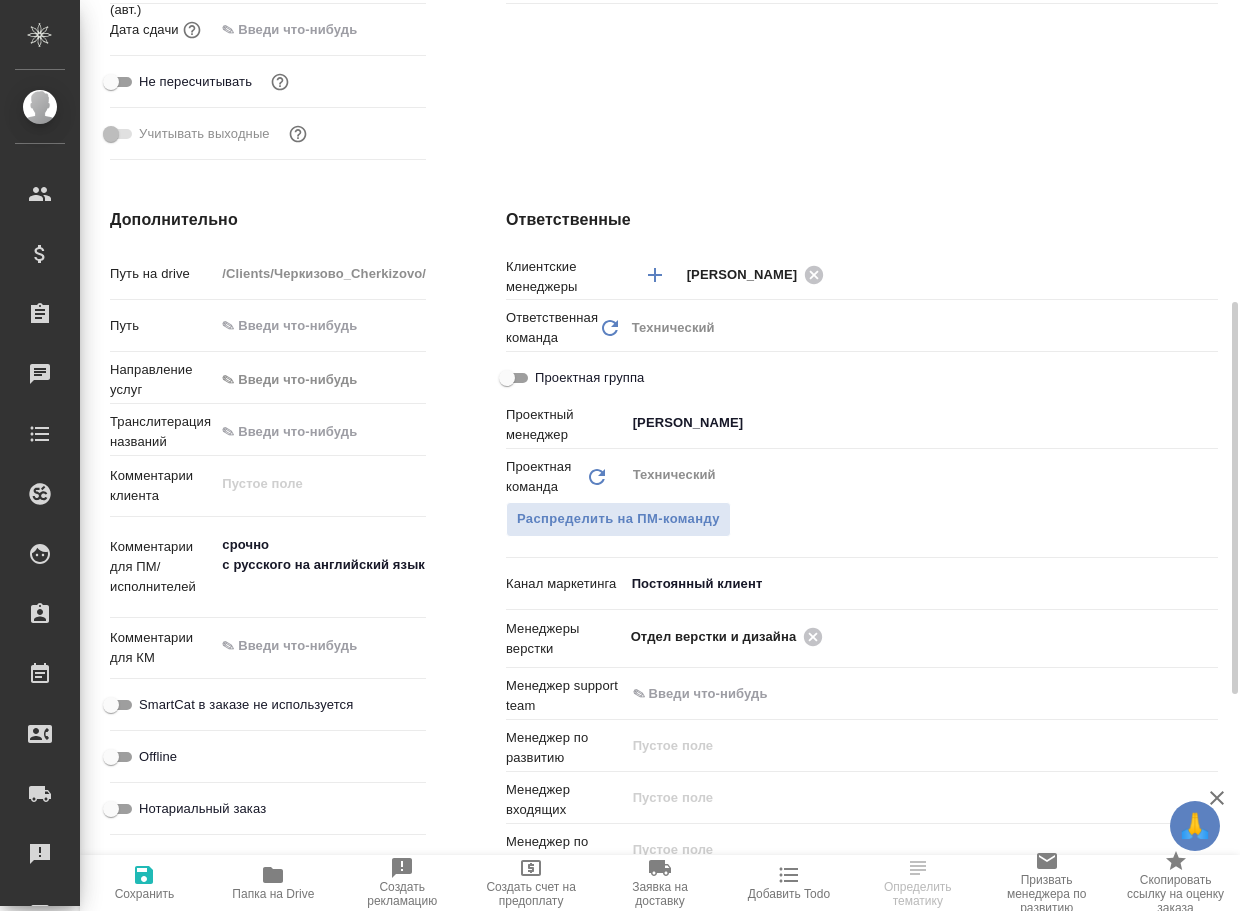 type on "x" 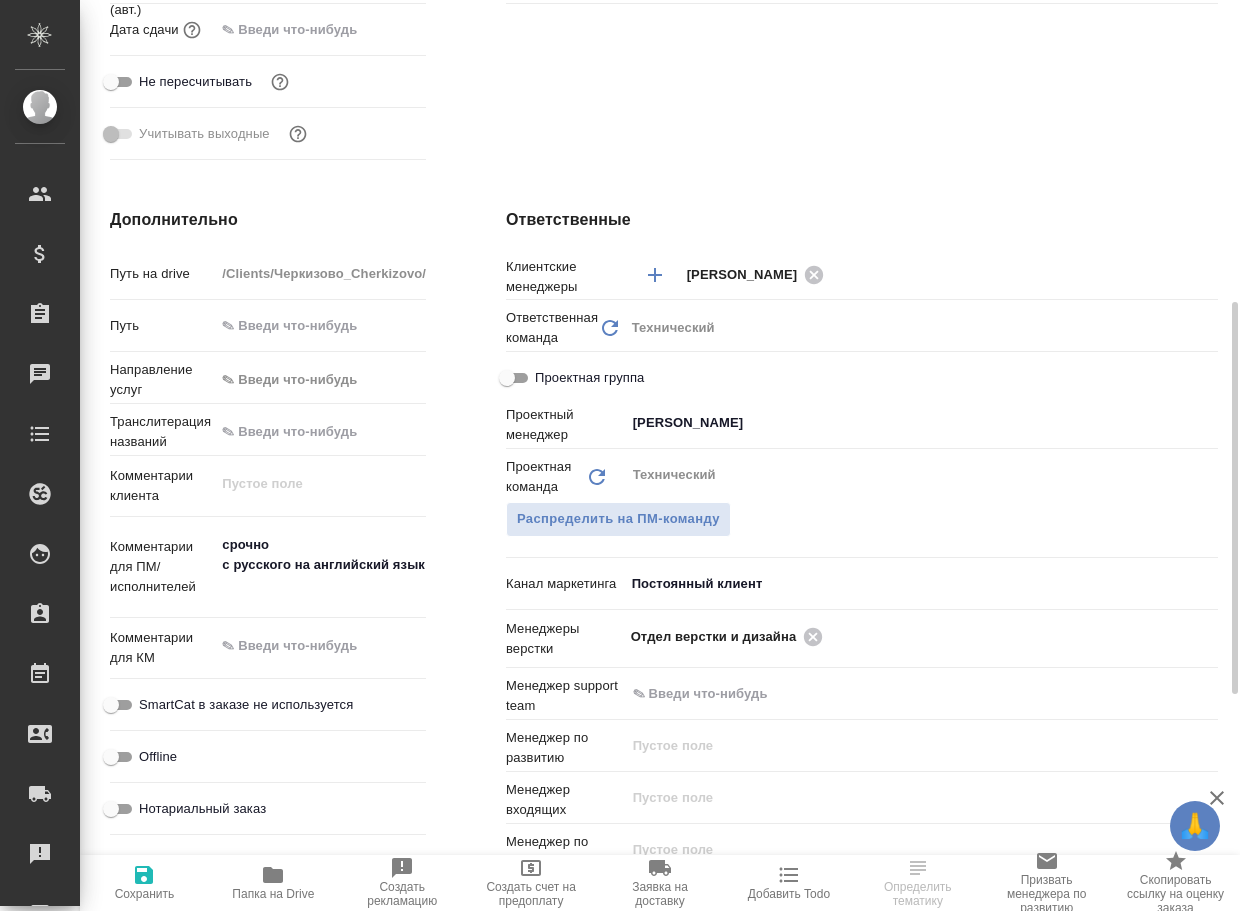 type on "x" 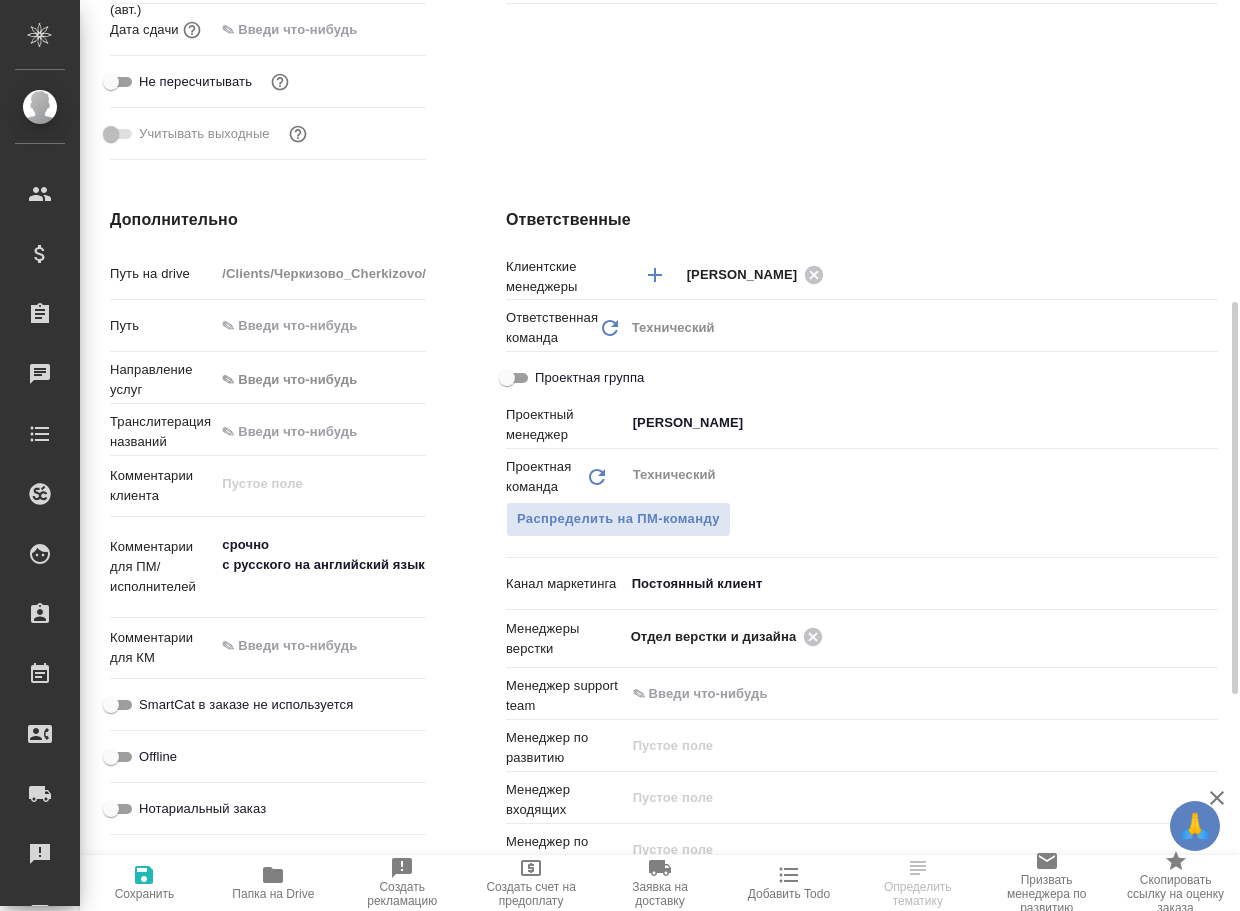 click 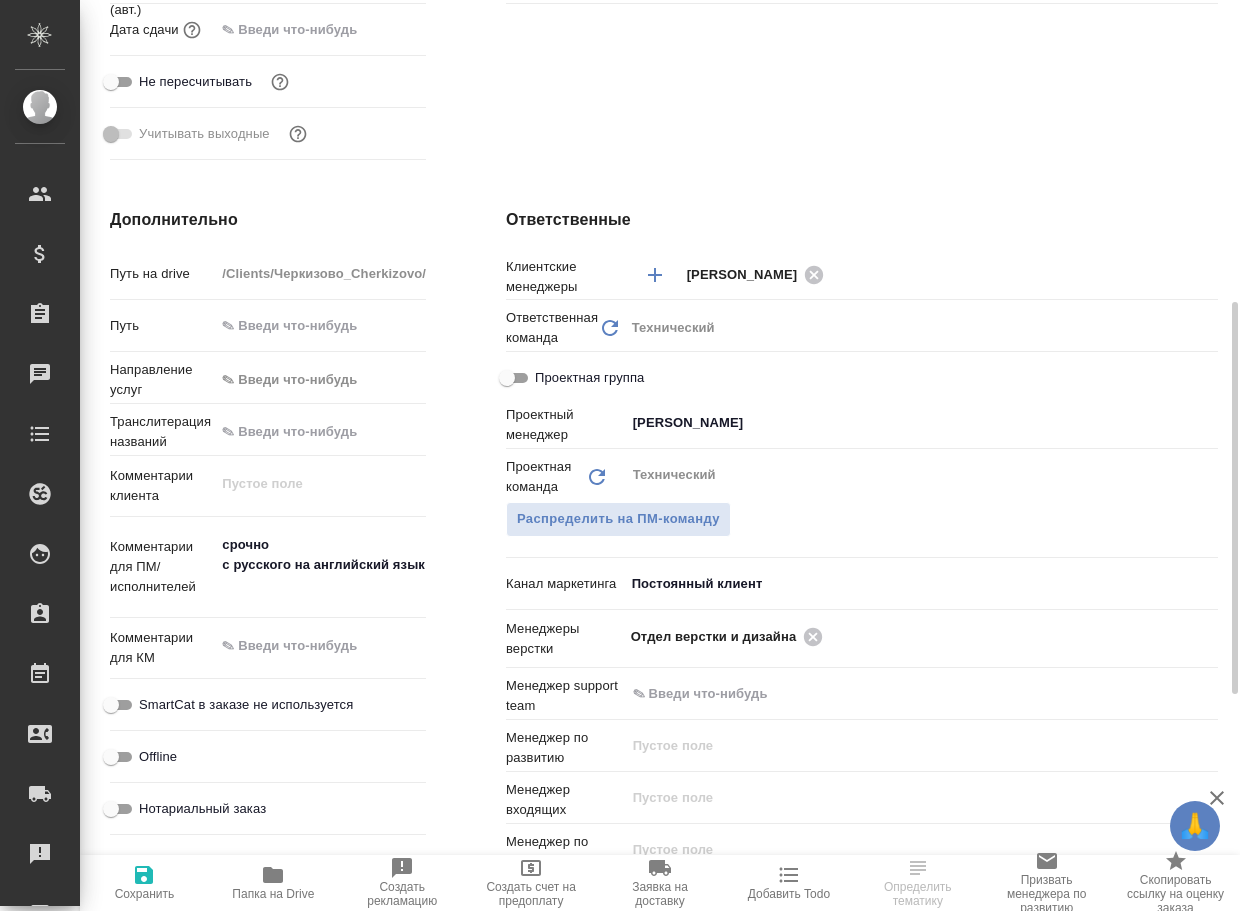type on "x" 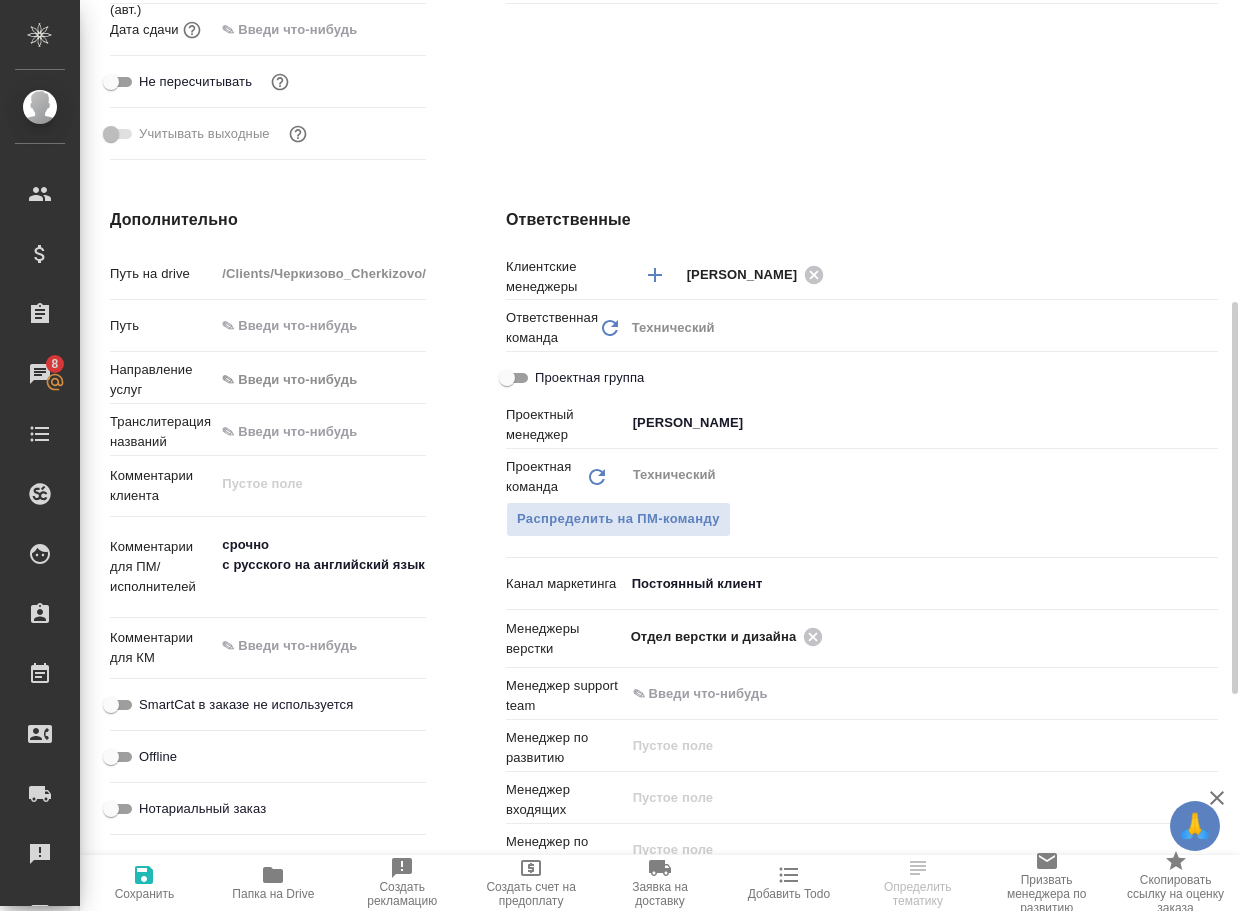 select on "RU" 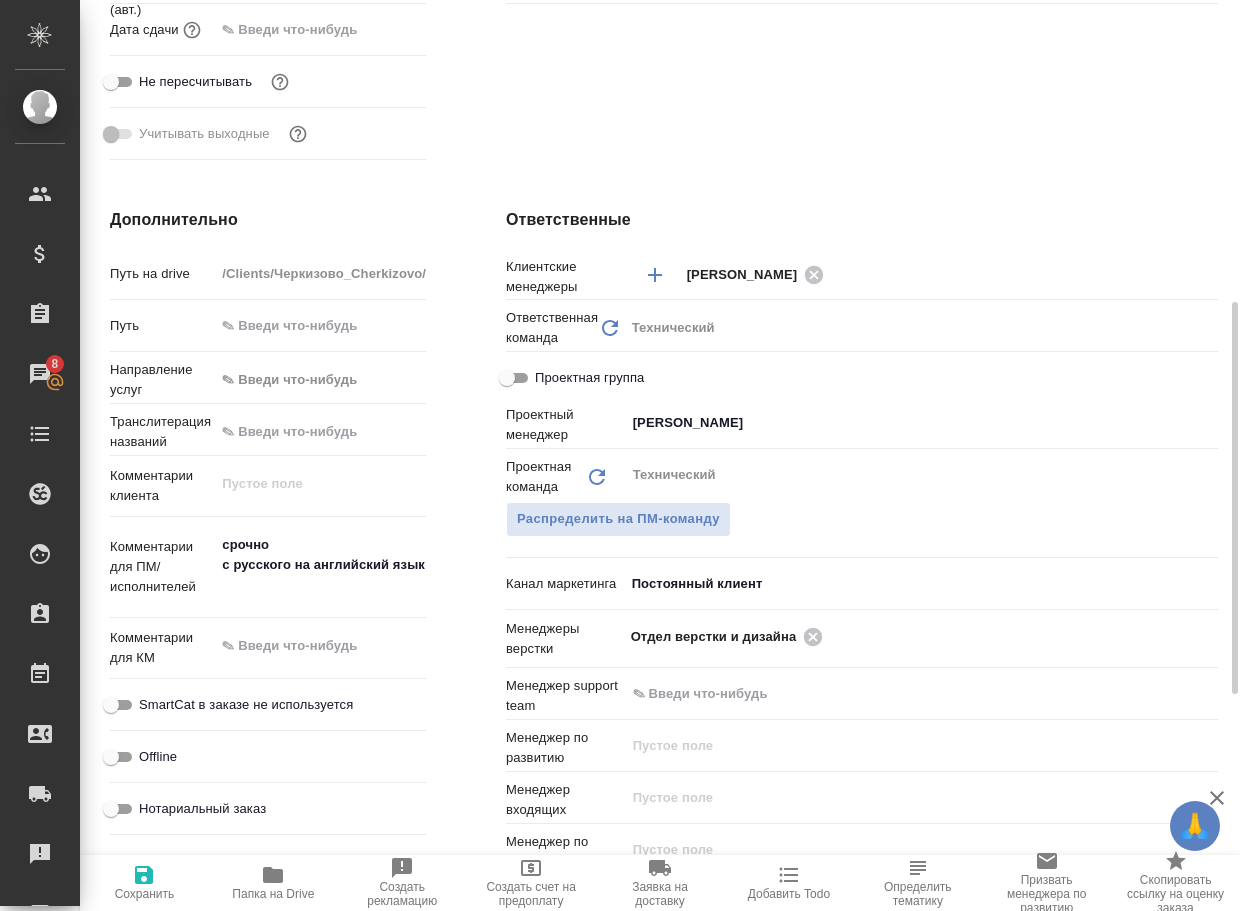 type on "x" 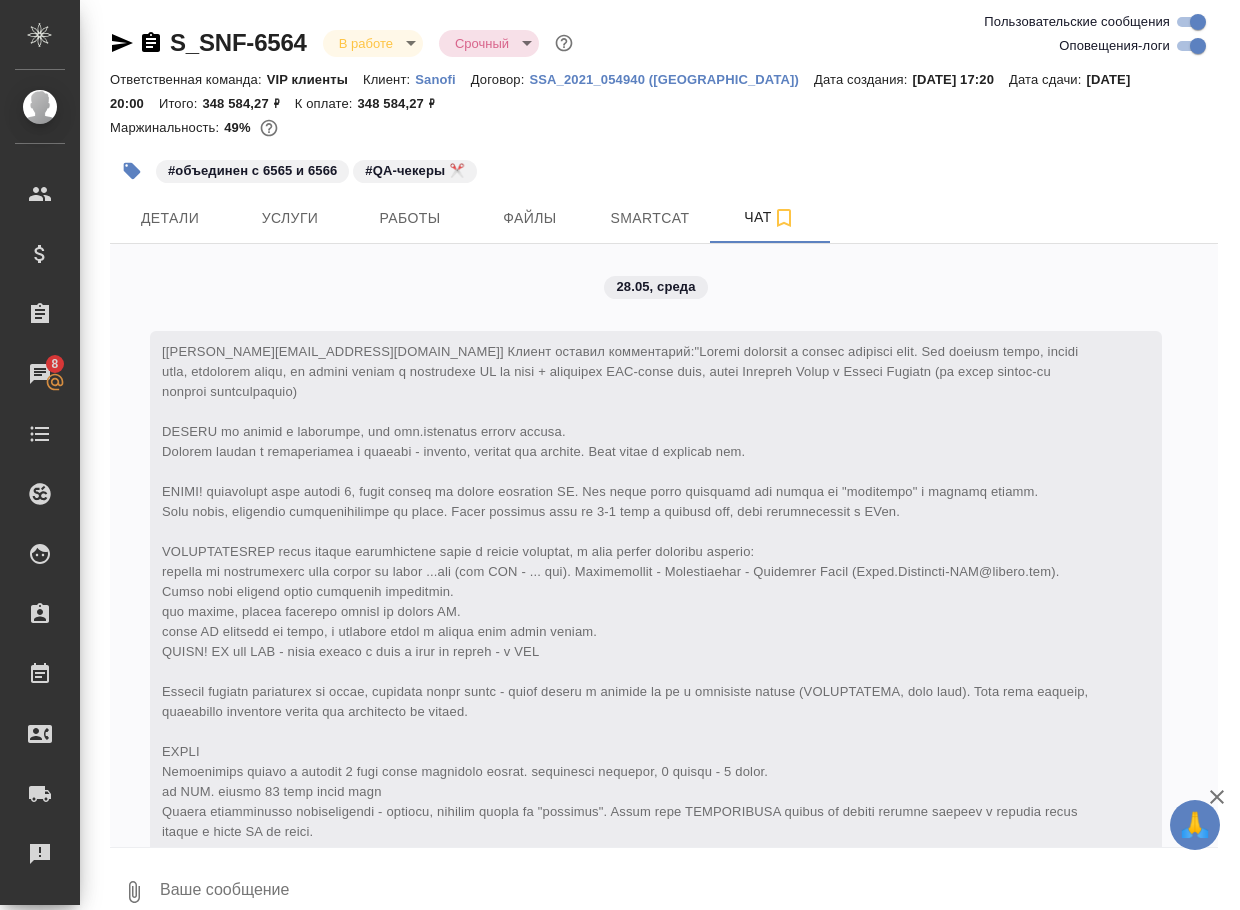 scroll, scrollTop: 0, scrollLeft: 0, axis: both 